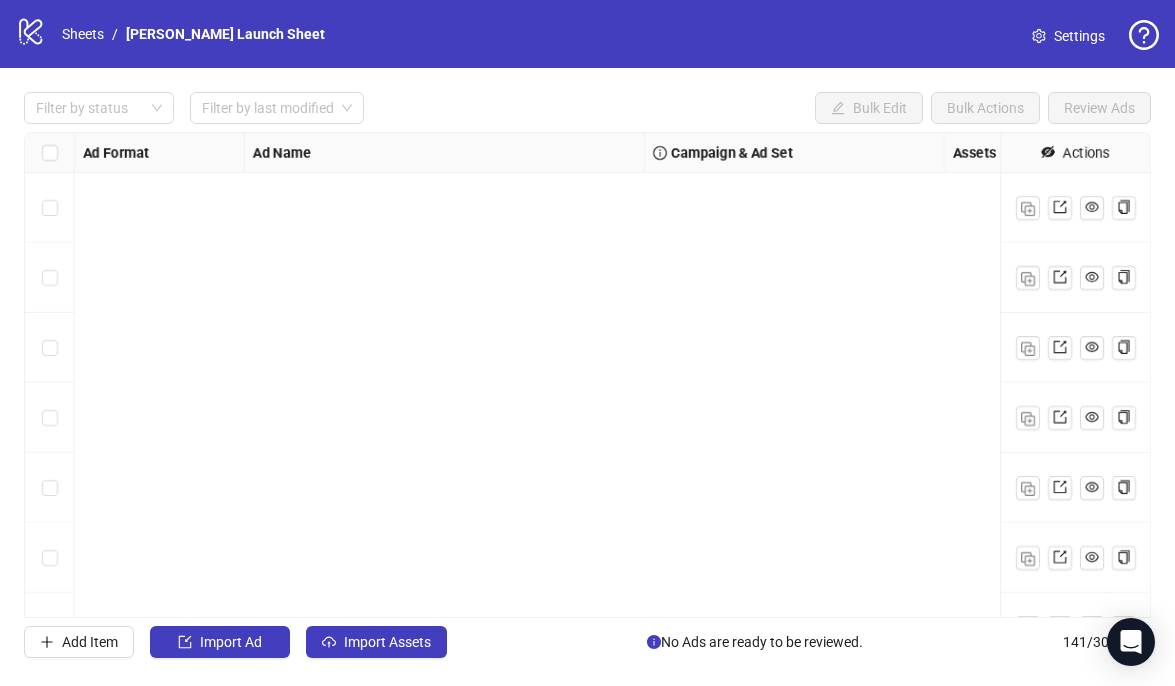 scroll, scrollTop: 0, scrollLeft: 0, axis: both 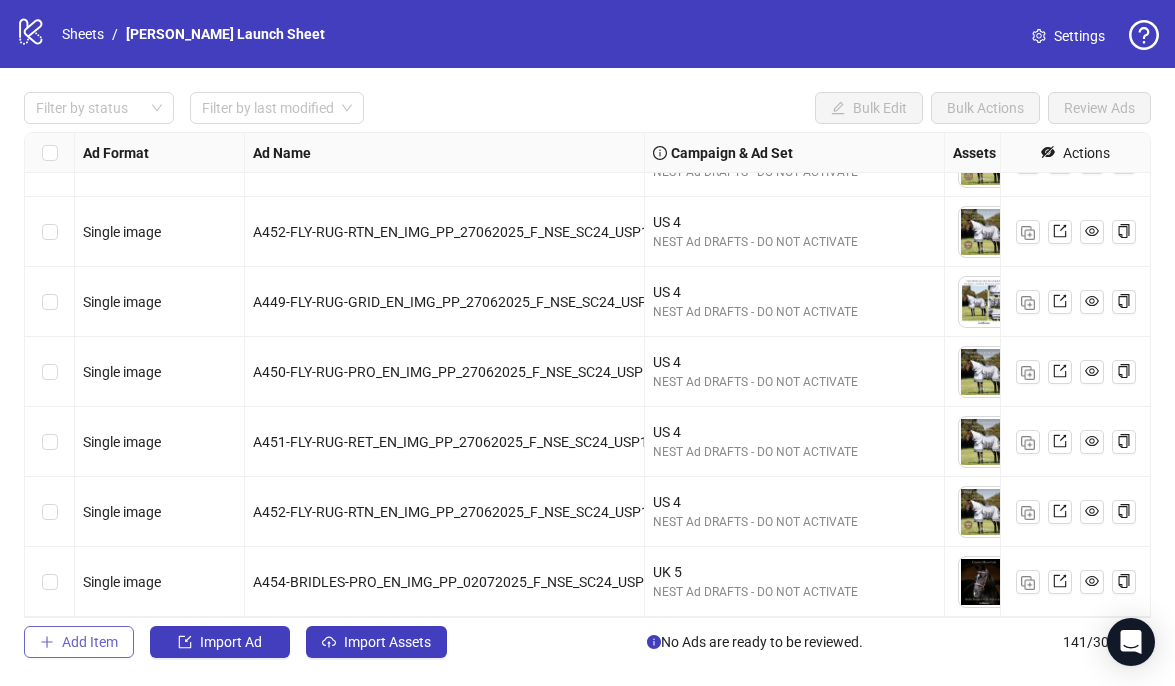 click on "Add Item" at bounding box center [90, 642] 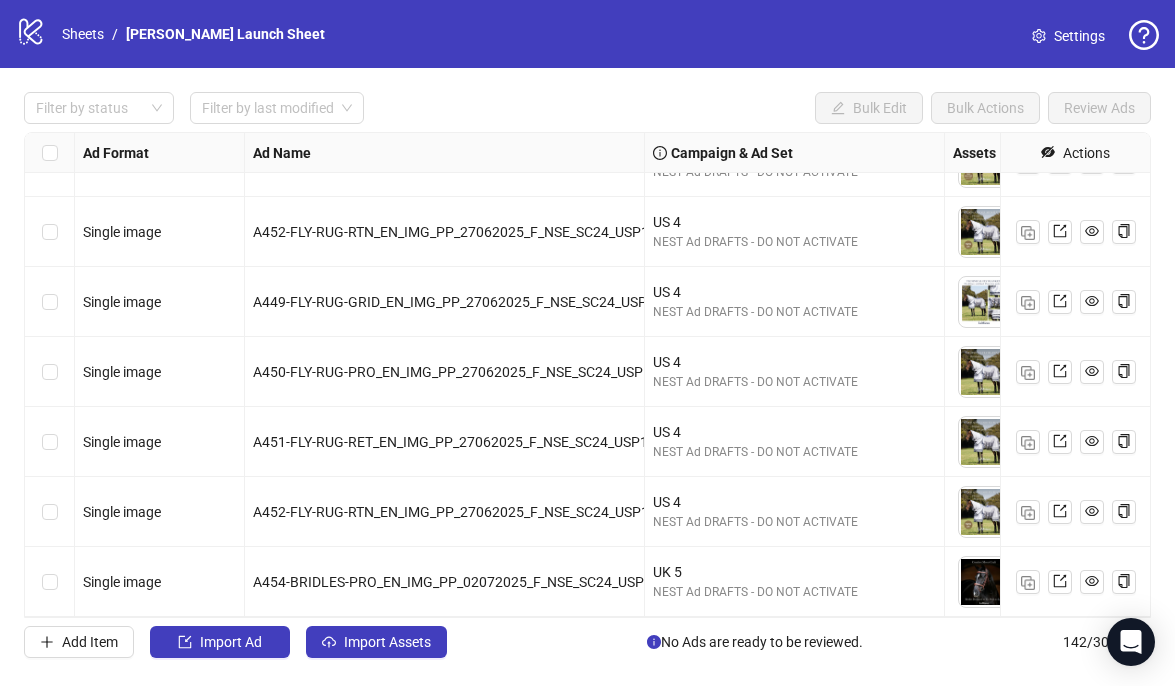 scroll, scrollTop: 9496, scrollLeft: 0, axis: vertical 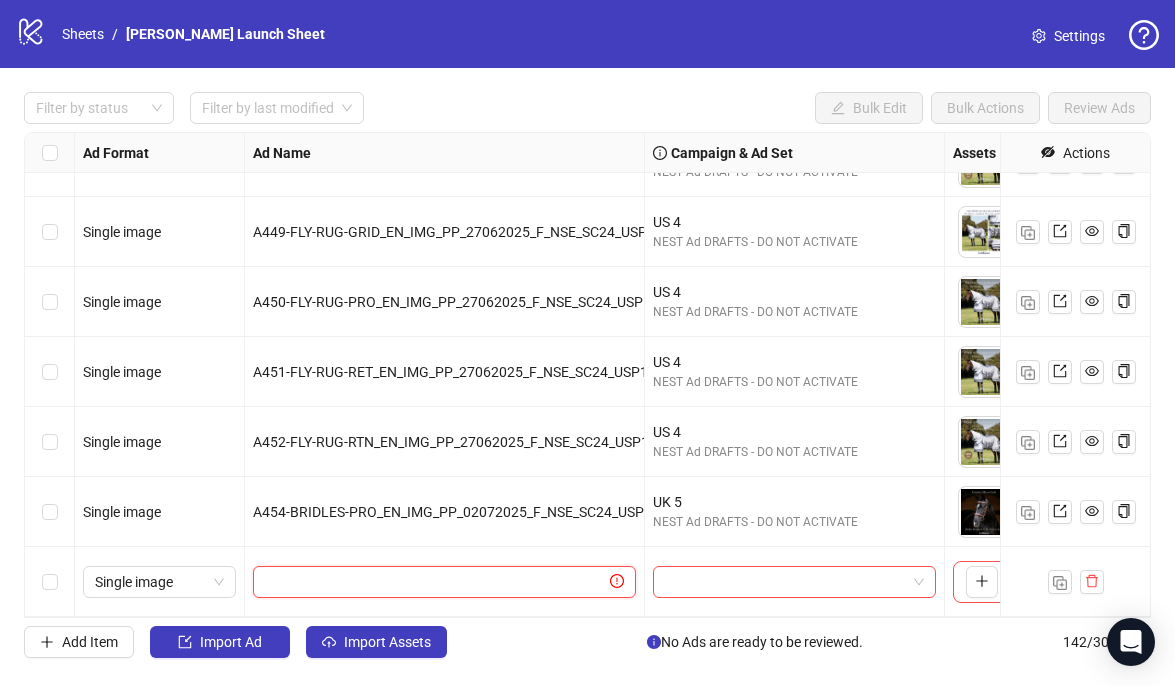 click at bounding box center (435, 582) 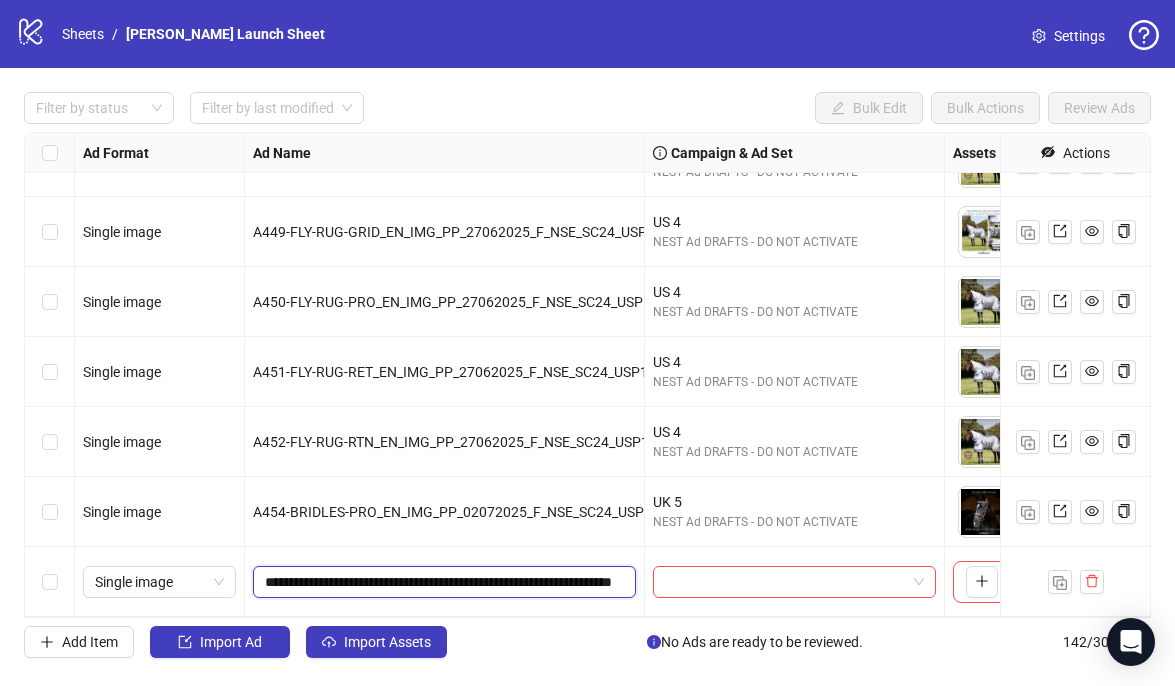 scroll, scrollTop: 0, scrollLeft: 191, axis: horizontal 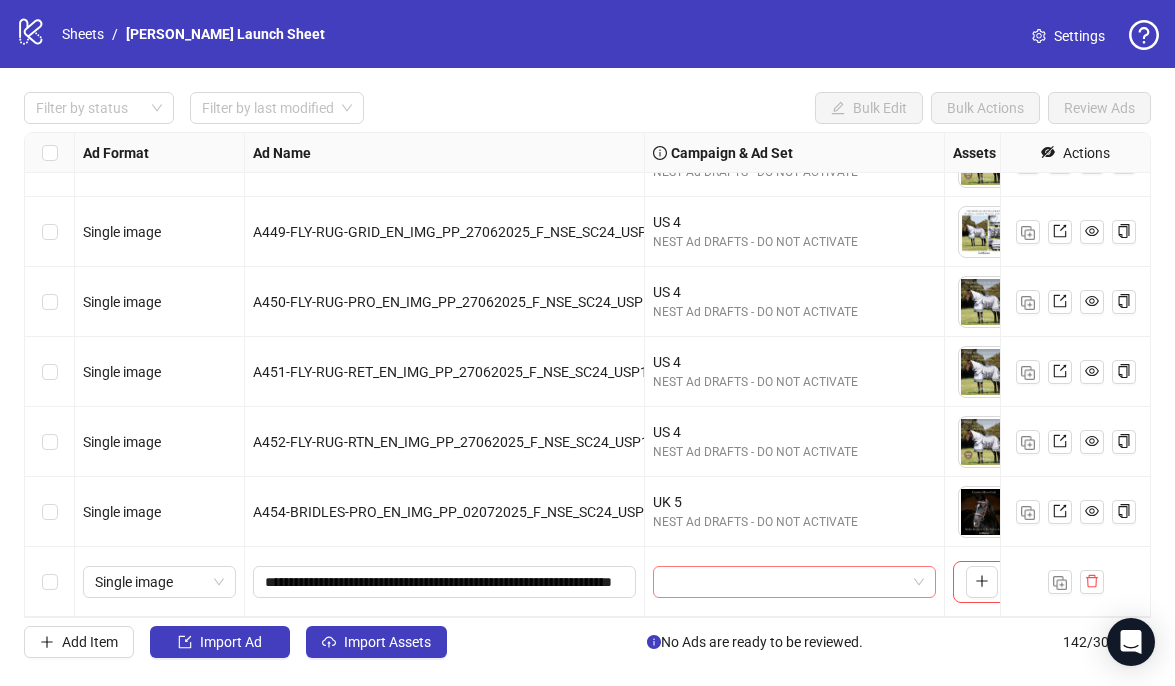 click at bounding box center [785, 582] 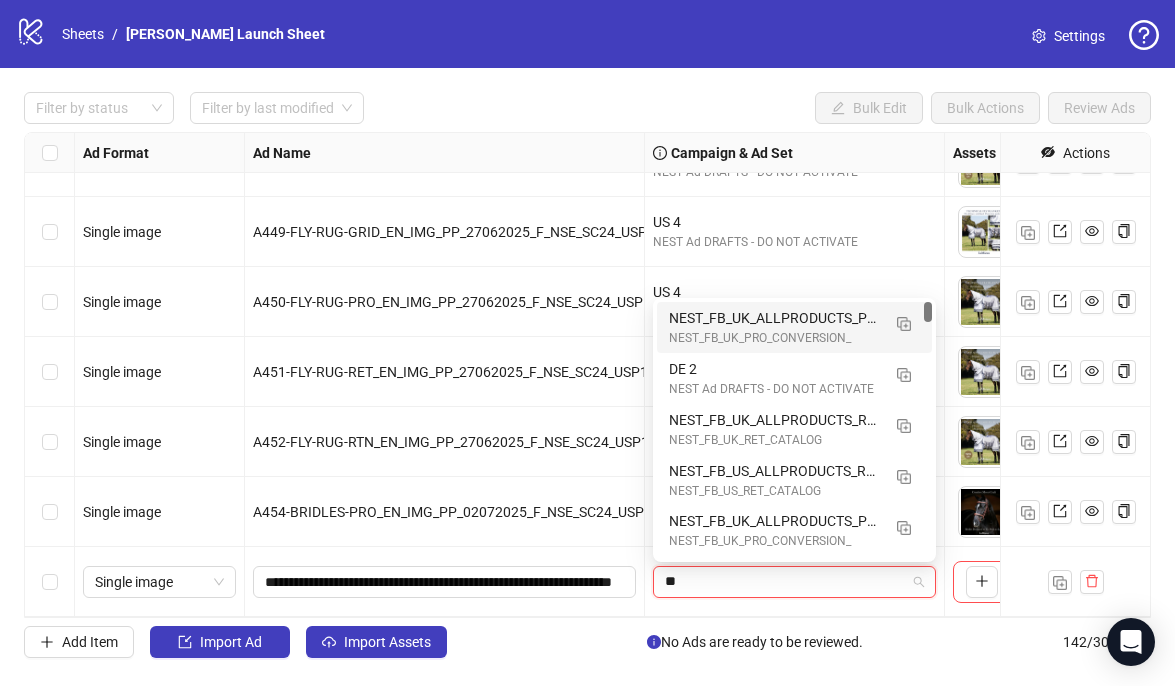 type on "**" 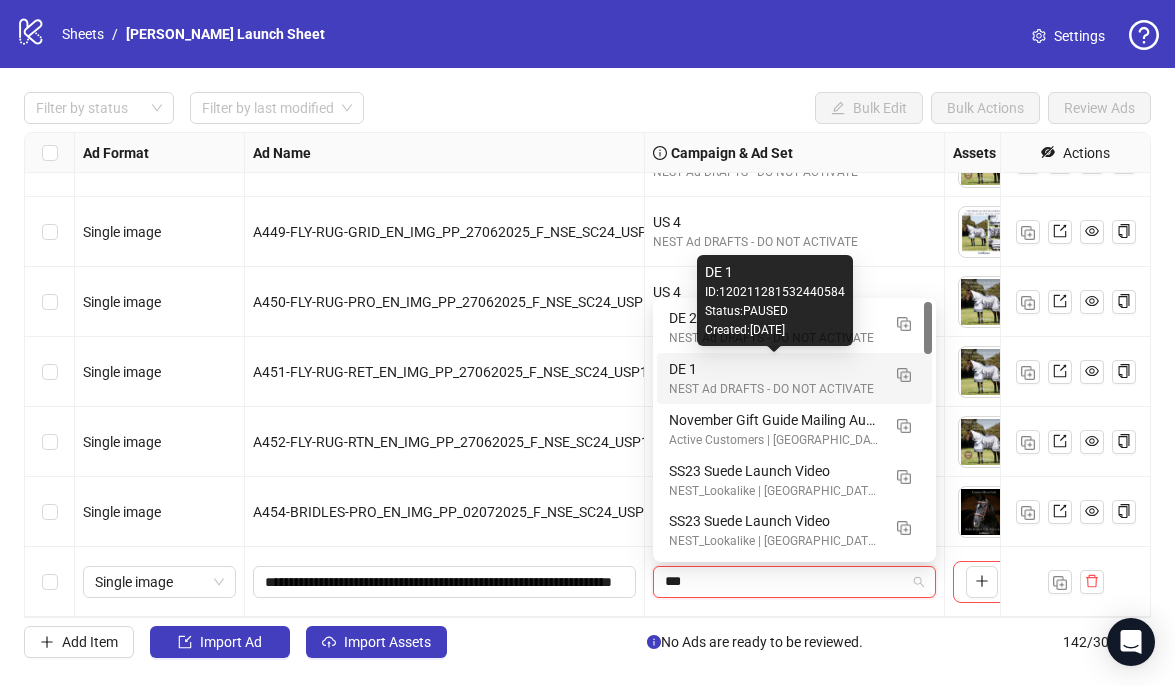 click on "DE 1" at bounding box center (774, 369) 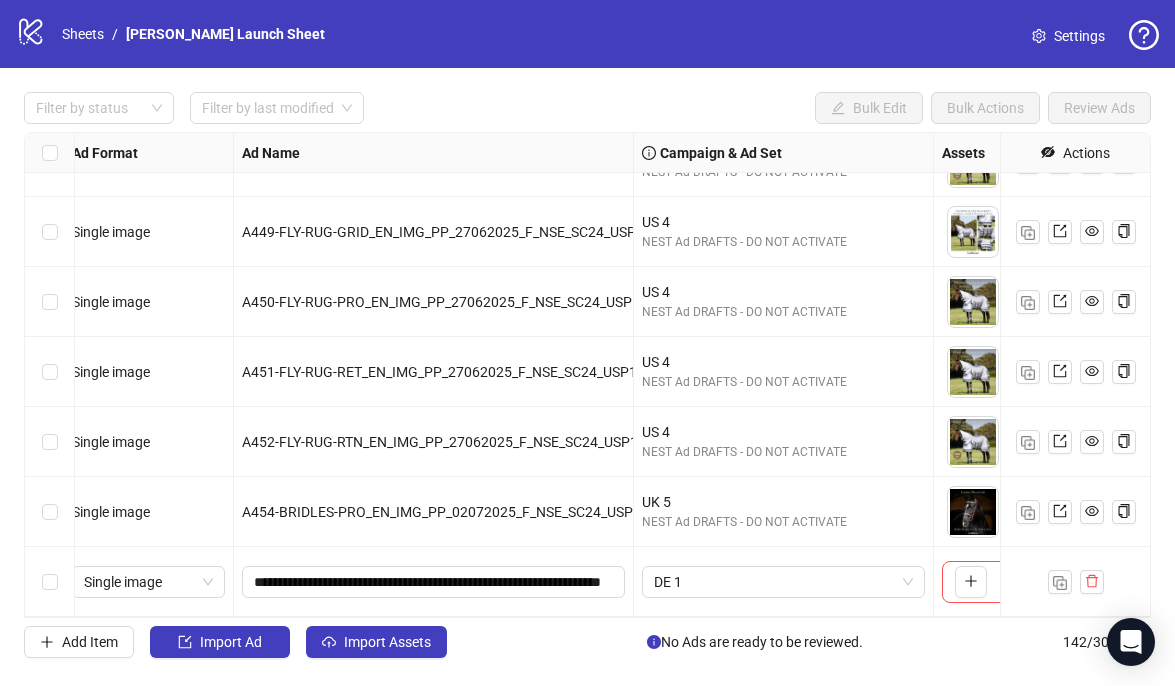 scroll, scrollTop: 9496, scrollLeft: 216, axis: both 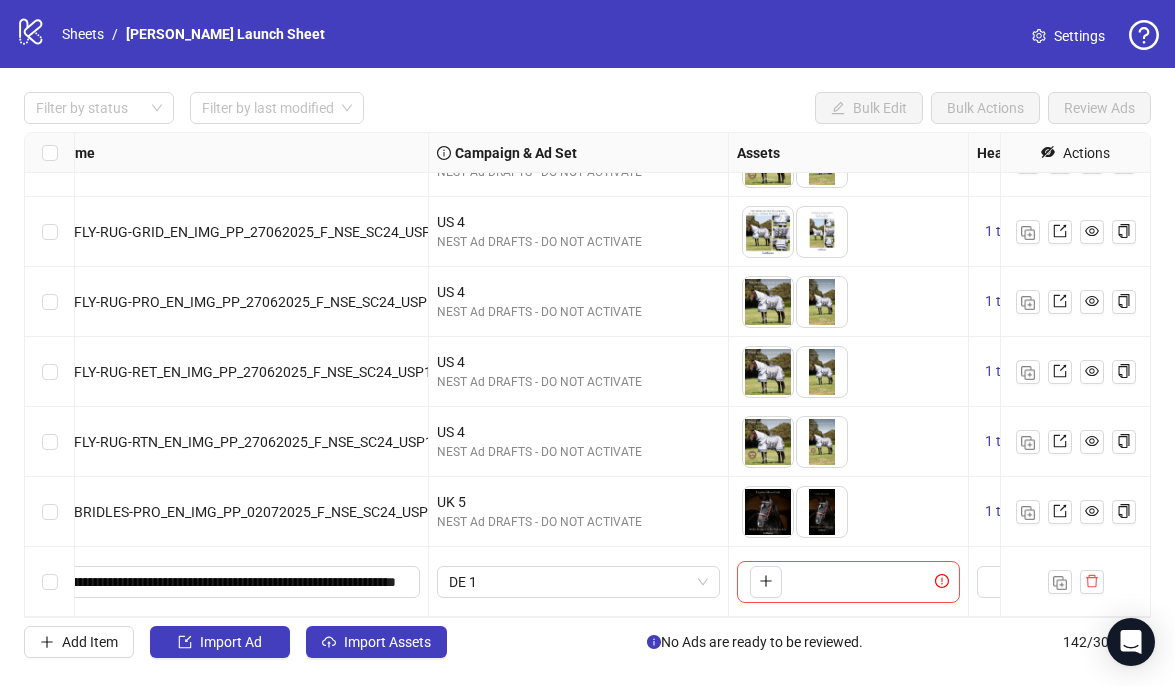 click 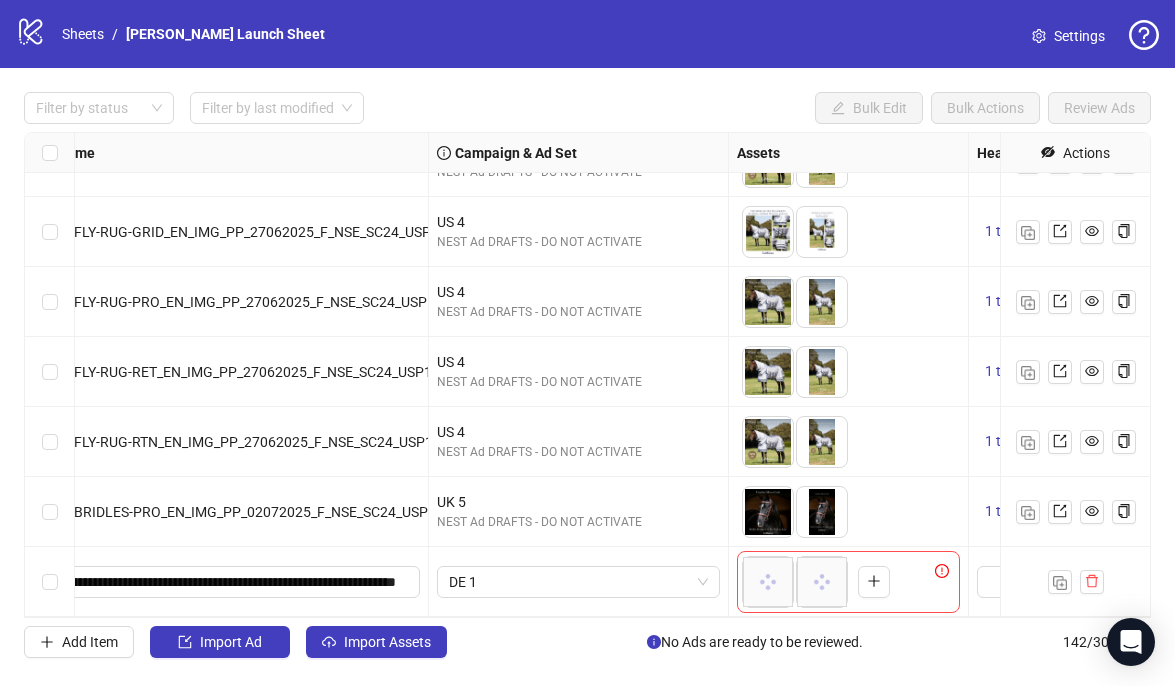 scroll, scrollTop: 9496, scrollLeft: 755, axis: both 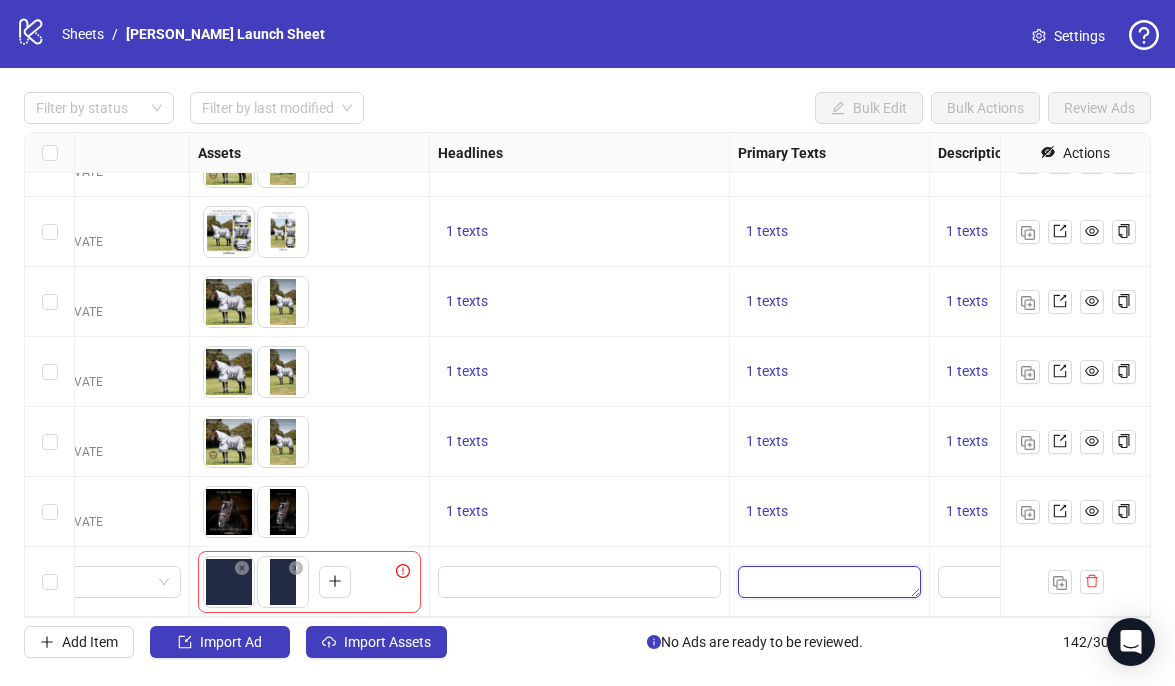 click at bounding box center (829, 582) 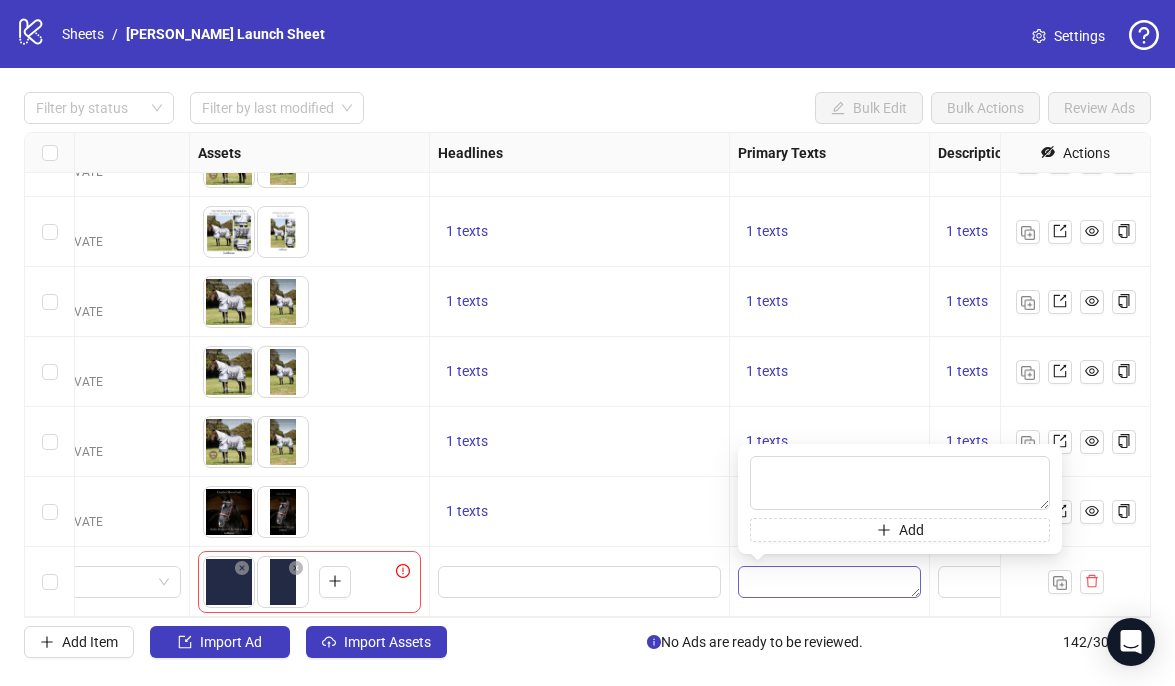 type on "**********" 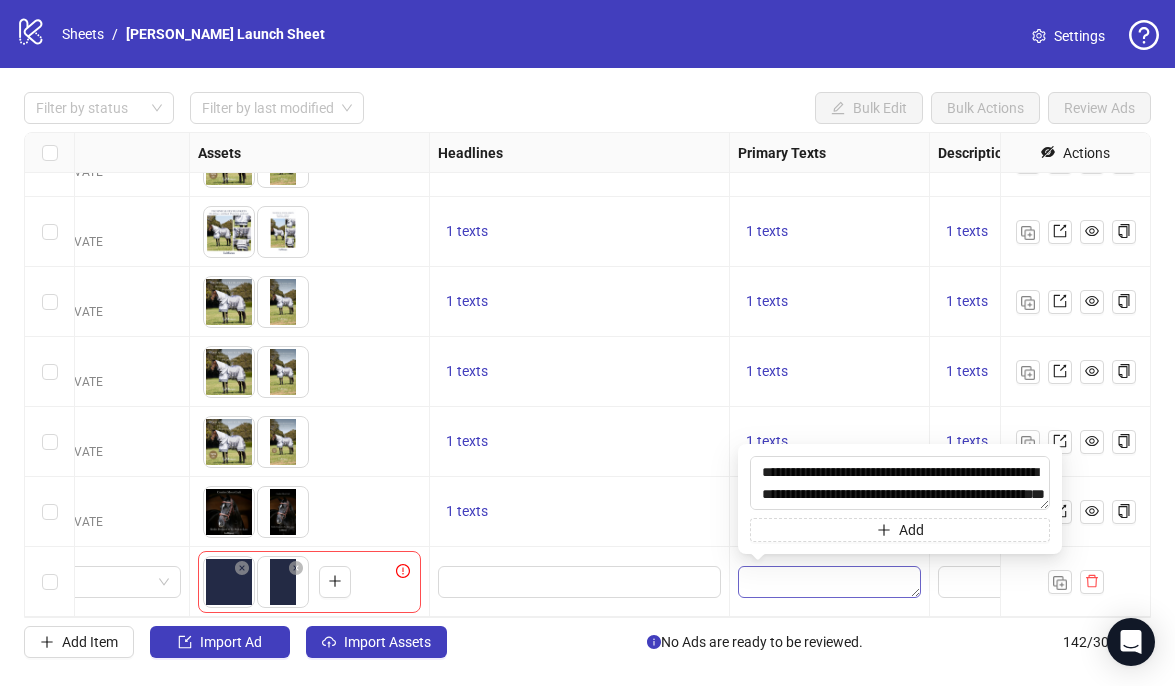 scroll, scrollTop: 15, scrollLeft: 0, axis: vertical 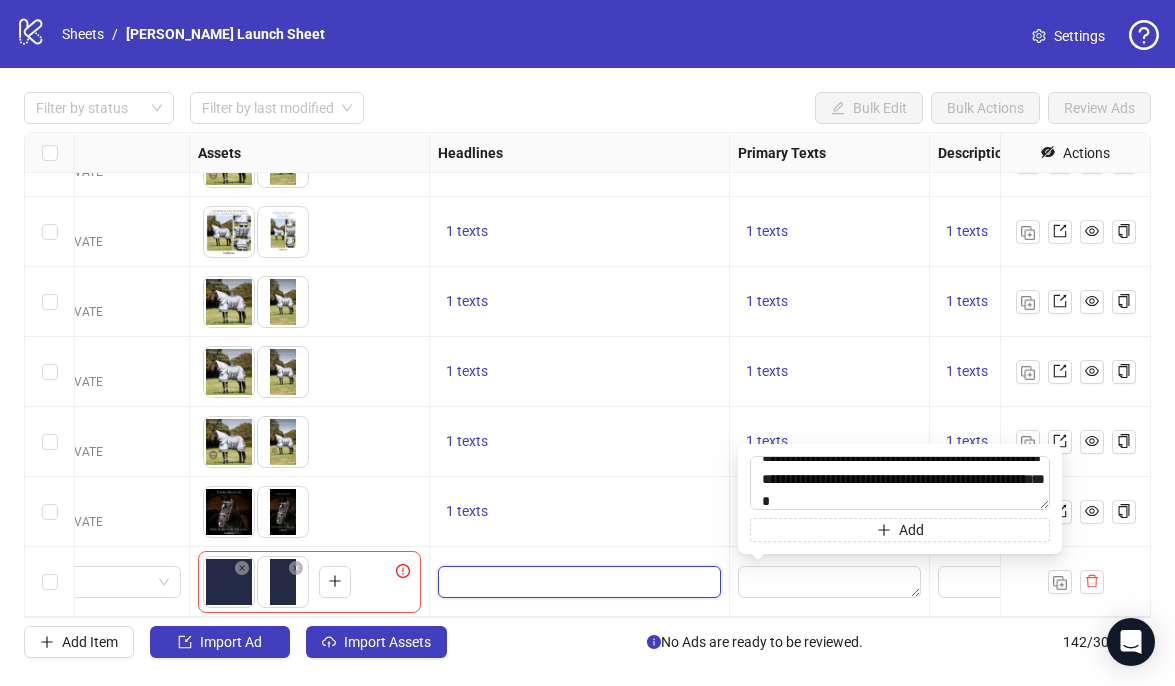 click at bounding box center [577, 582] 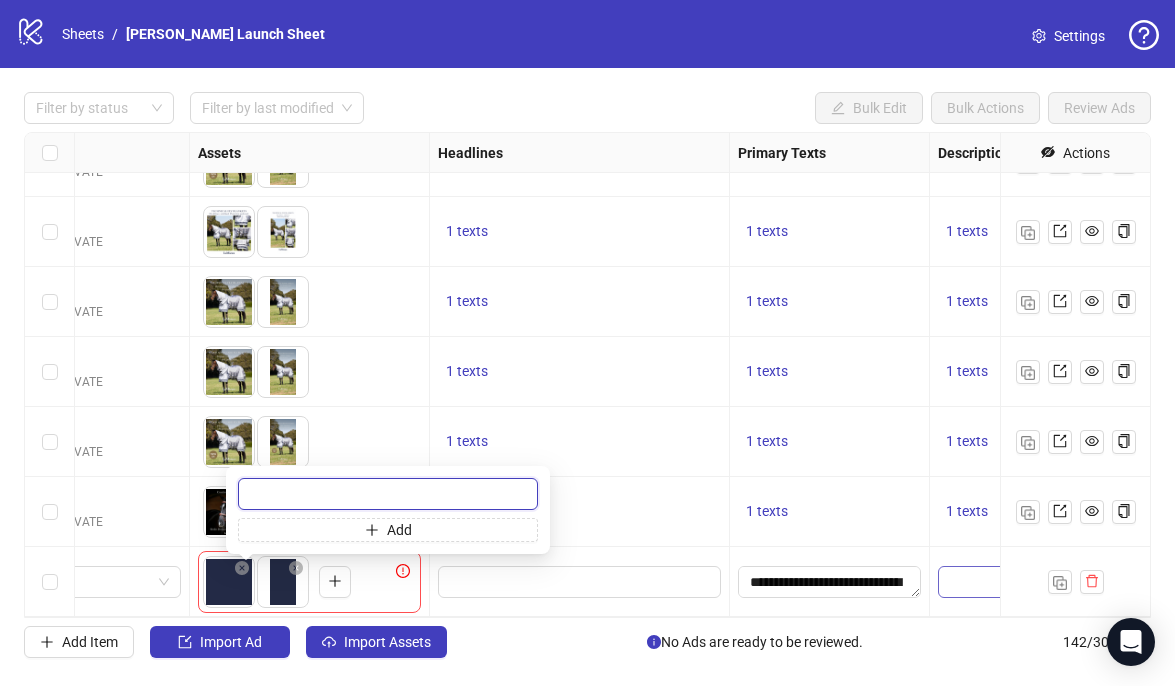 scroll, scrollTop: 9496, scrollLeft: 967, axis: both 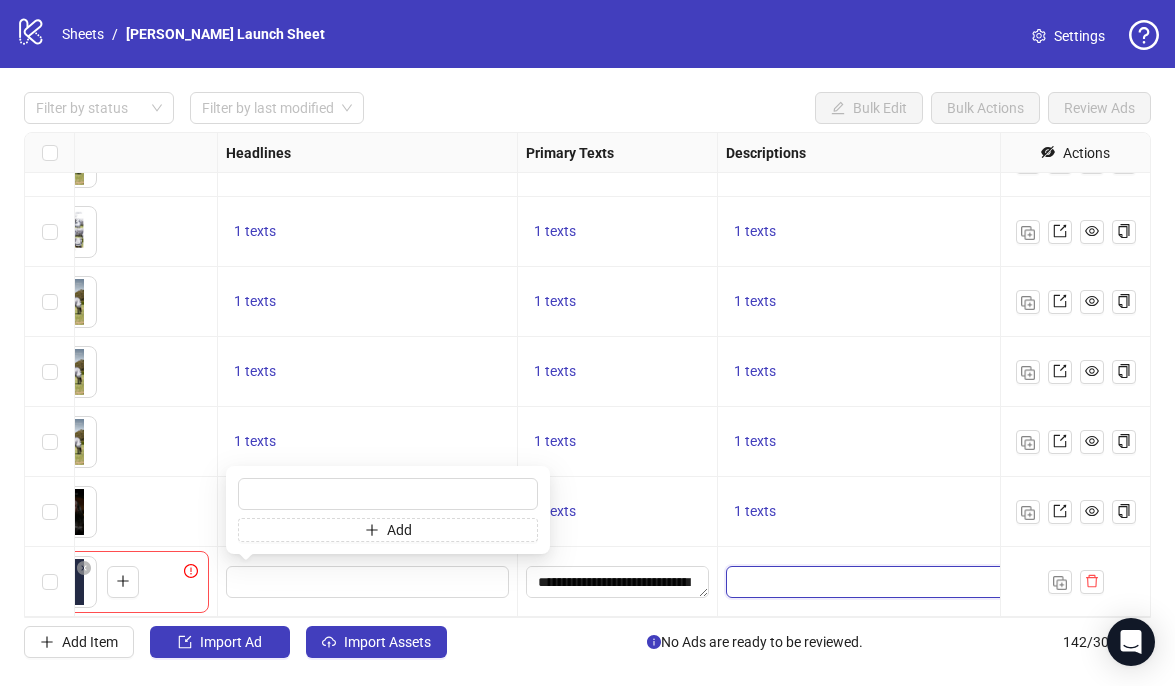 click at bounding box center (867, 582) 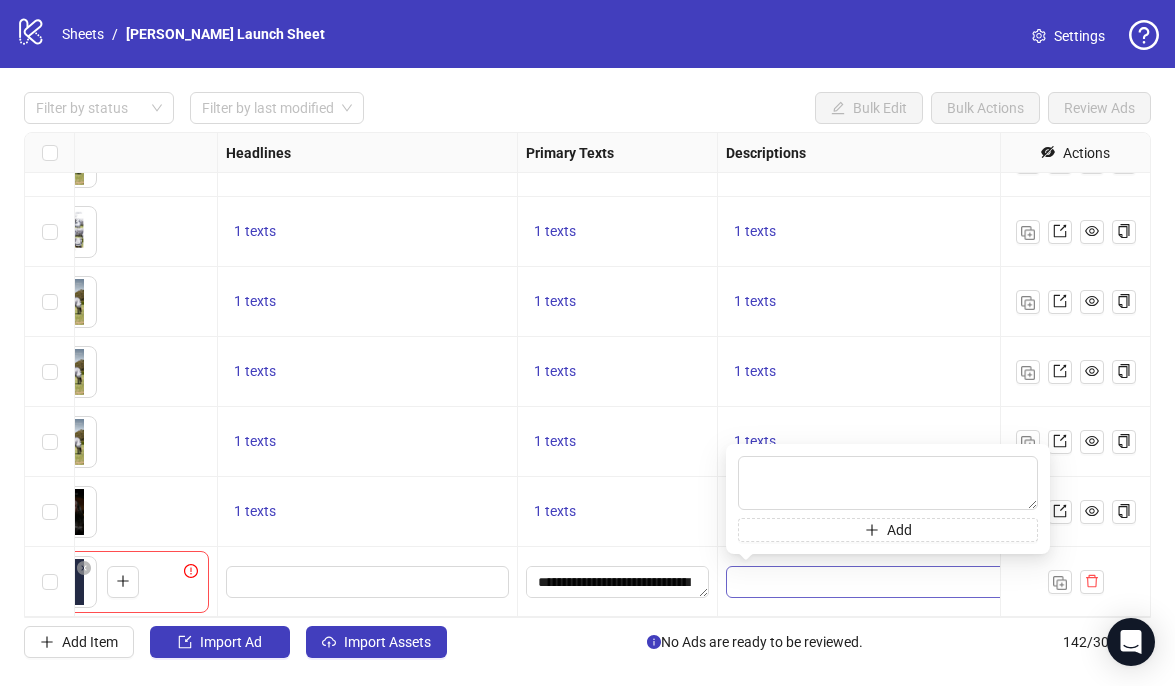 type on "**********" 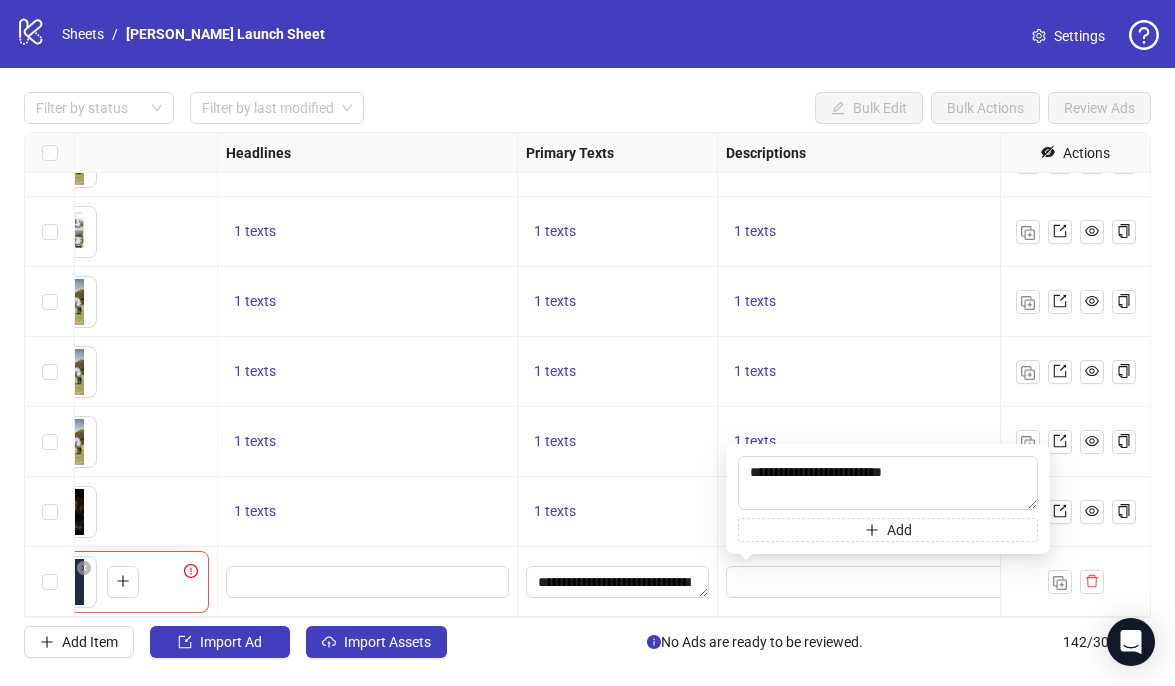 click on "1 texts" at bounding box center (867, 442) 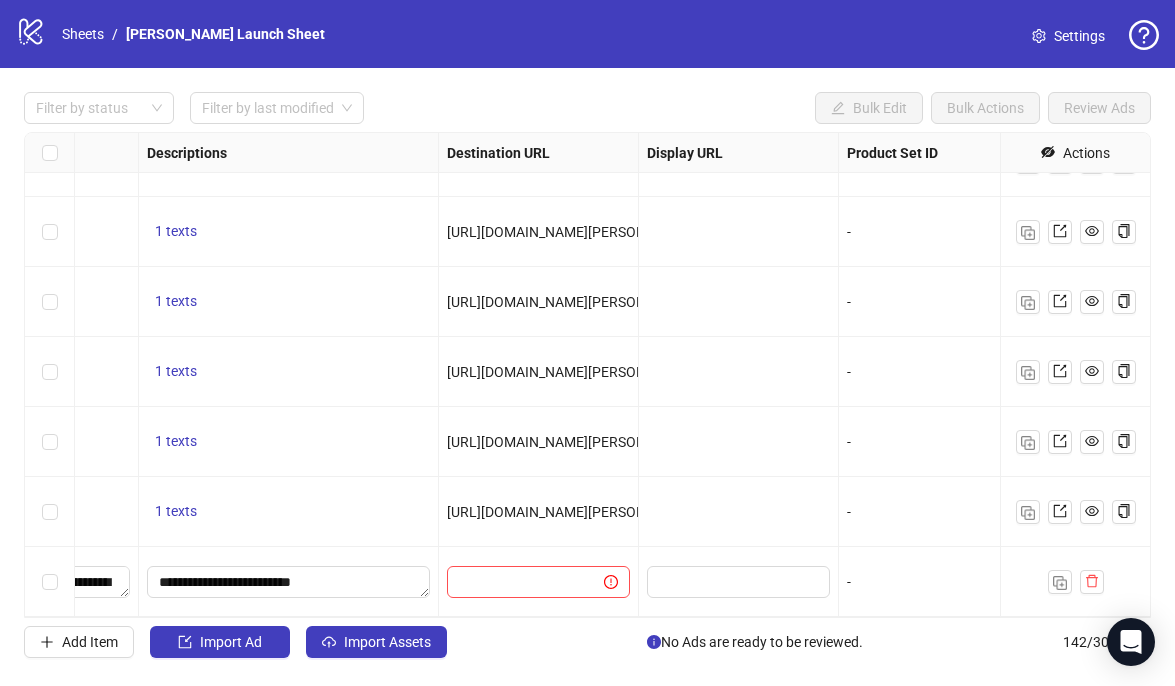 scroll, scrollTop: 9496, scrollLeft: 1678, axis: both 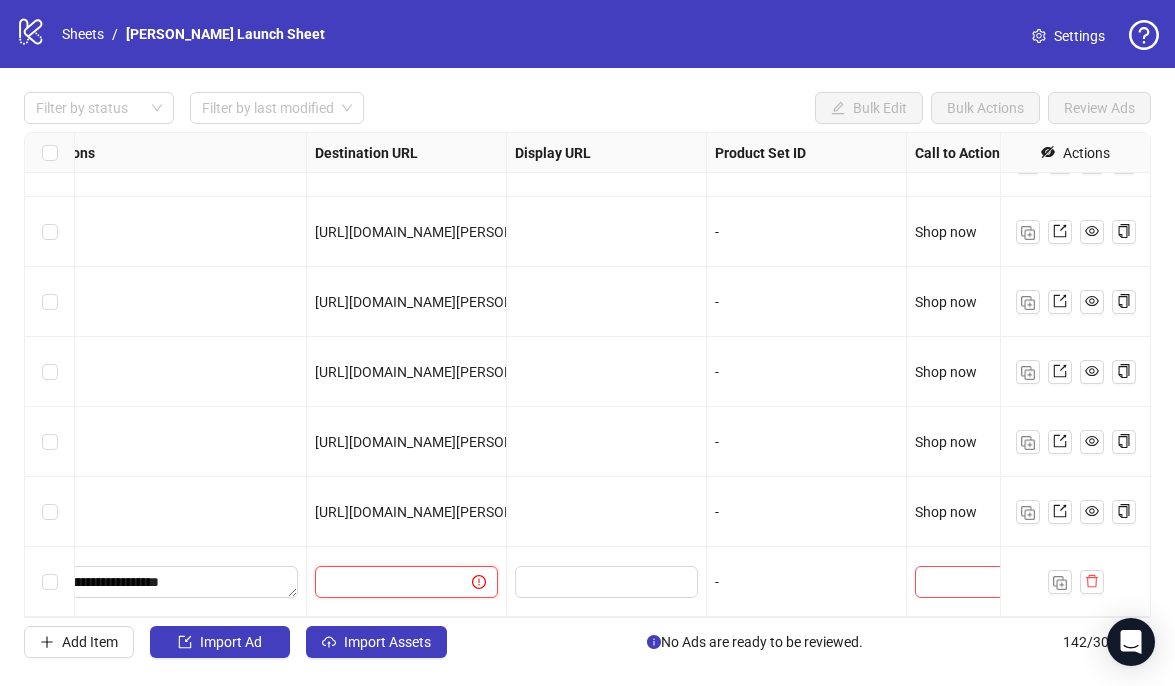 click at bounding box center (385, 582) 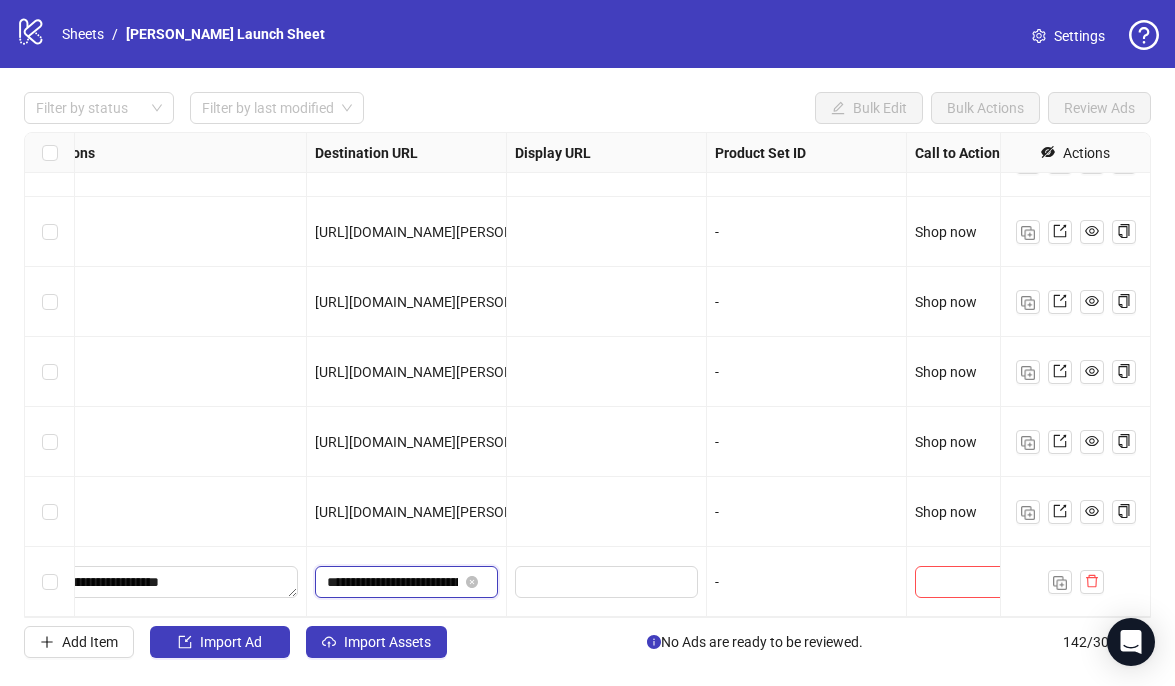 scroll, scrollTop: 0, scrollLeft: 130, axis: horizontal 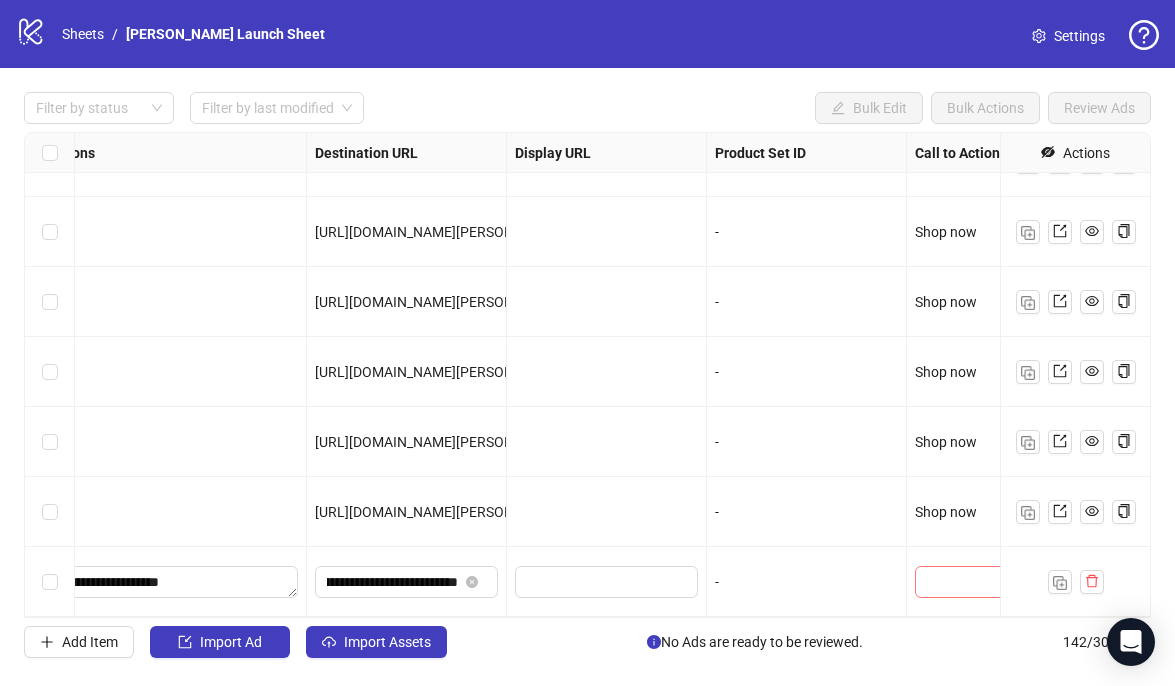 click at bounding box center (977, 582) 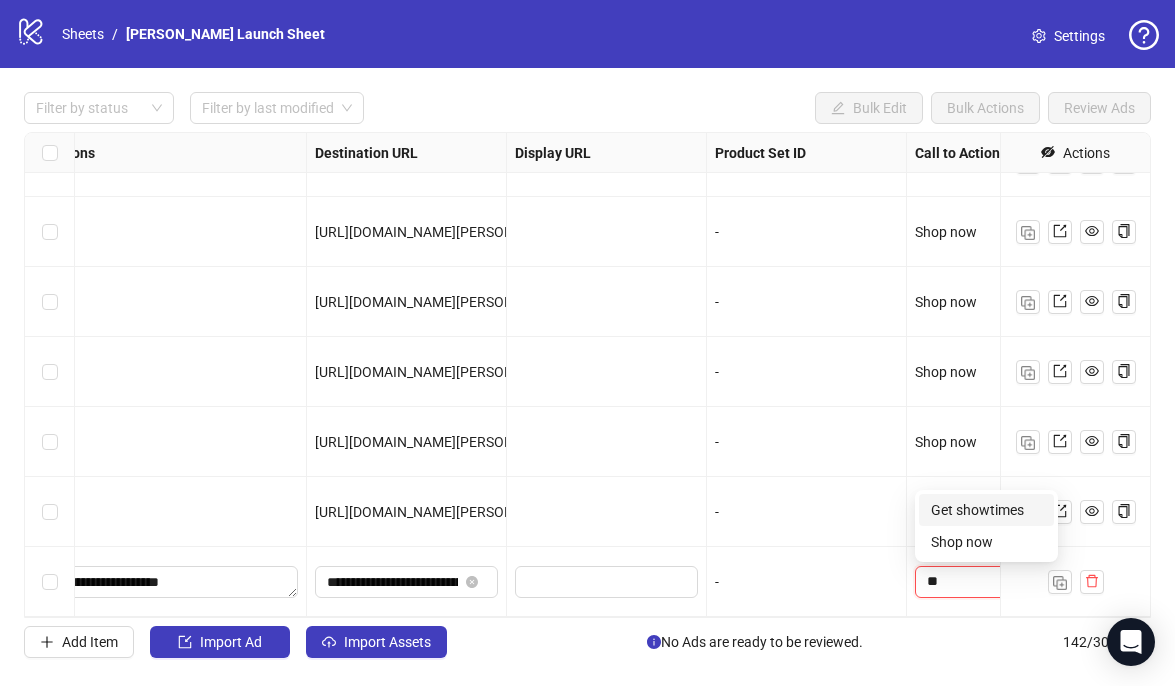 type on "***" 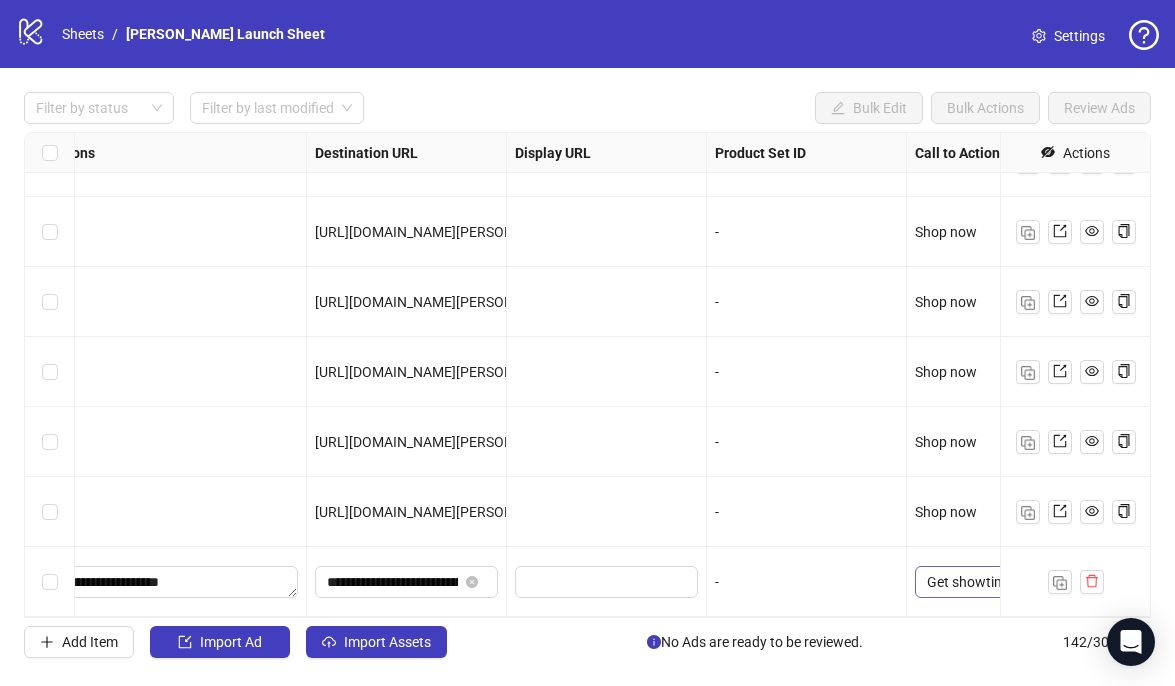 click on "Get showtimes" at bounding box center [986, 582] 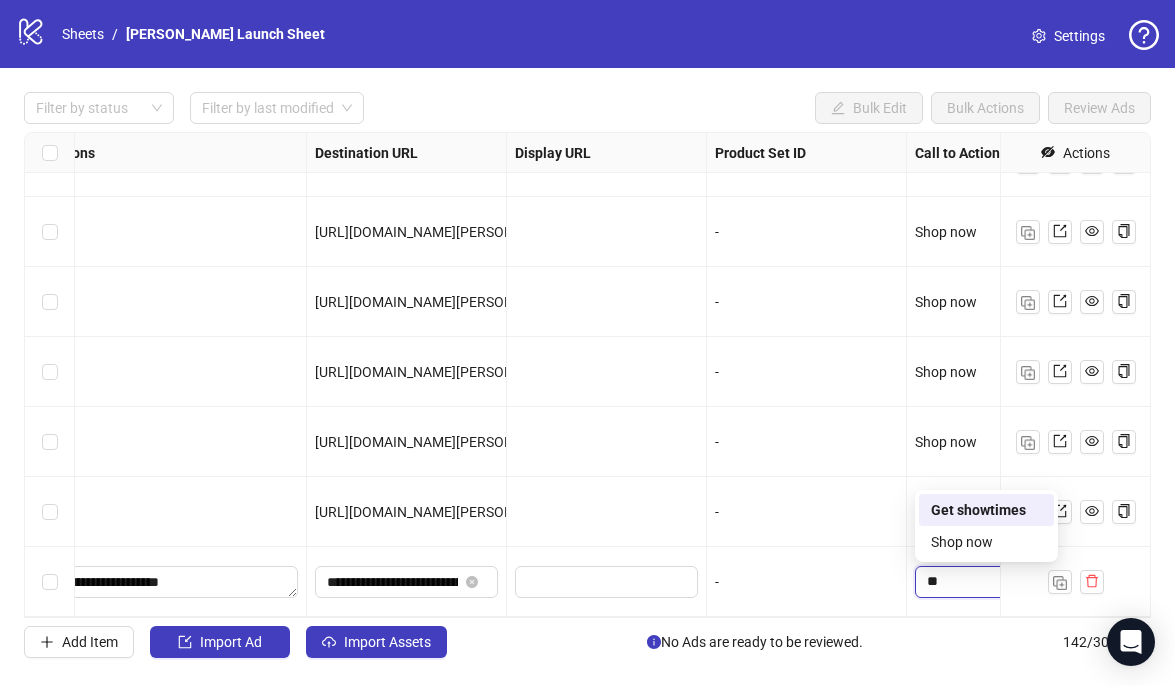 scroll, scrollTop: 0, scrollLeft: 0, axis: both 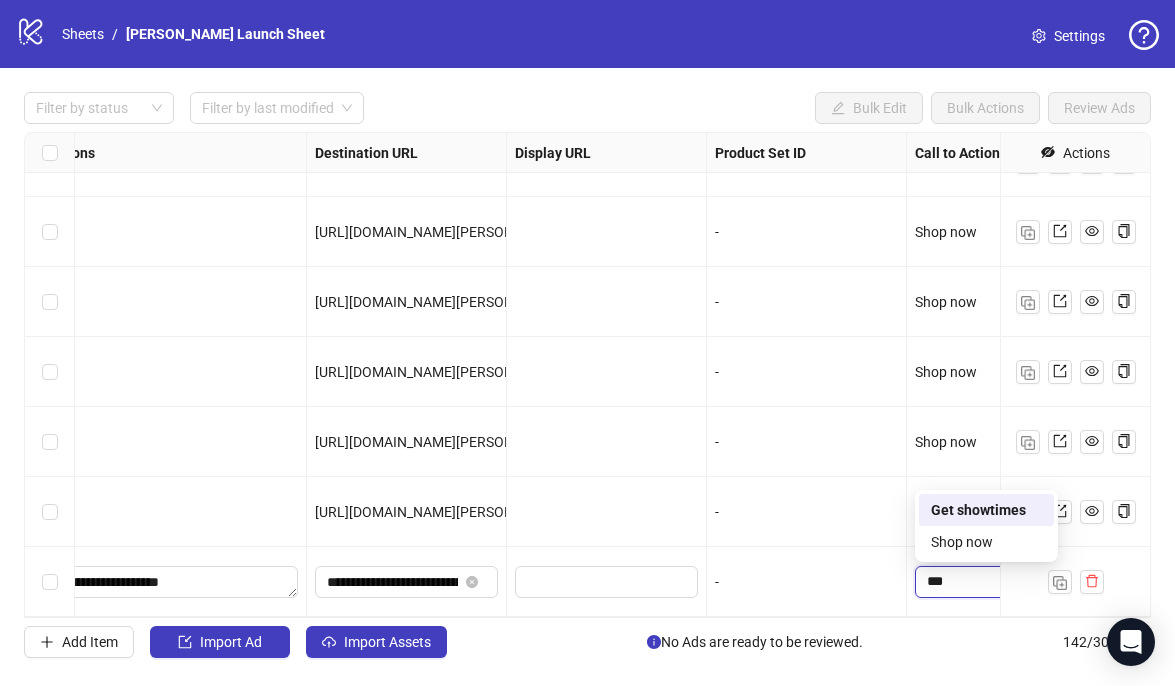type on "****" 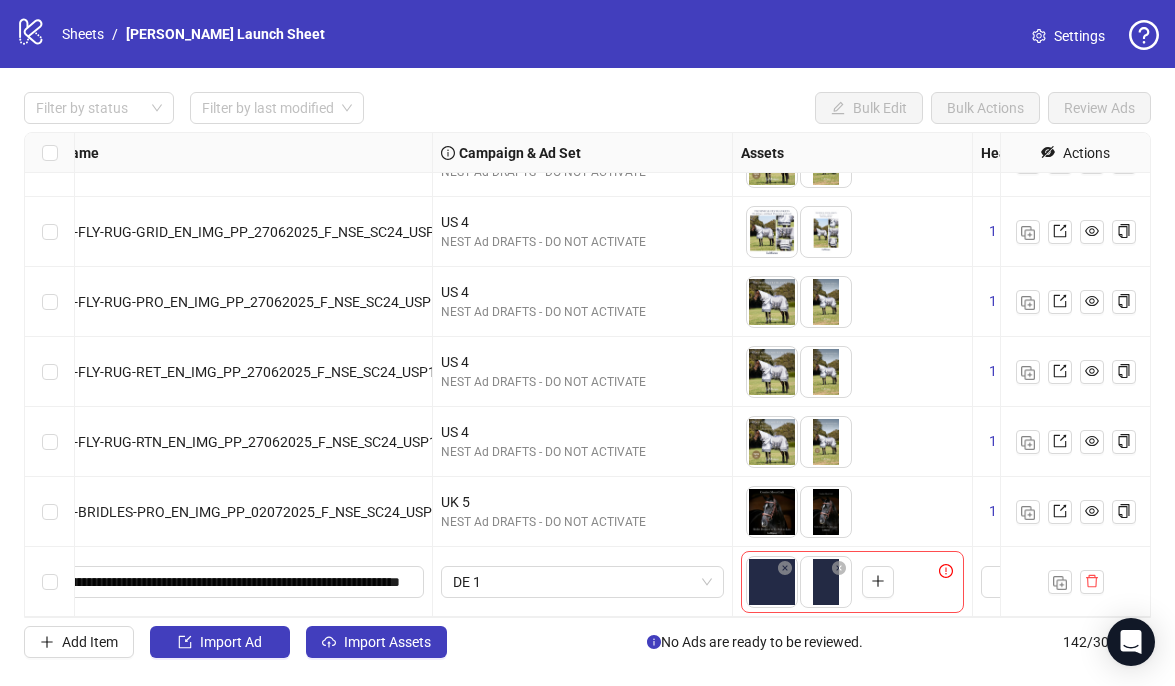 scroll, scrollTop: 9496, scrollLeft: 0, axis: vertical 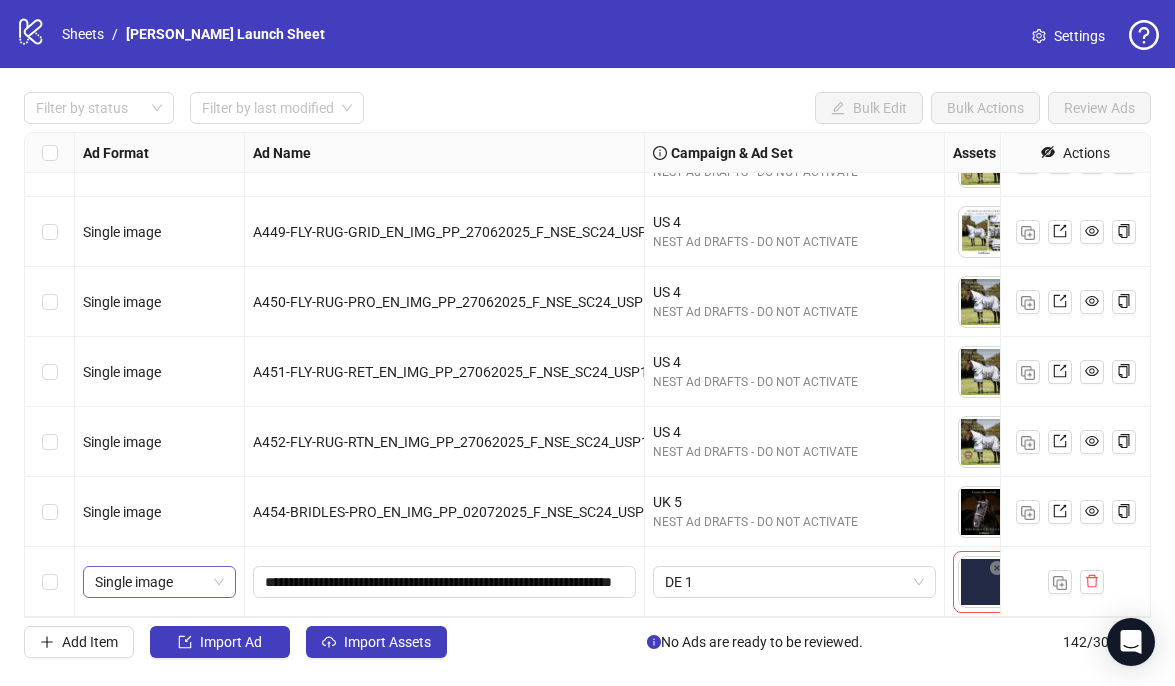 click on "Single image" at bounding box center (159, 582) 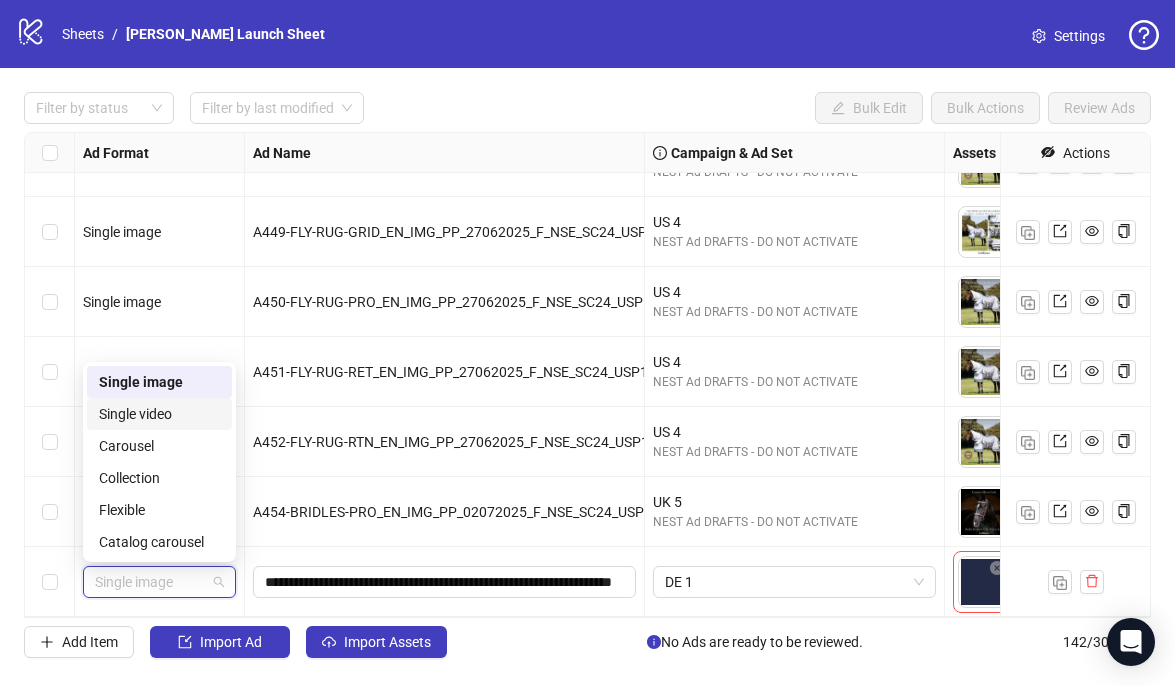 click on "Single video" at bounding box center [159, 414] 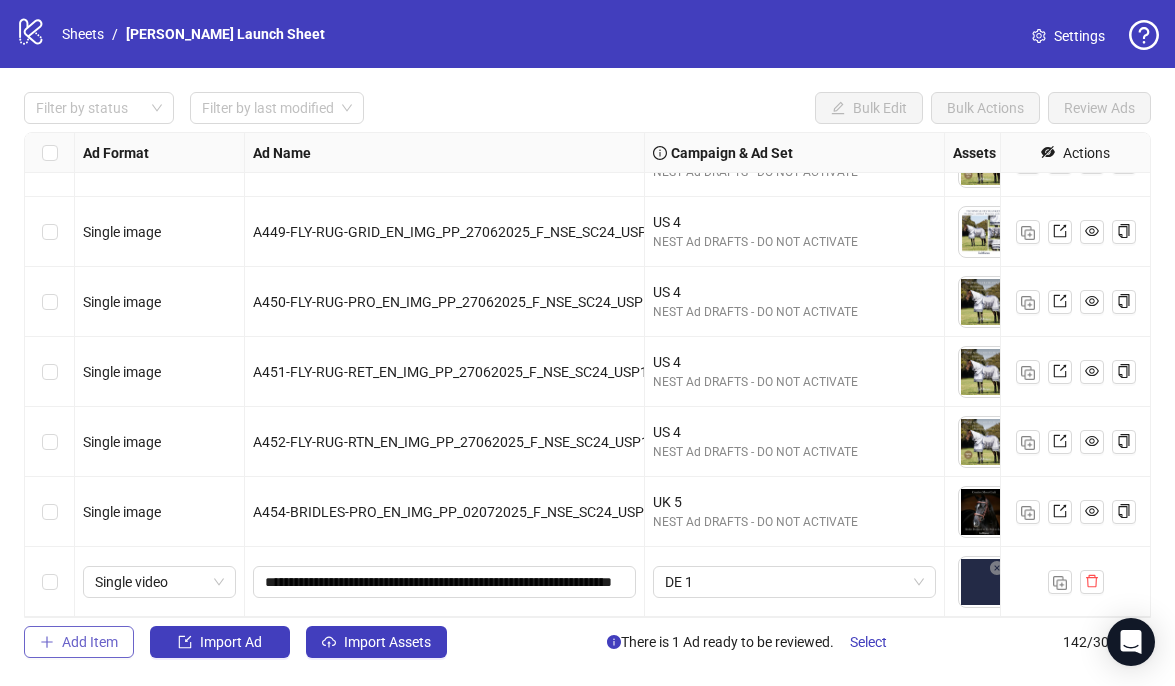 click on "Add Item" at bounding box center (90, 642) 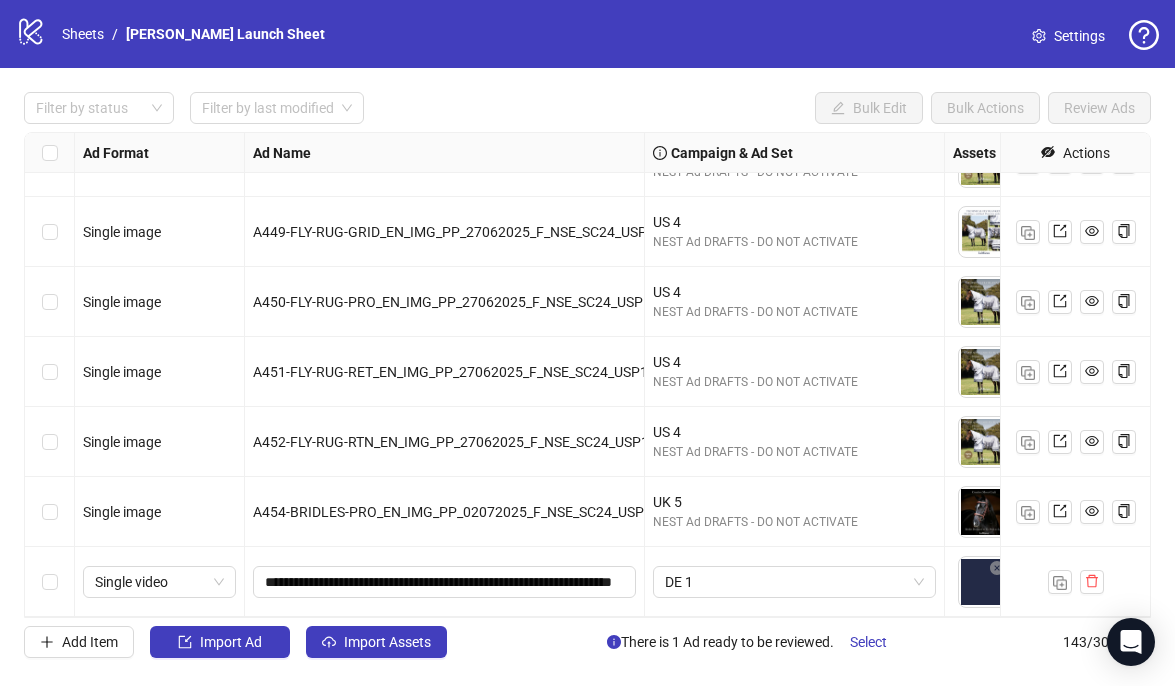 scroll, scrollTop: 9566, scrollLeft: 0, axis: vertical 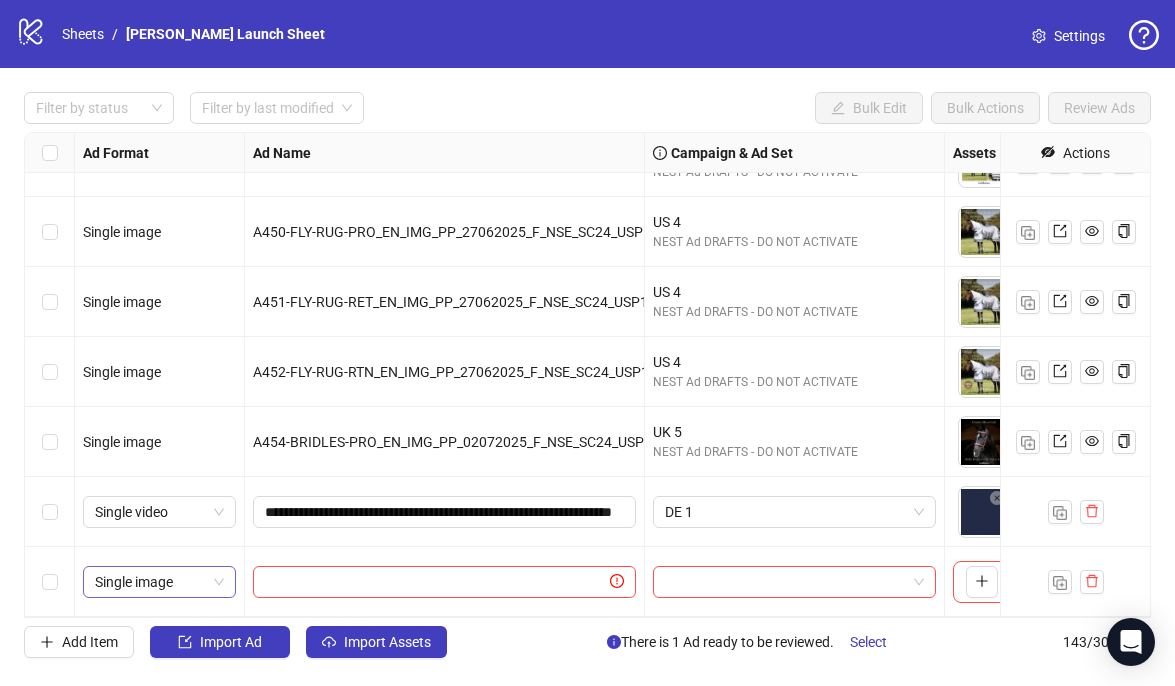 click on "Single image" at bounding box center [159, 582] 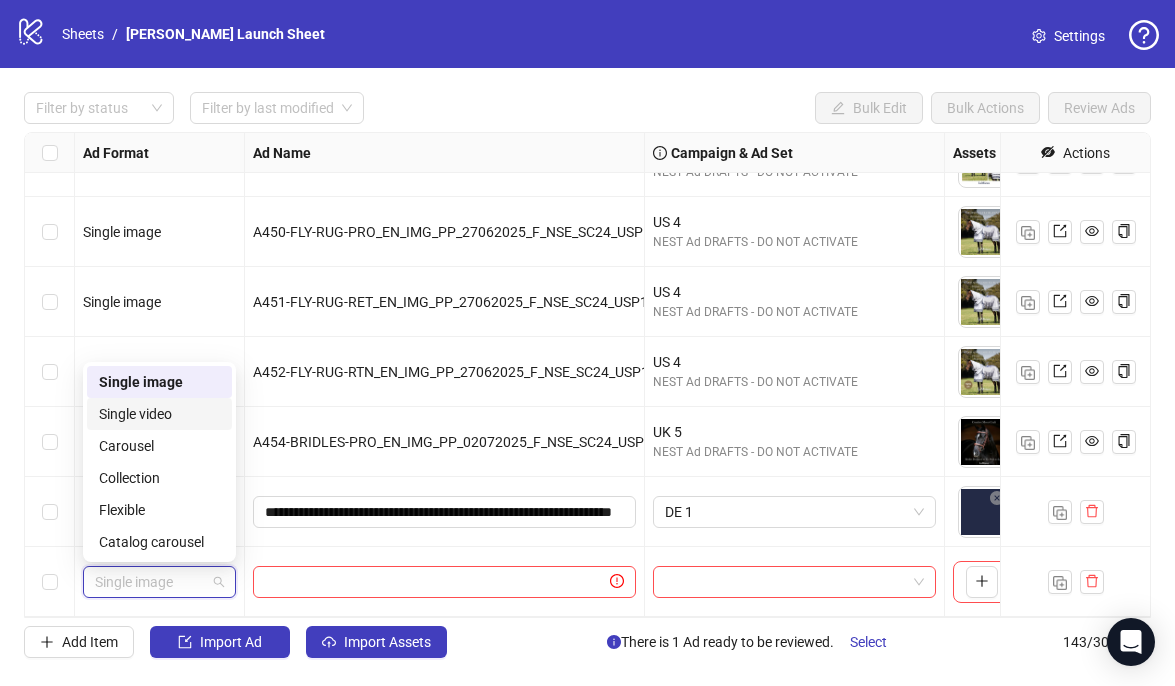 click on "Single video" at bounding box center (159, 414) 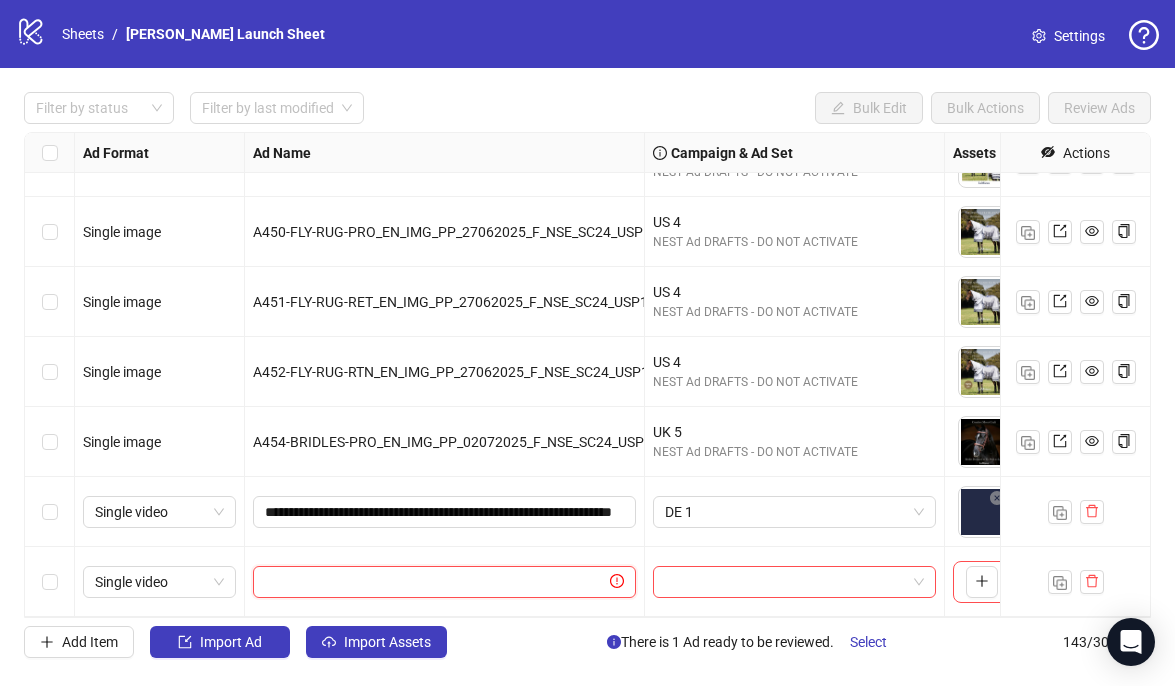 click at bounding box center (435, 582) 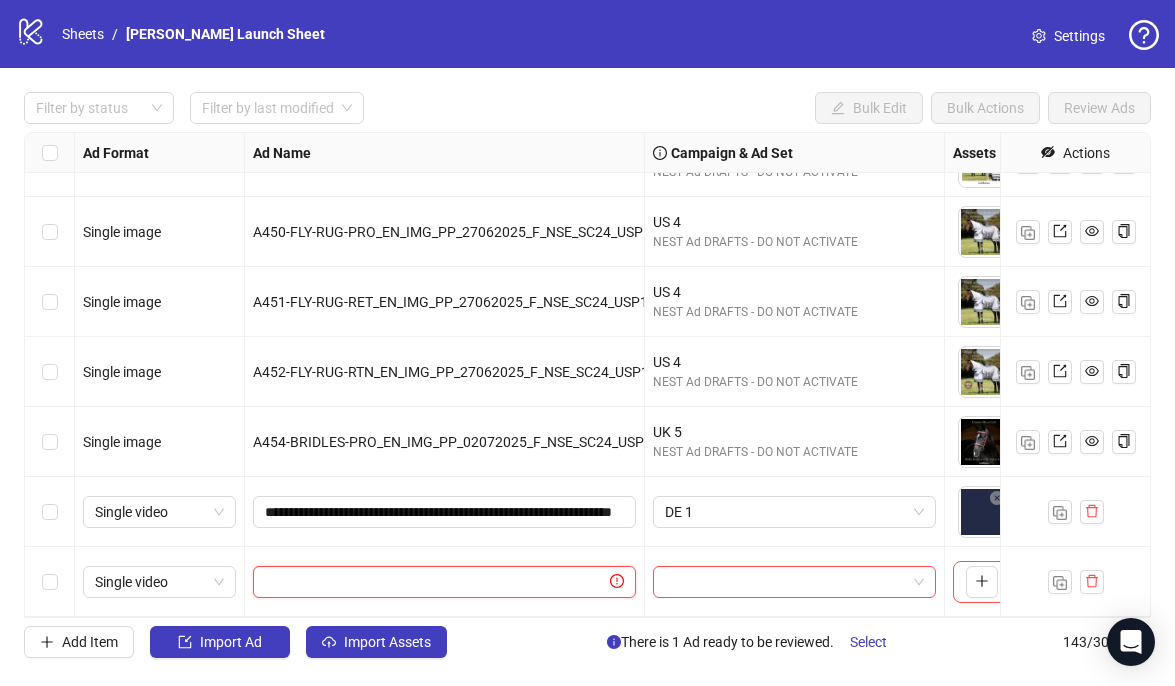 paste on "**********" 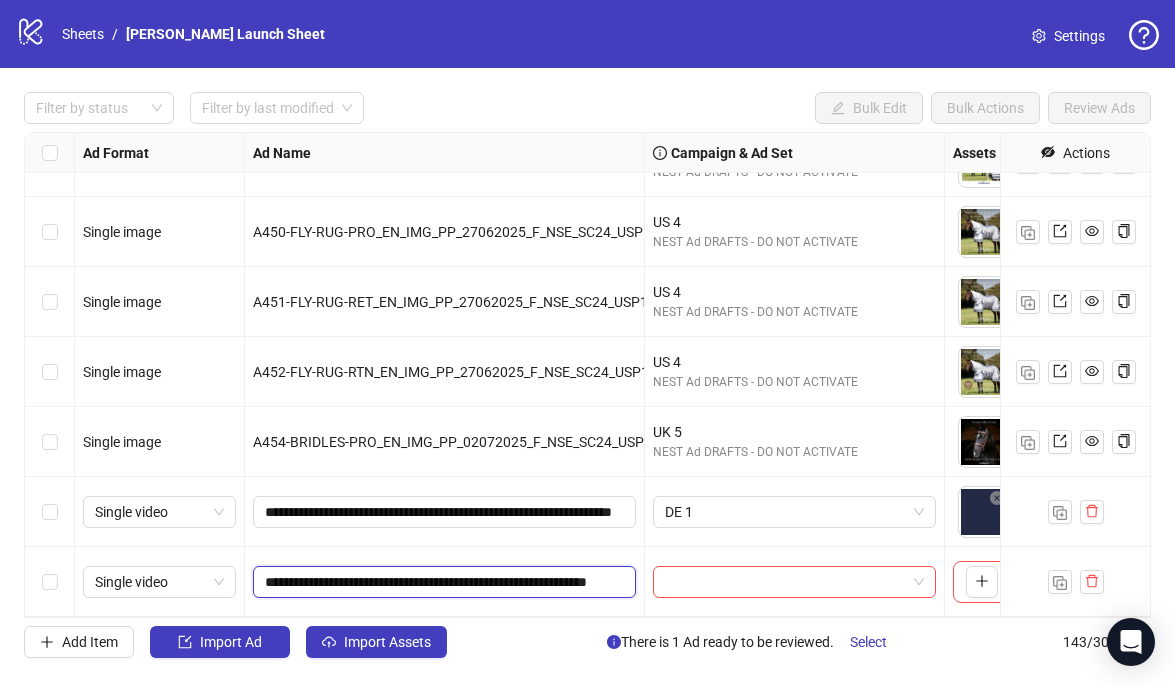 scroll, scrollTop: 0, scrollLeft: 151, axis: horizontal 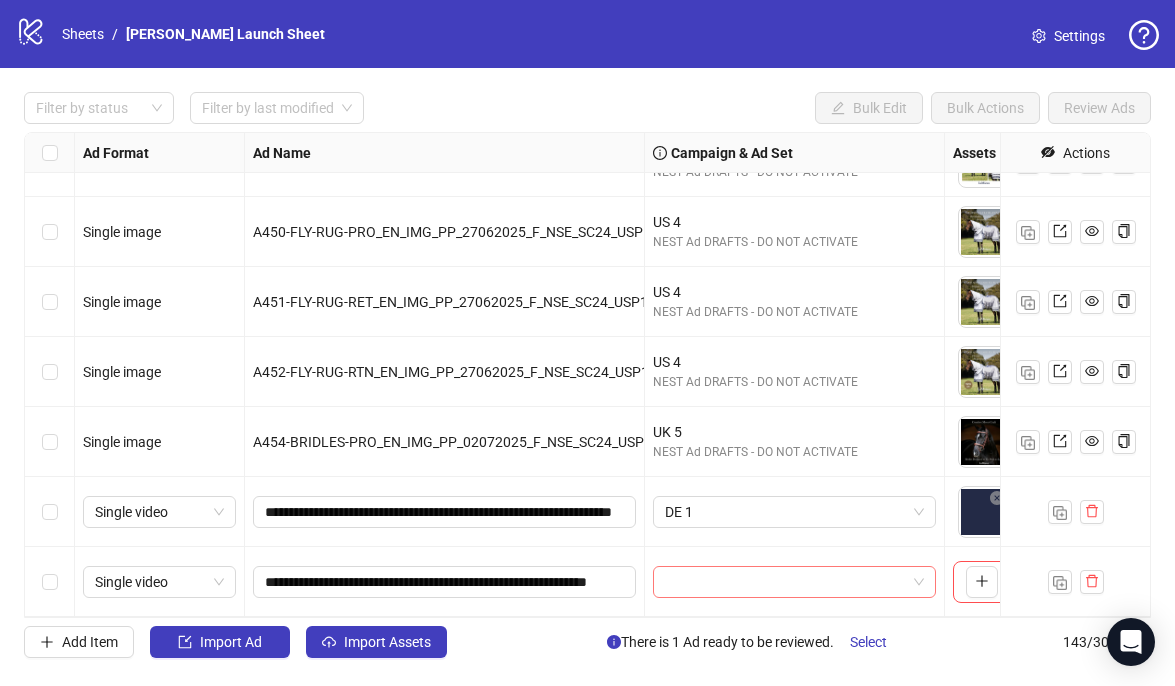 click at bounding box center [785, 582] 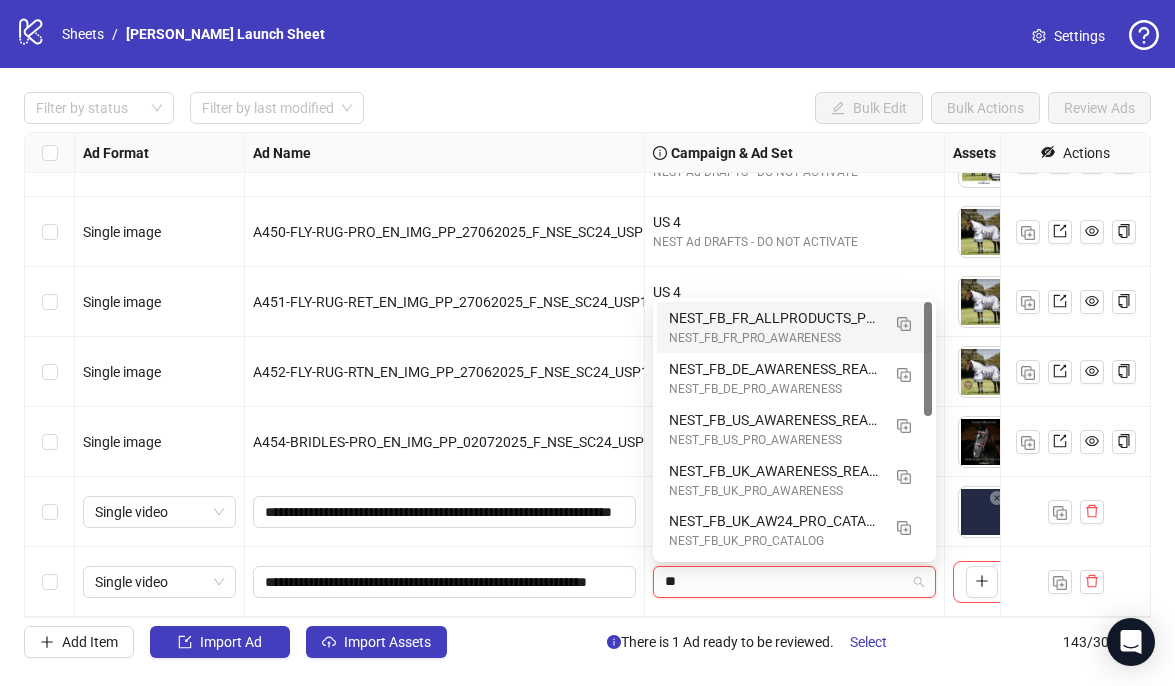 type on "***" 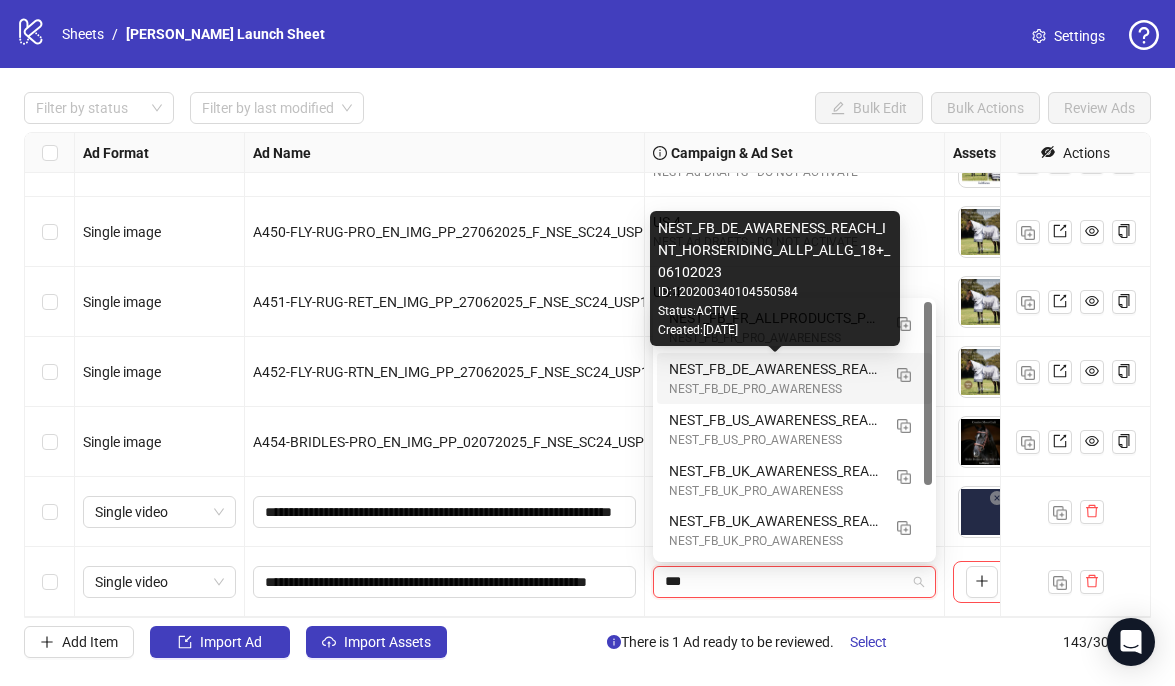 click on "NEST_FB_DE_AWARENESS_REACH_INT_HORSERIDING_ALLP_ALLG_18+_06102023" at bounding box center [774, 369] 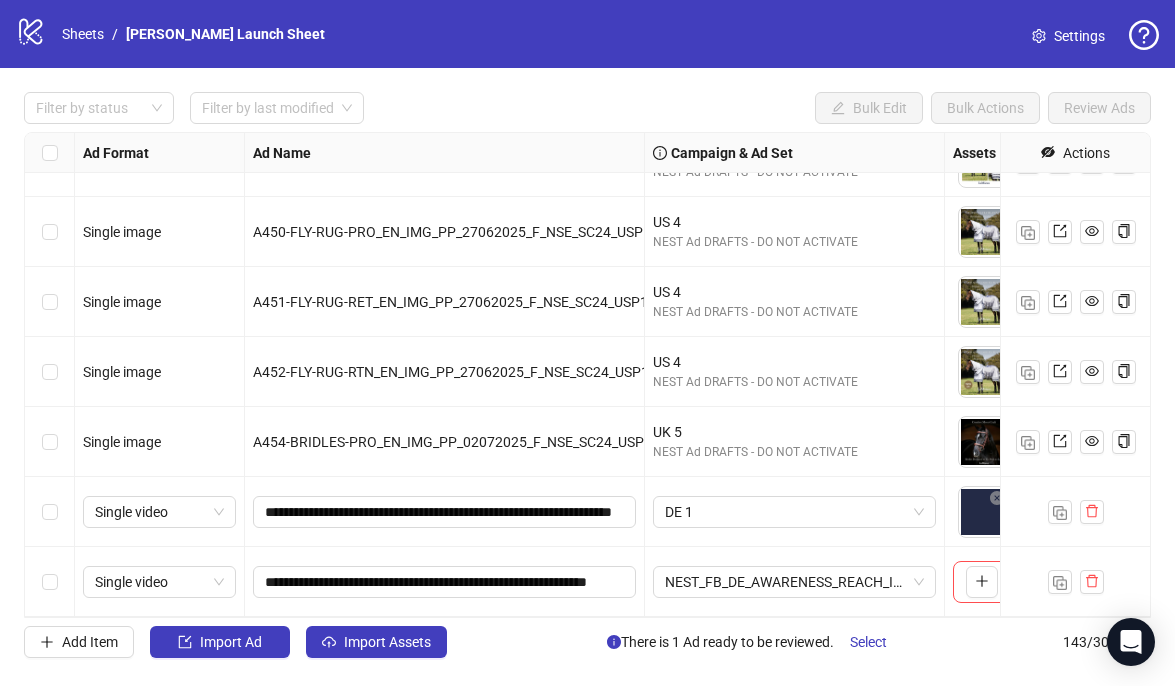 scroll, scrollTop: 9566, scrollLeft: 266, axis: both 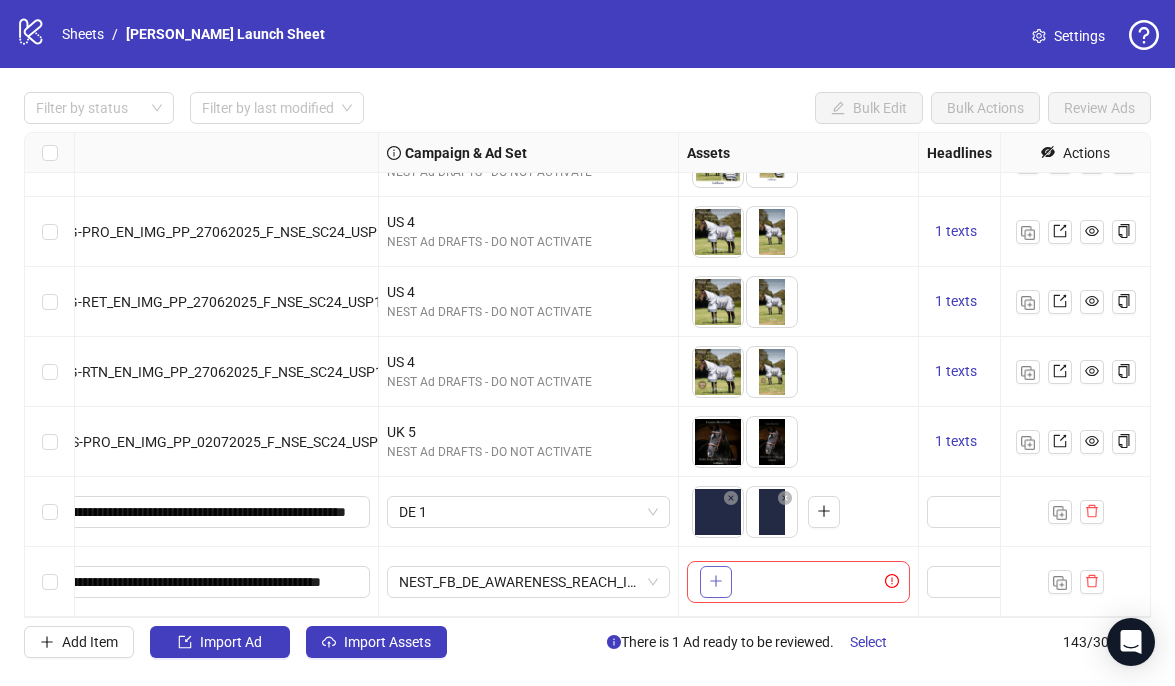 click 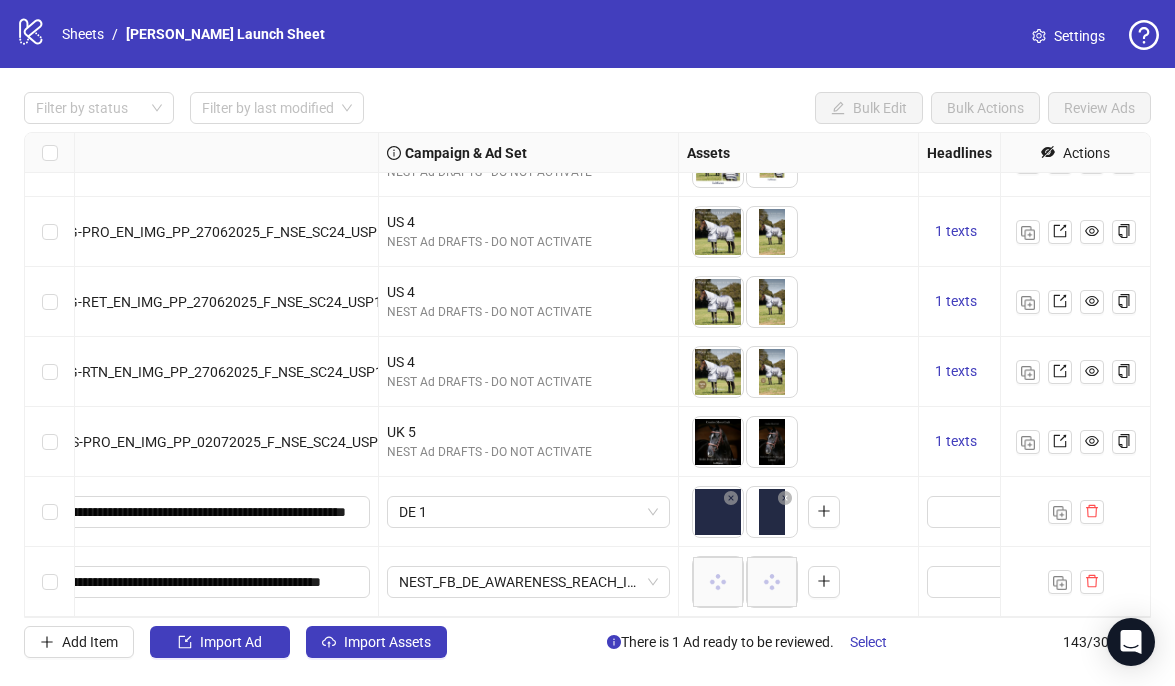 scroll, scrollTop: 9566, scrollLeft: 435, axis: both 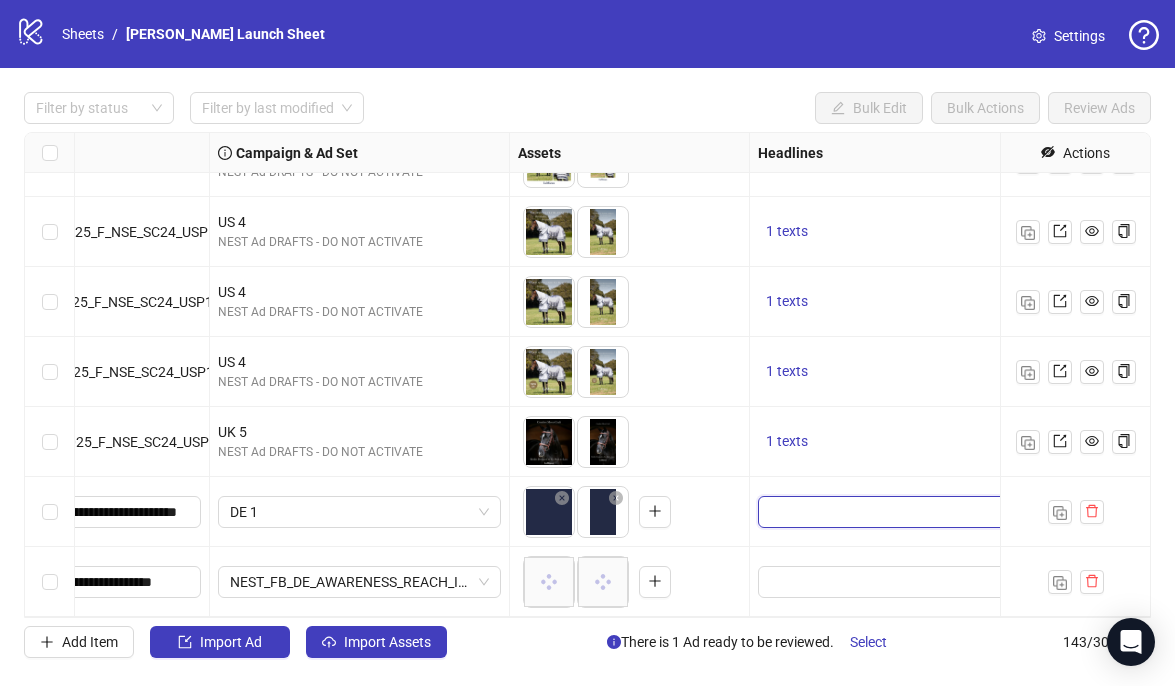 click at bounding box center [897, 512] 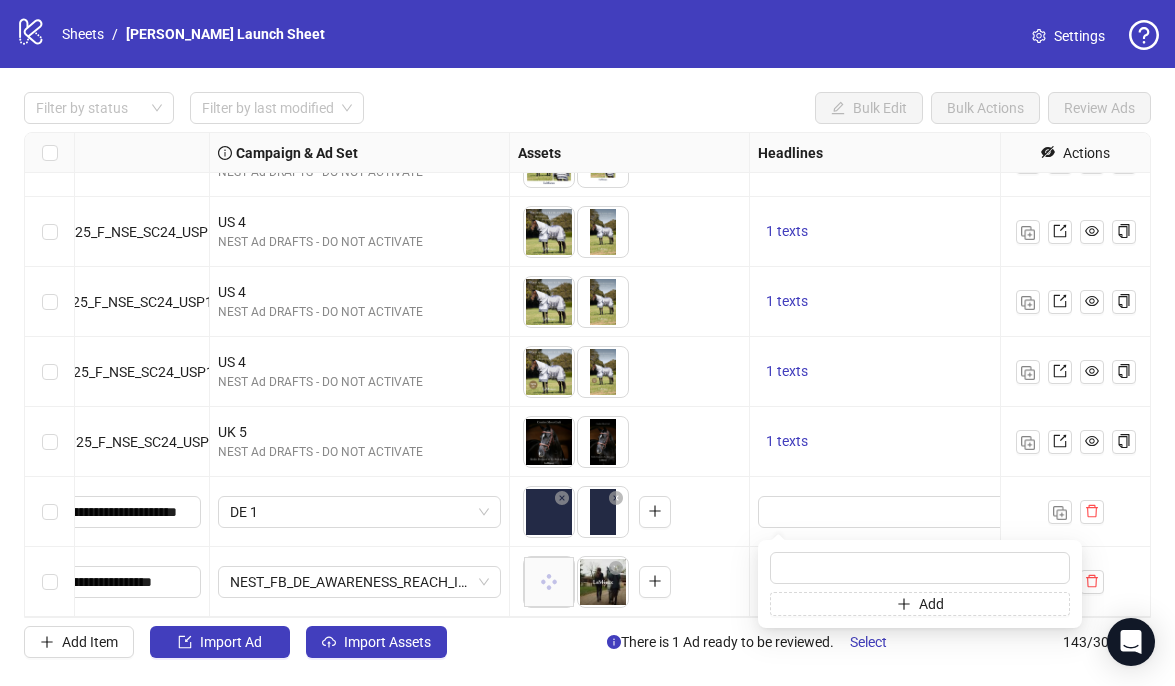 scroll, scrollTop: 9566, scrollLeft: 461, axis: both 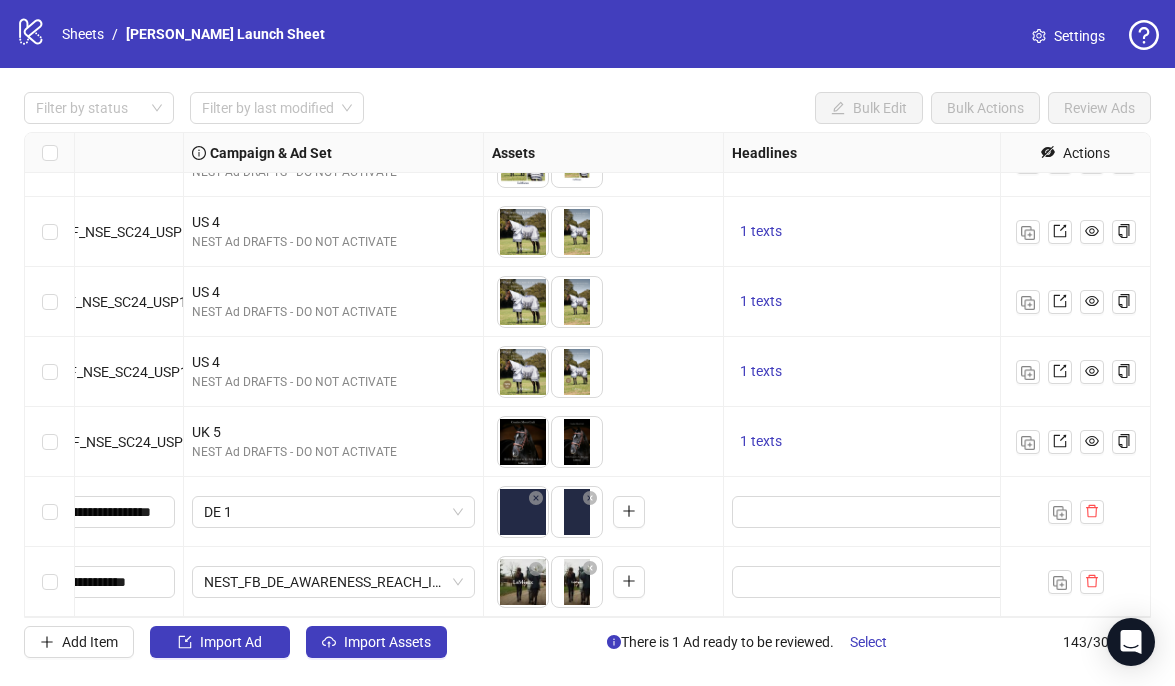 drag, startPoint x: 572, startPoint y: 588, endPoint x: 536, endPoint y: 588, distance: 36 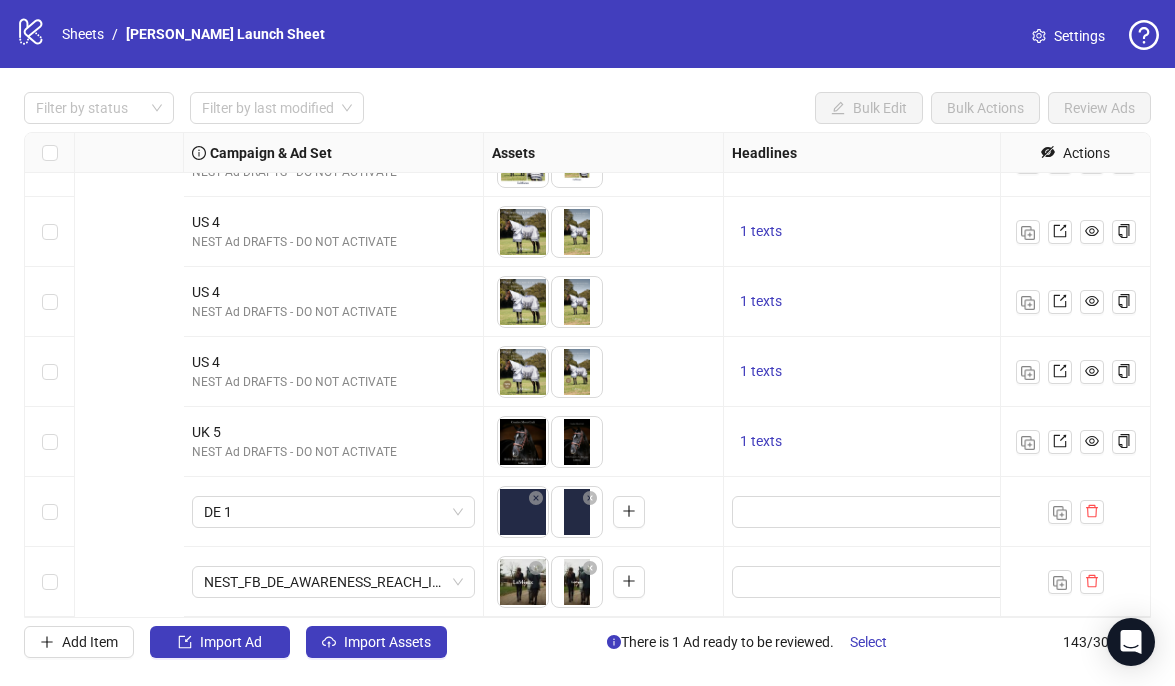 scroll, scrollTop: 9566, scrollLeft: 957, axis: both 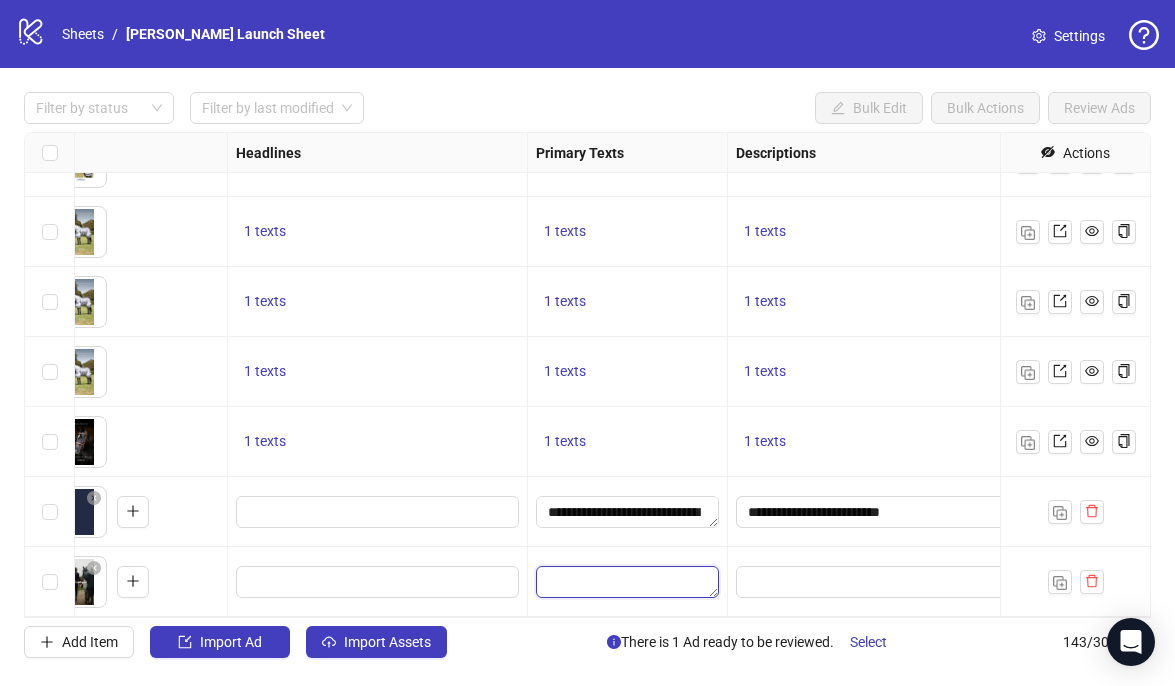 click at bounding box center [627, 582] 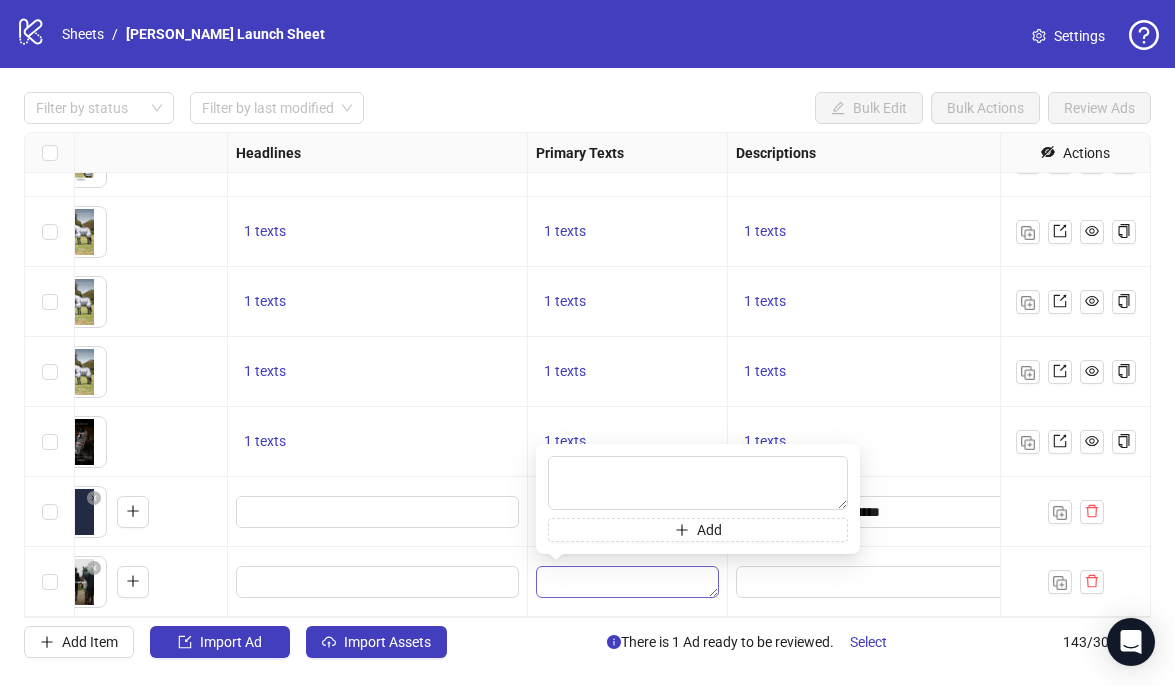 type on "**********" 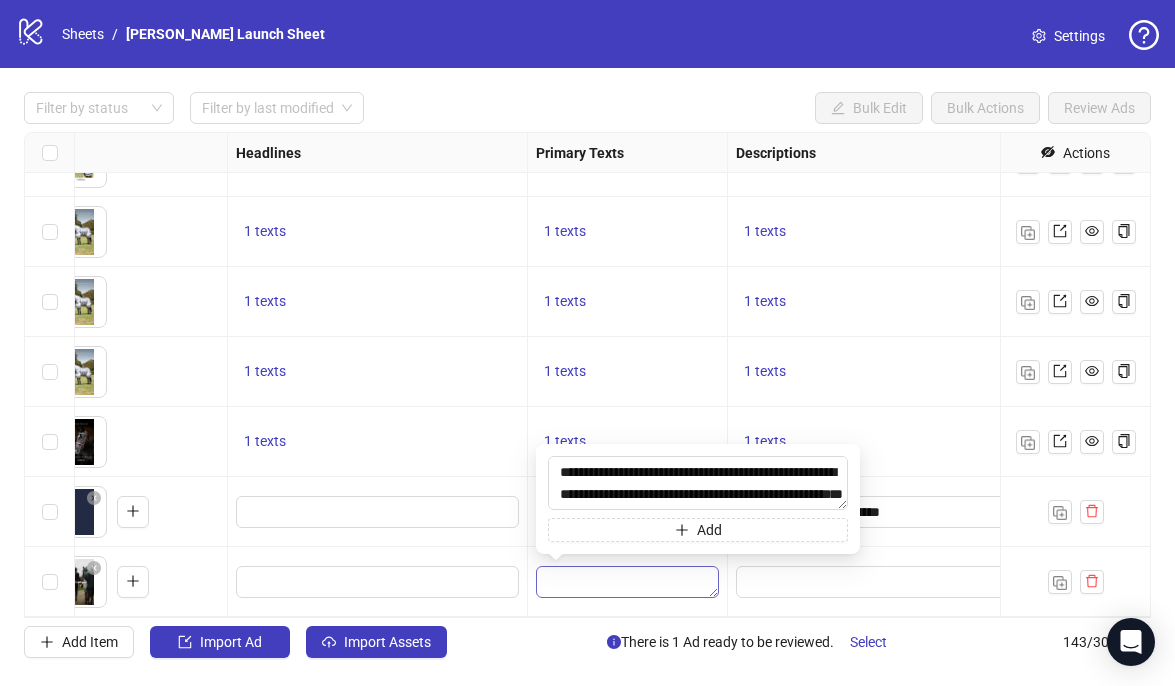 scroll, scrollTop: 15, scrollLeft: 0, axis: vertical 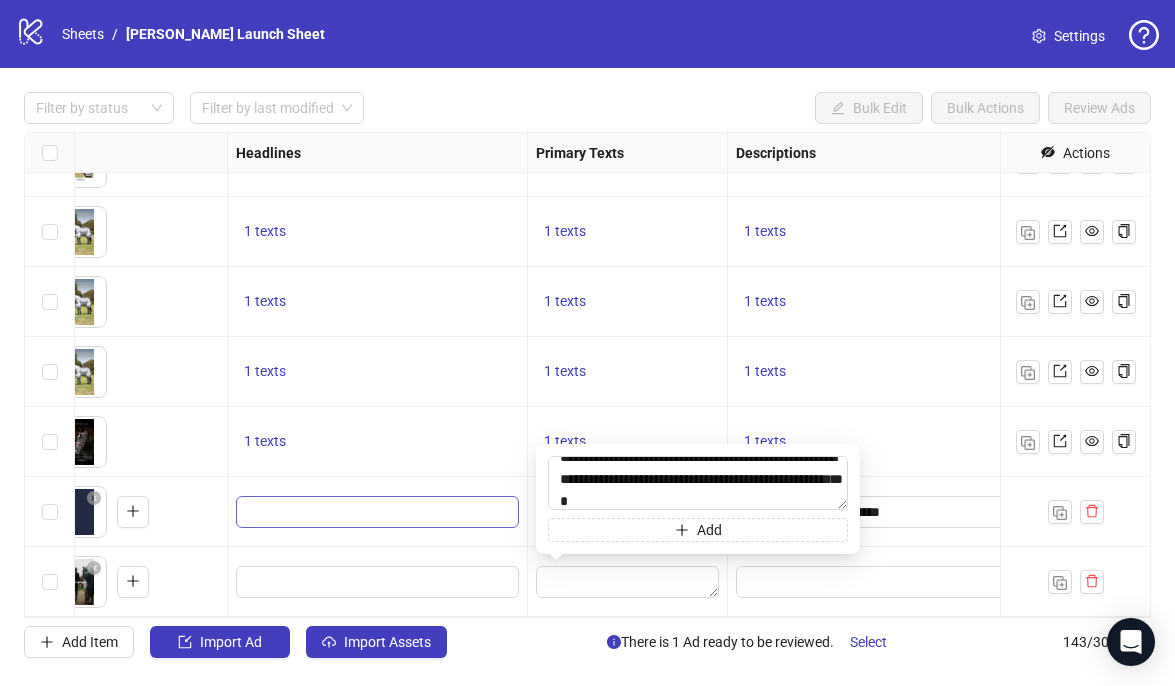 click at bounding box center (377, 512) 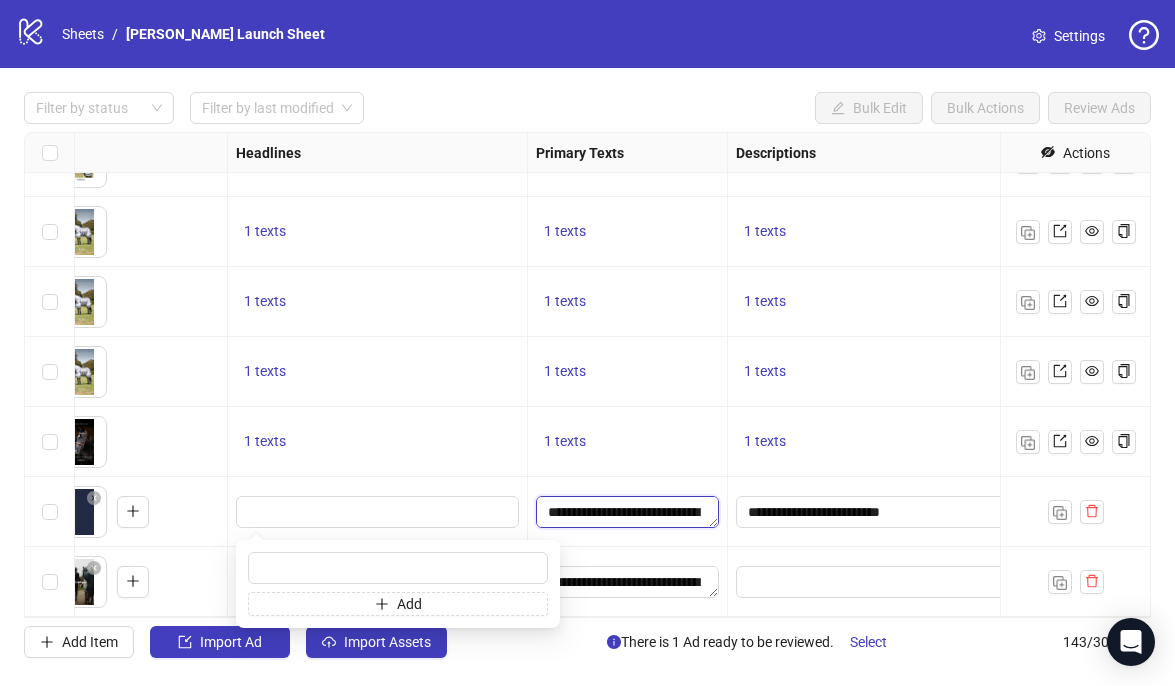 click on "**********" at bounding box center [627, 512] 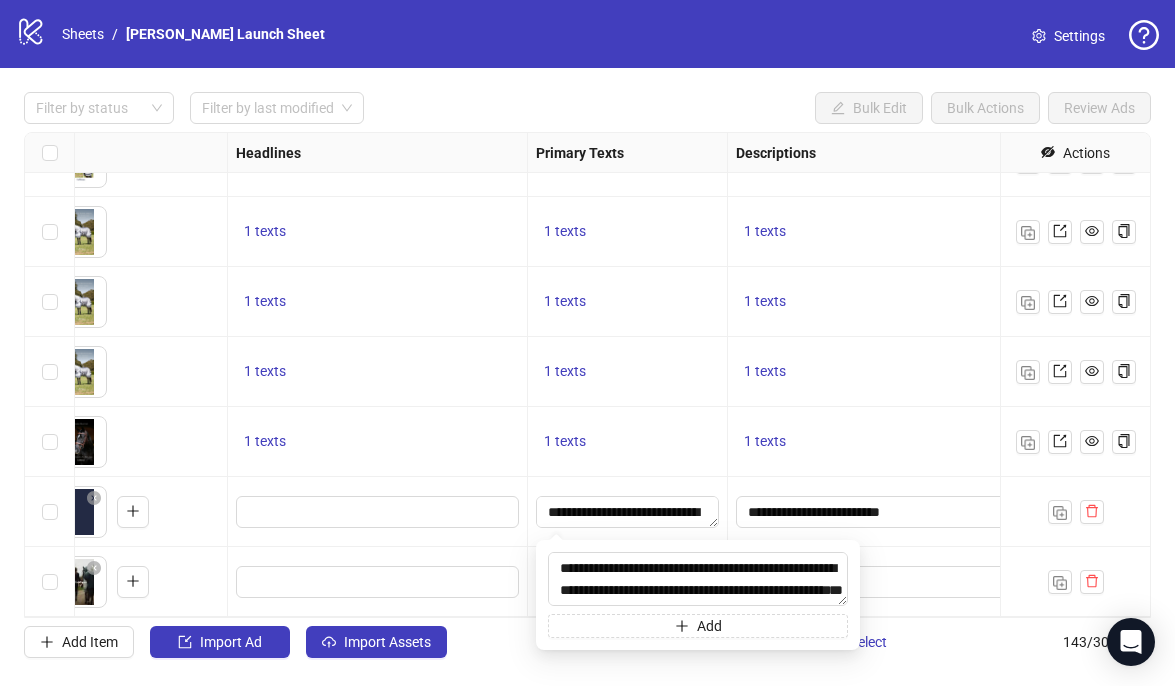 scroll, scrollTop: 22, scrollLeft: 0, axis: vertical 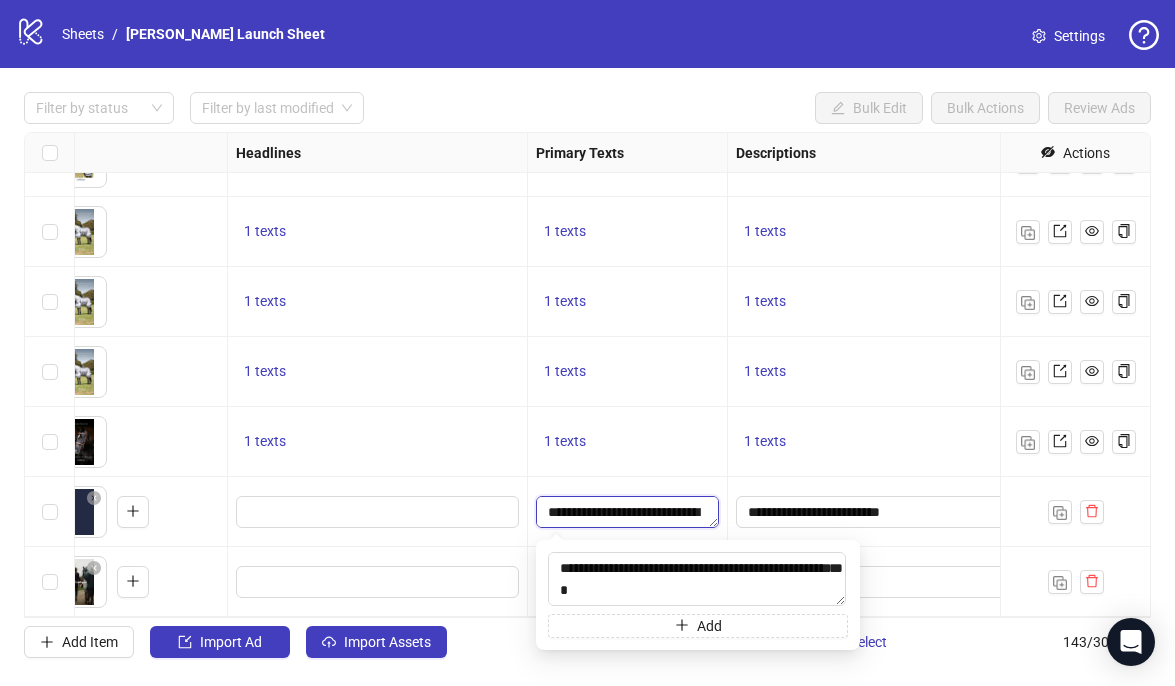 click on "**********" at bounding box center (627, 512) 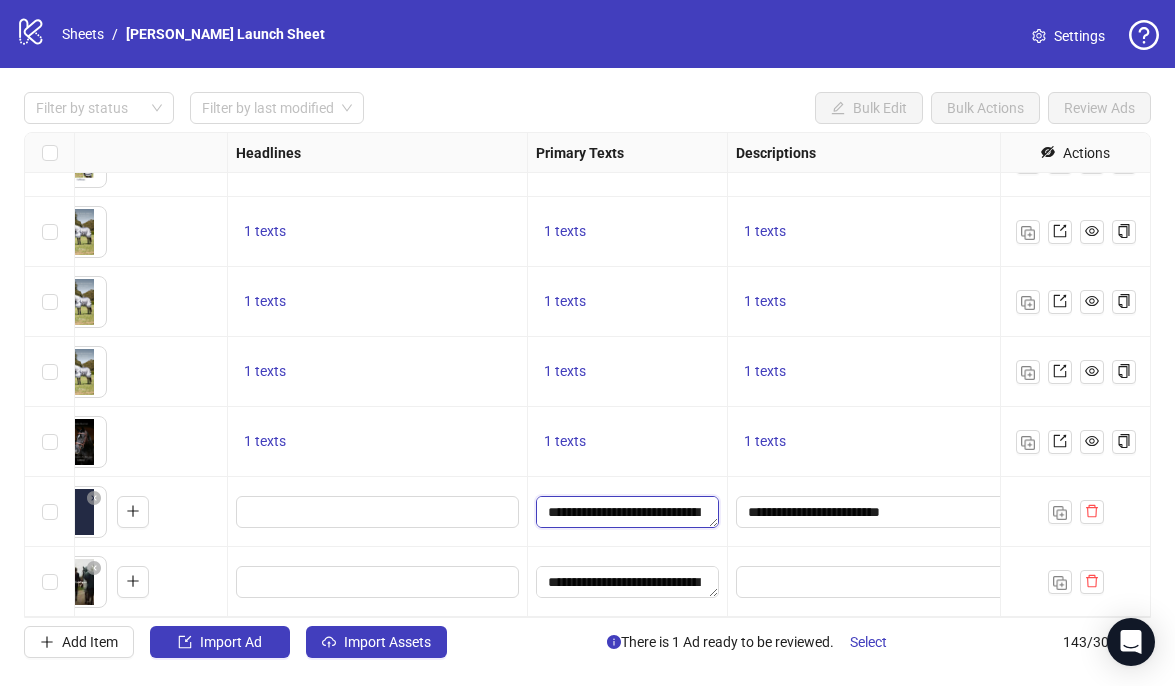 click on "**********" at bounding box center (627, 512) 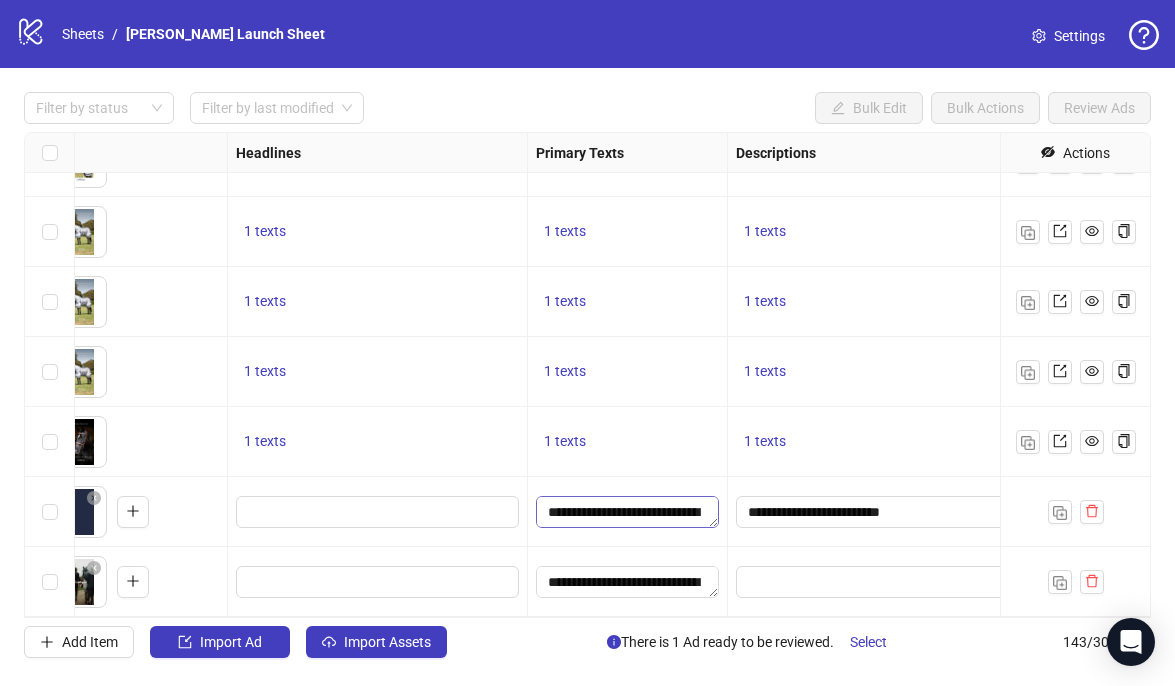 scroll, scrollTop: 22, scrollLeft: 0, axis: vertical 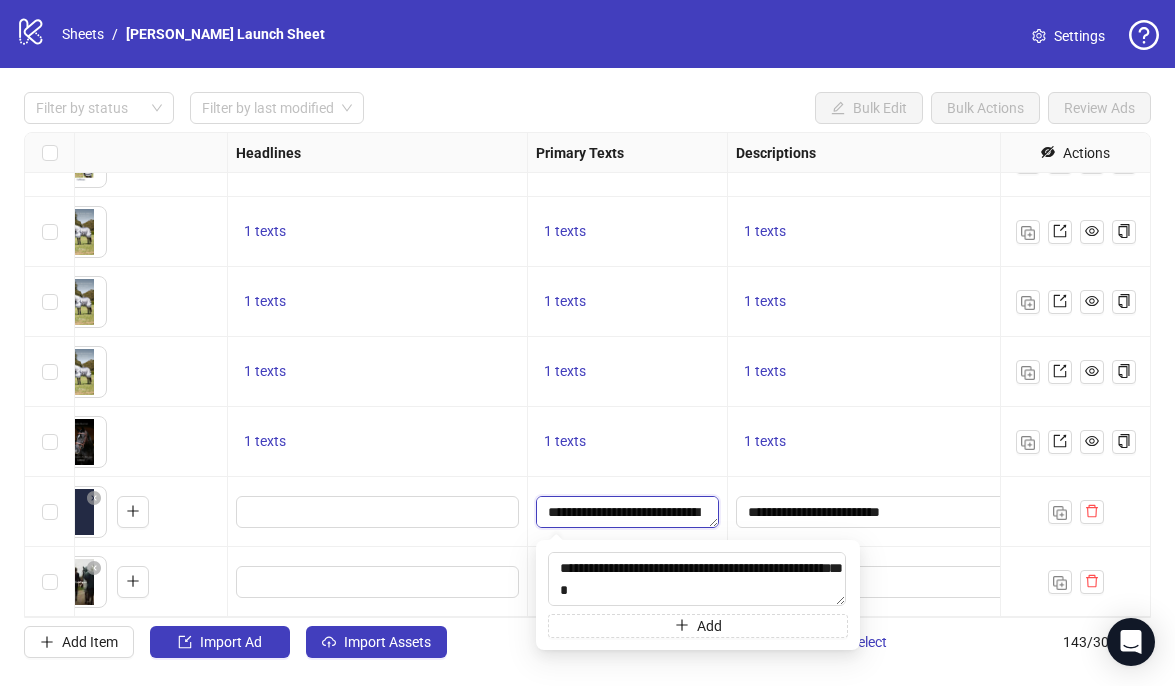 click on "**********" at bounding box center (627, 512) 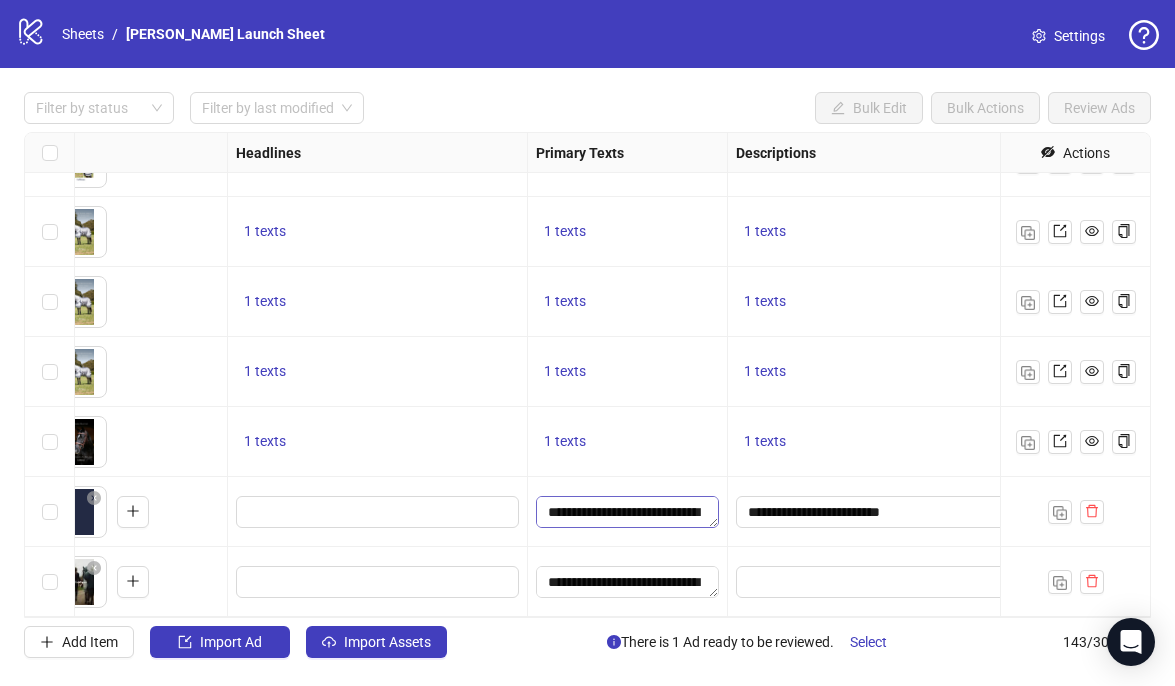 scroll, scrollTop: 22, scrollLeft: 0, axis: vertical 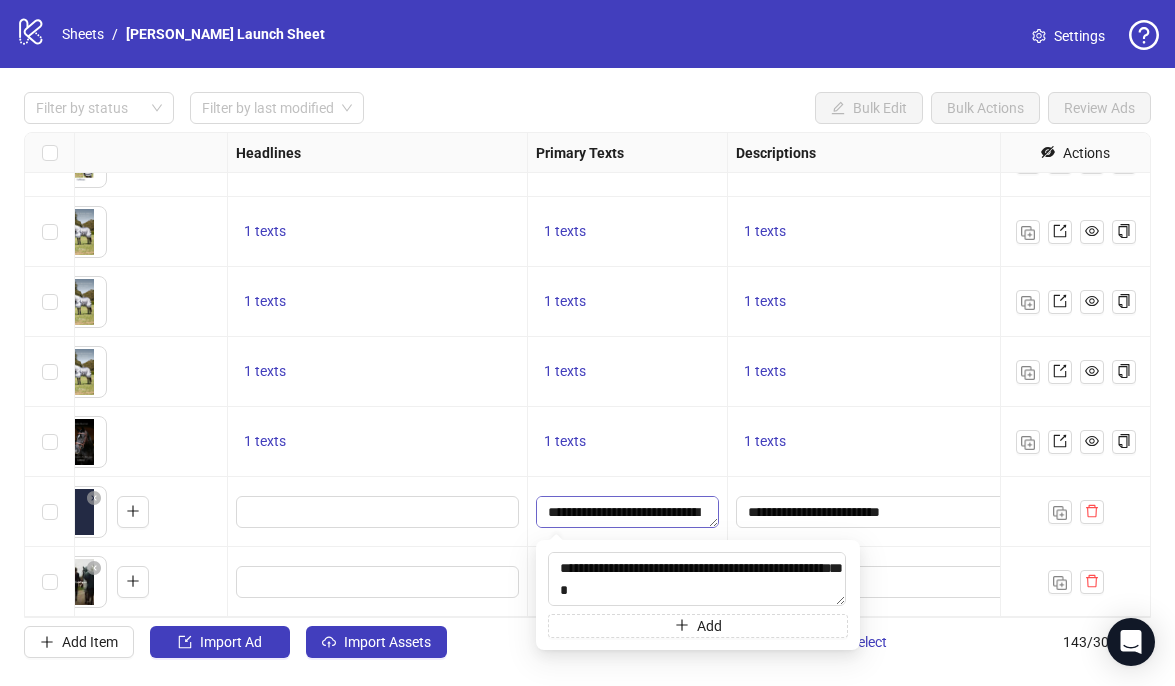 click on "**********" at bounding box center (627, 512) 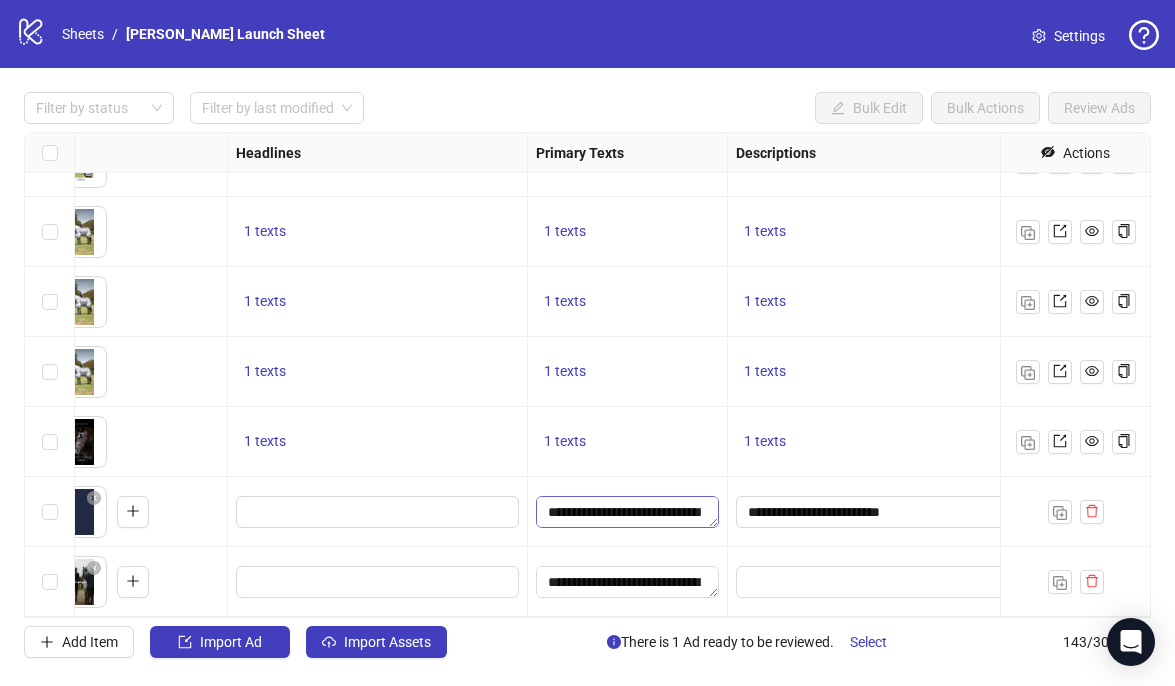 scroll, scrollTop: 6, scrollLeft: 0, axis: vertical 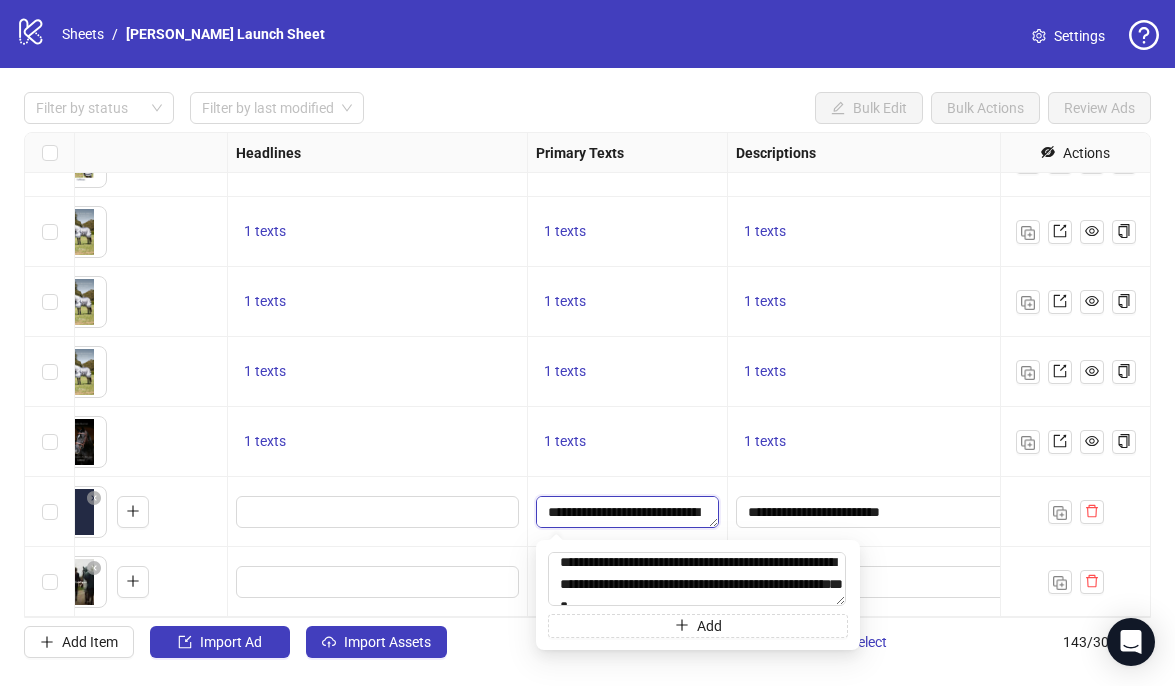 click on "**********" at bounding box center [627, 512] 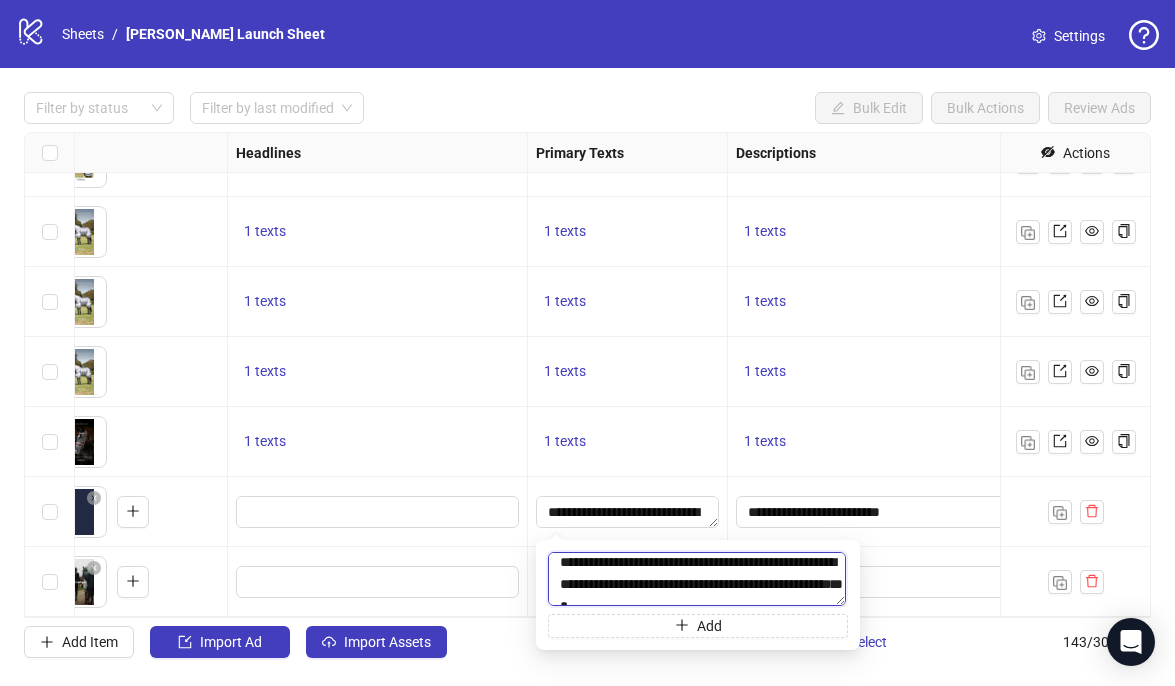 click on "**********" at bounding box center [697, 579] 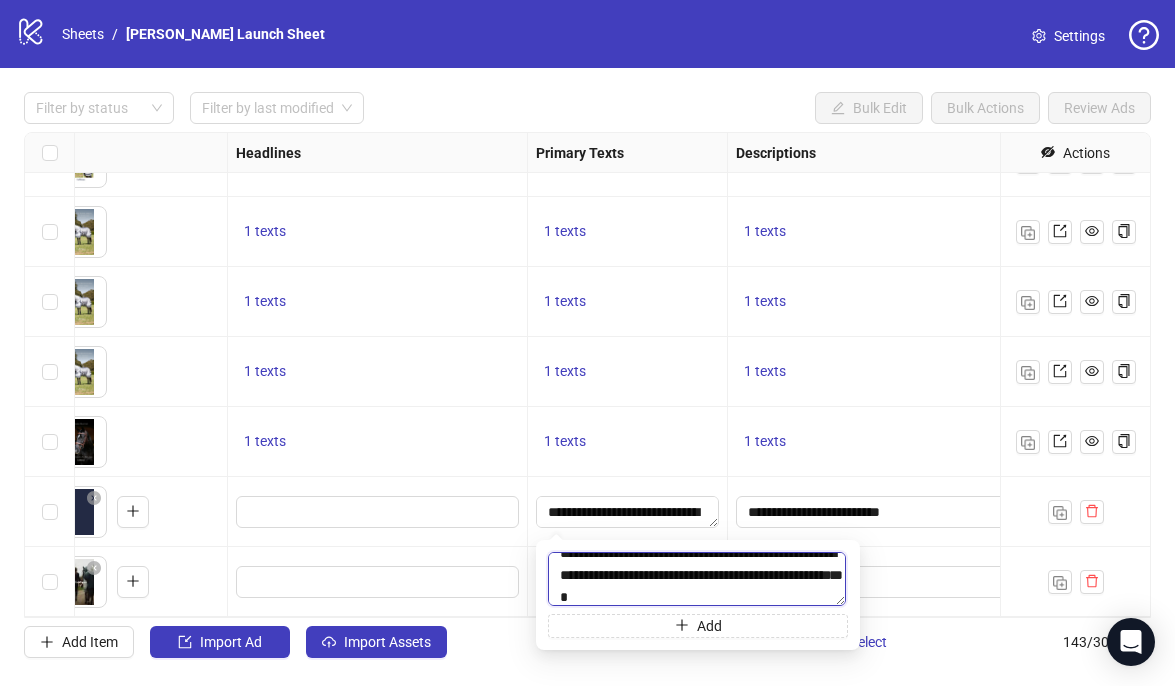 scroll, scrollTop: 0, scrollLeft: 0, axis: both 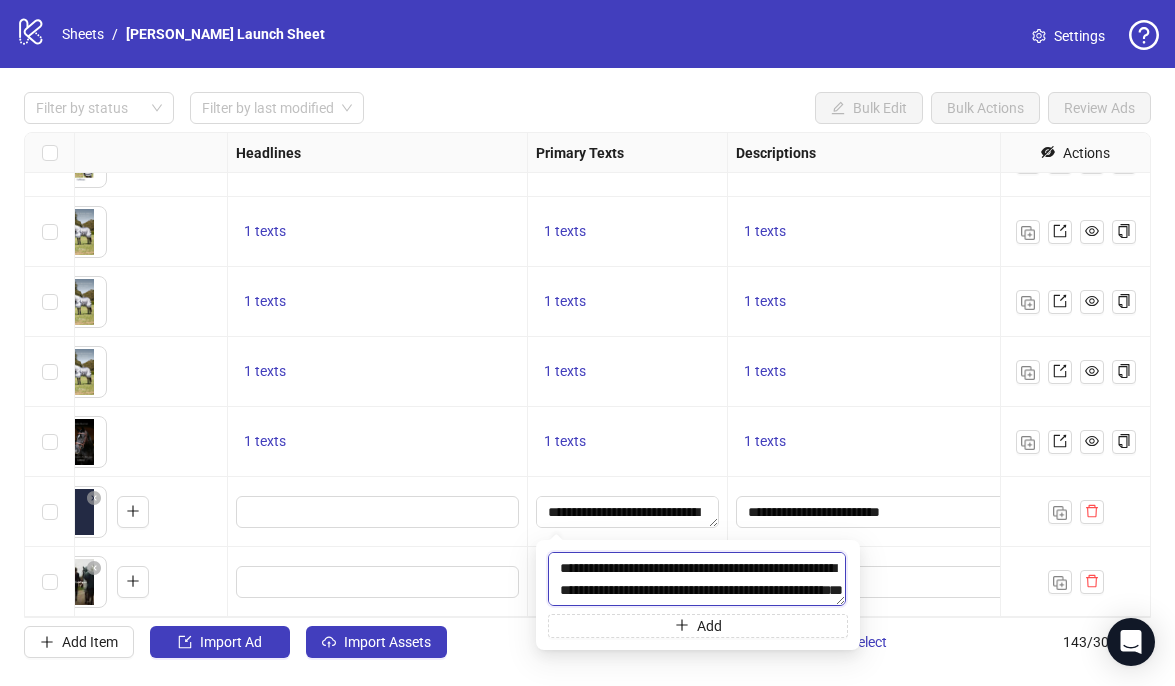click on "**********" at bounding box center [697, 579] 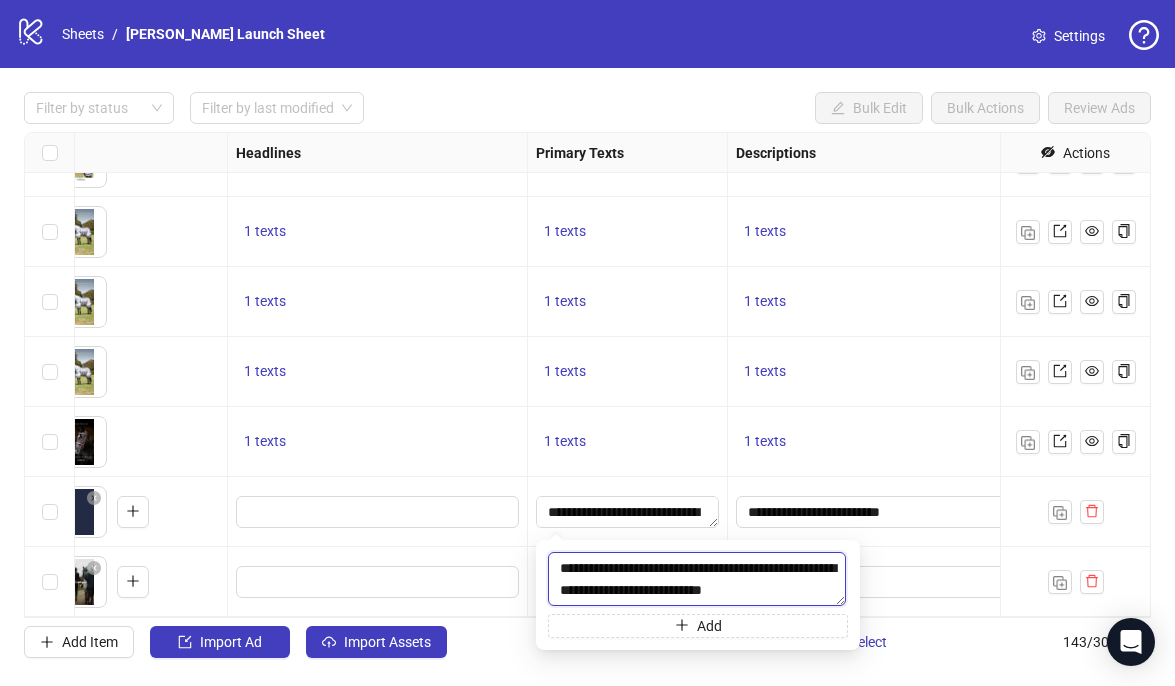 scroll, scrollTop: 15, scrollLeft: 0, axis: vertical 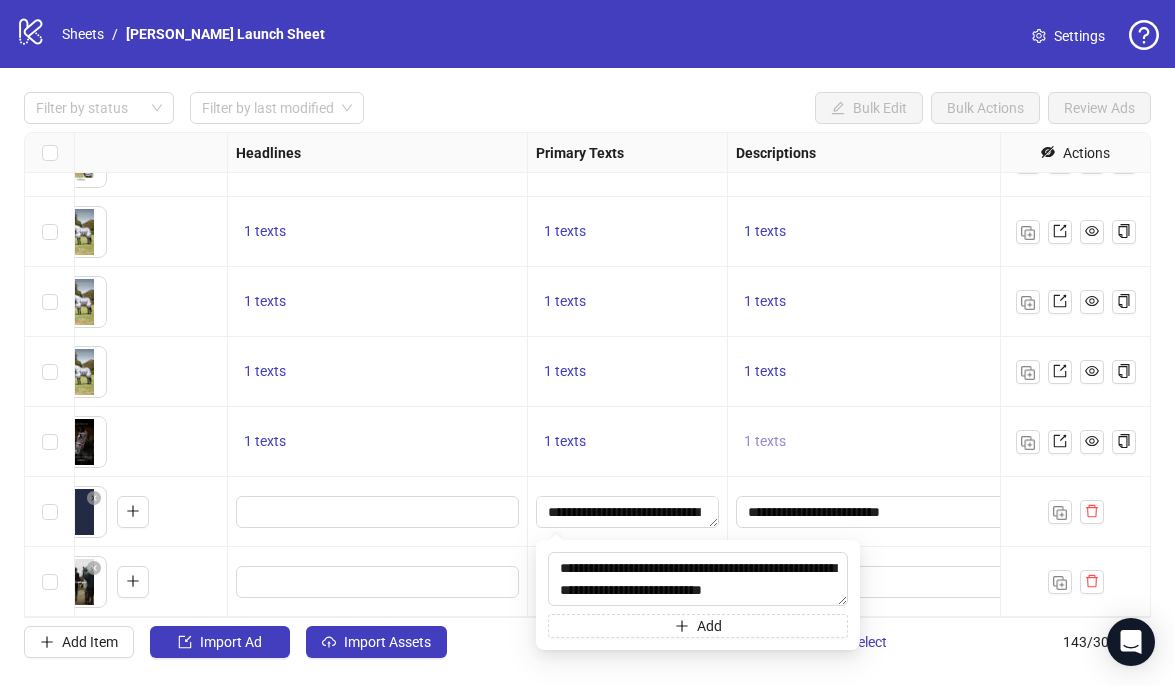 click on "1 texts" at bounding box center [765, 441] 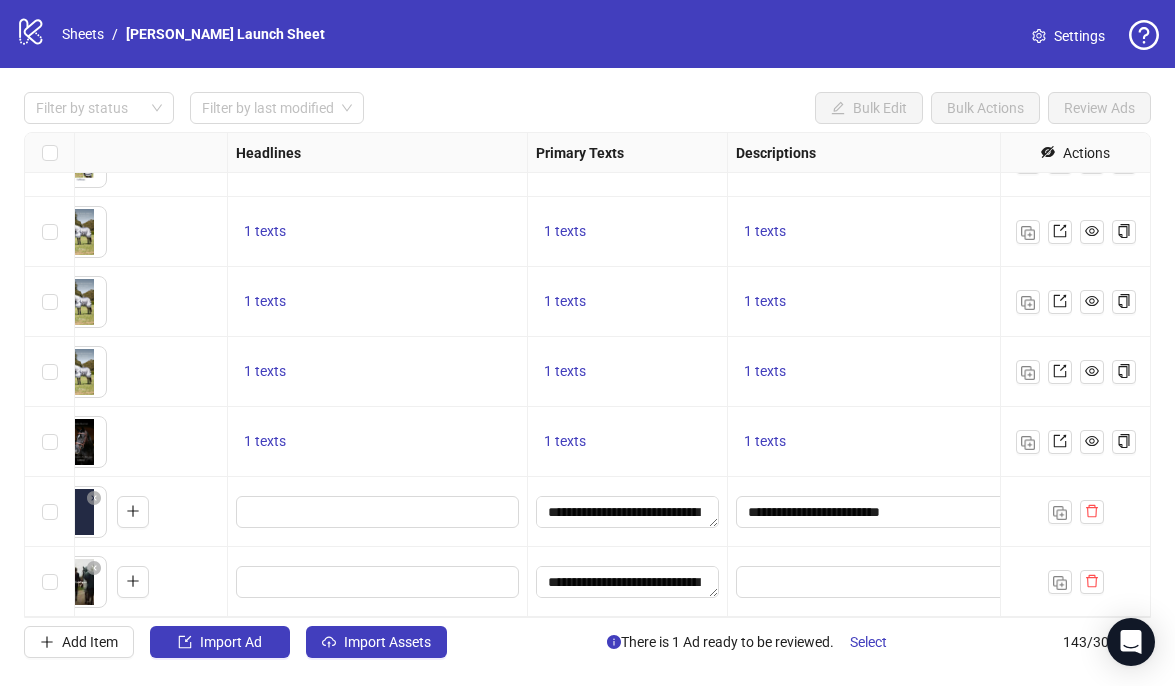 click on "**********" at bounding box center [878, 512] 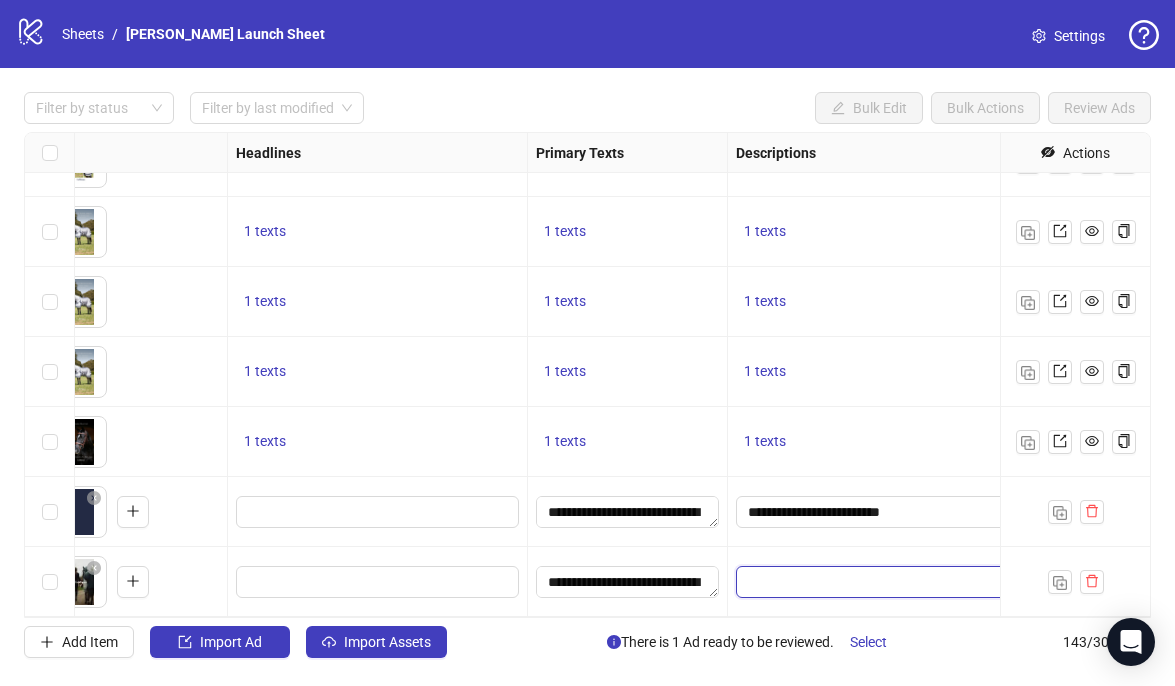click at bounding box center (877, 582) 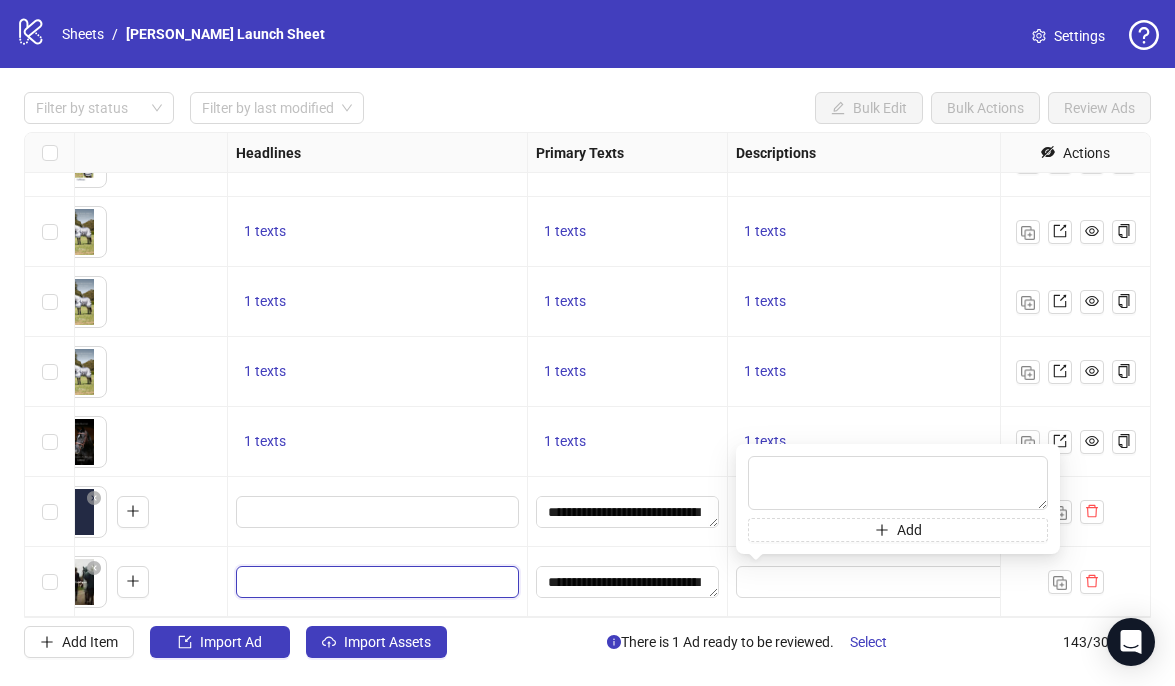 click at bounding box center [375, 582] 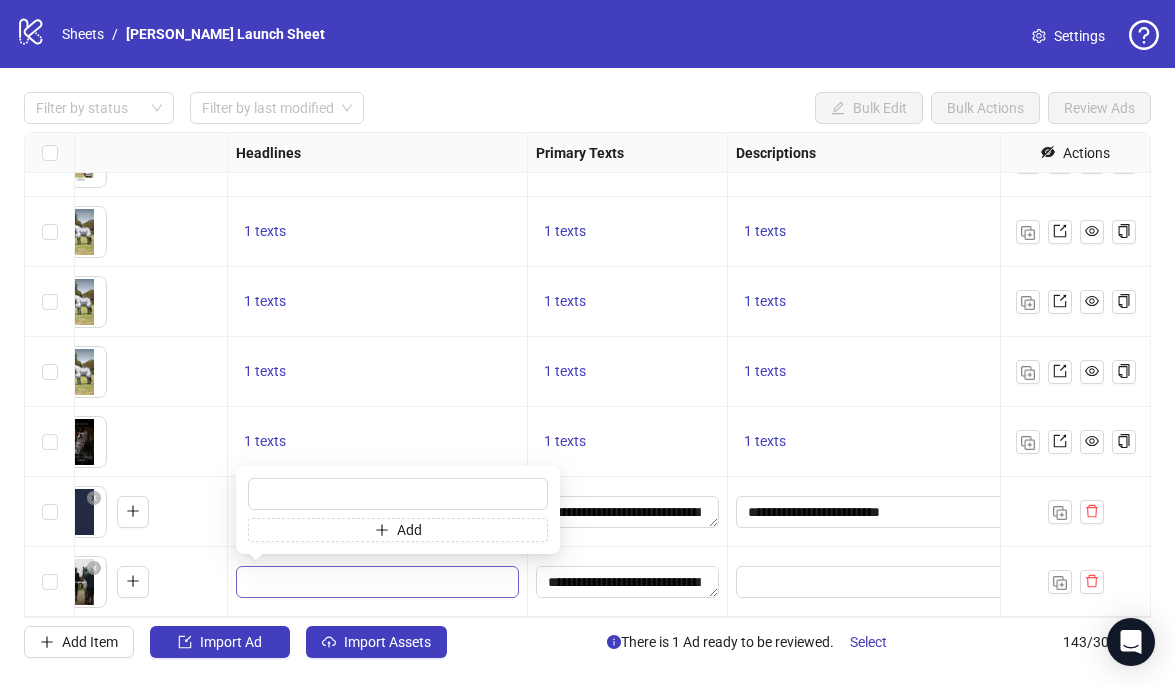 type on "**********" 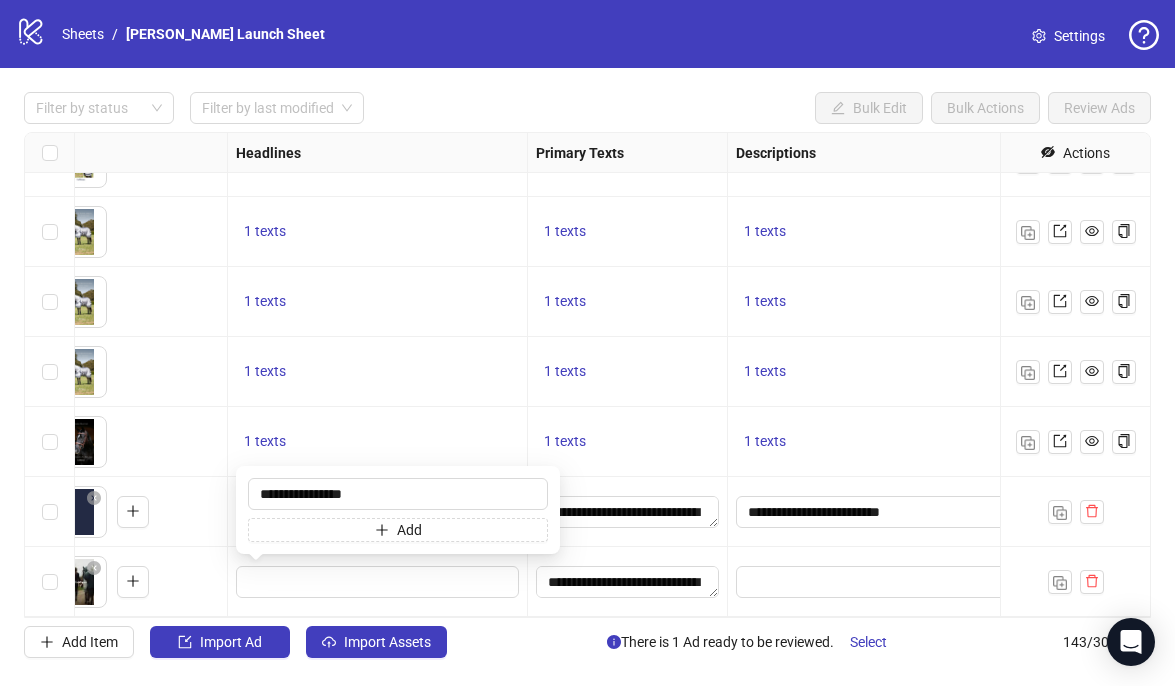 click on "**********" at bounding box center (628, 582) 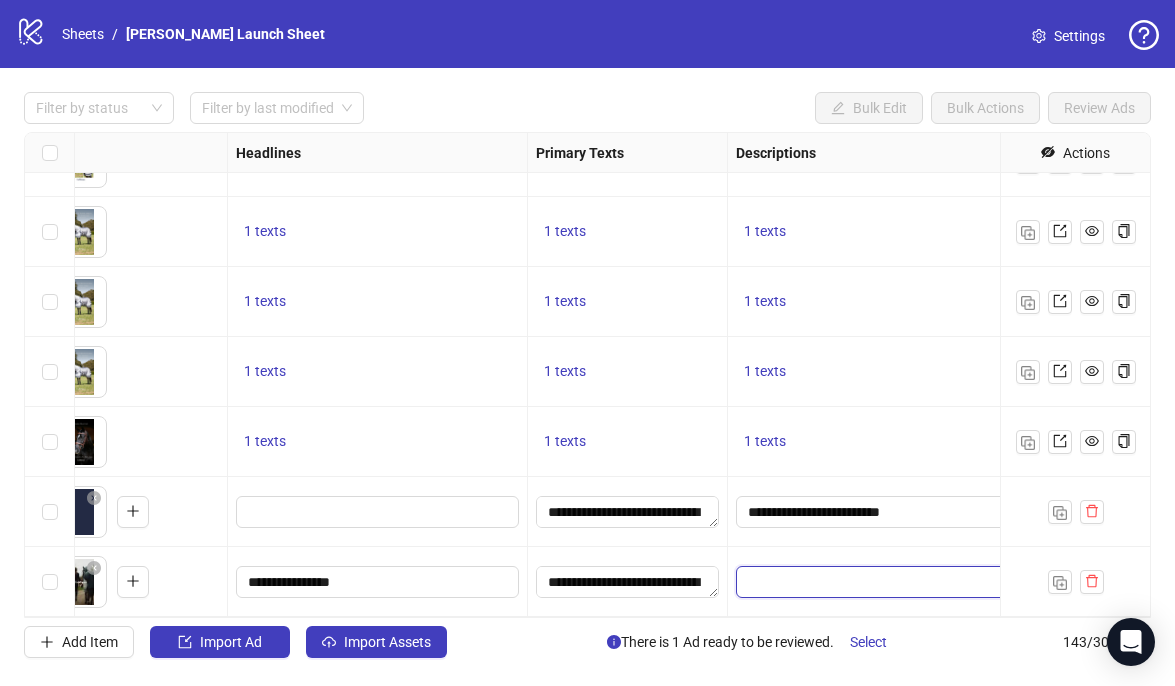 click at bounding box center [877, 582] 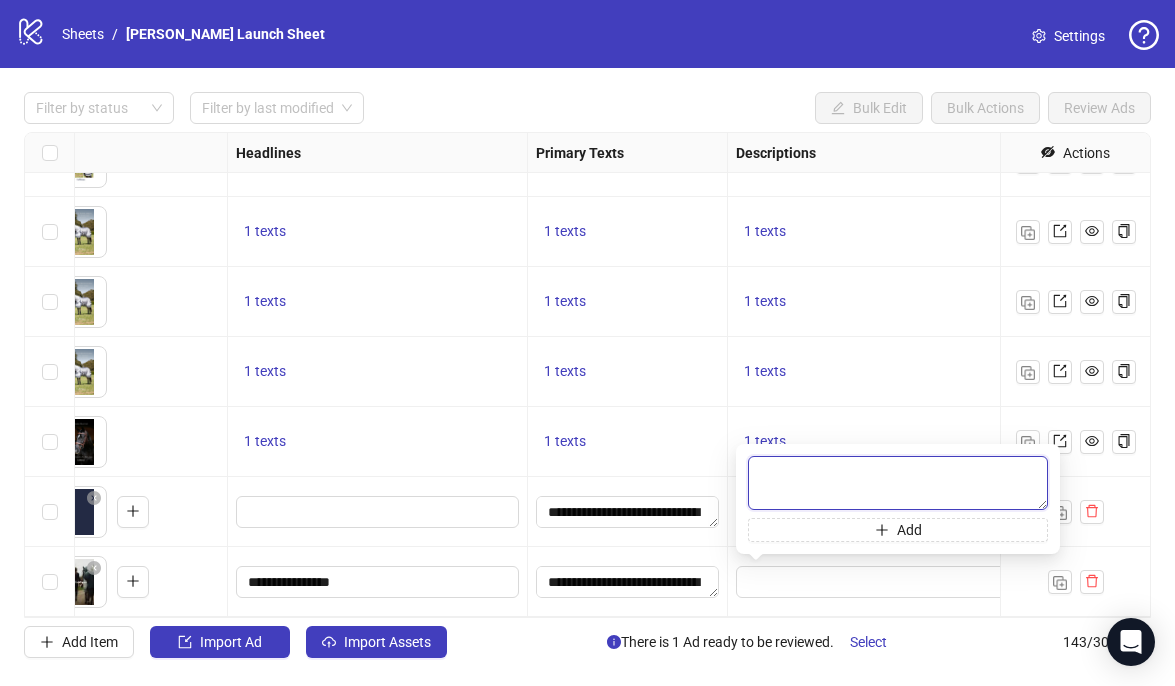 paste on "**********" 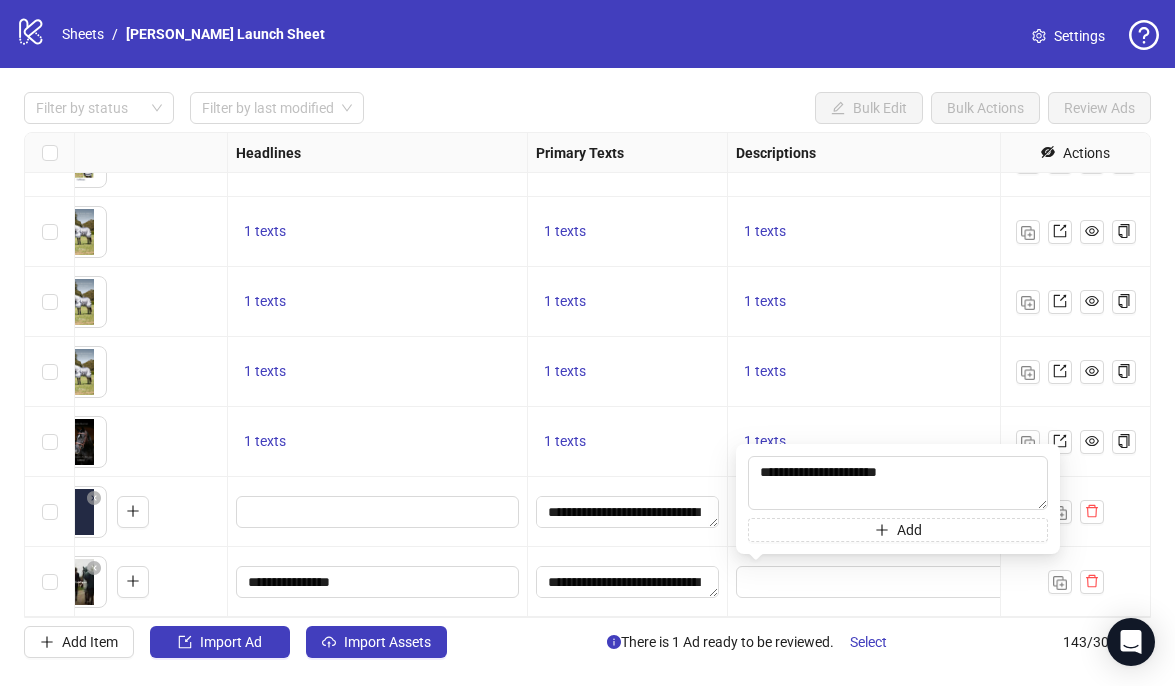 click on "1 texts" at bounding box center (878, 442) 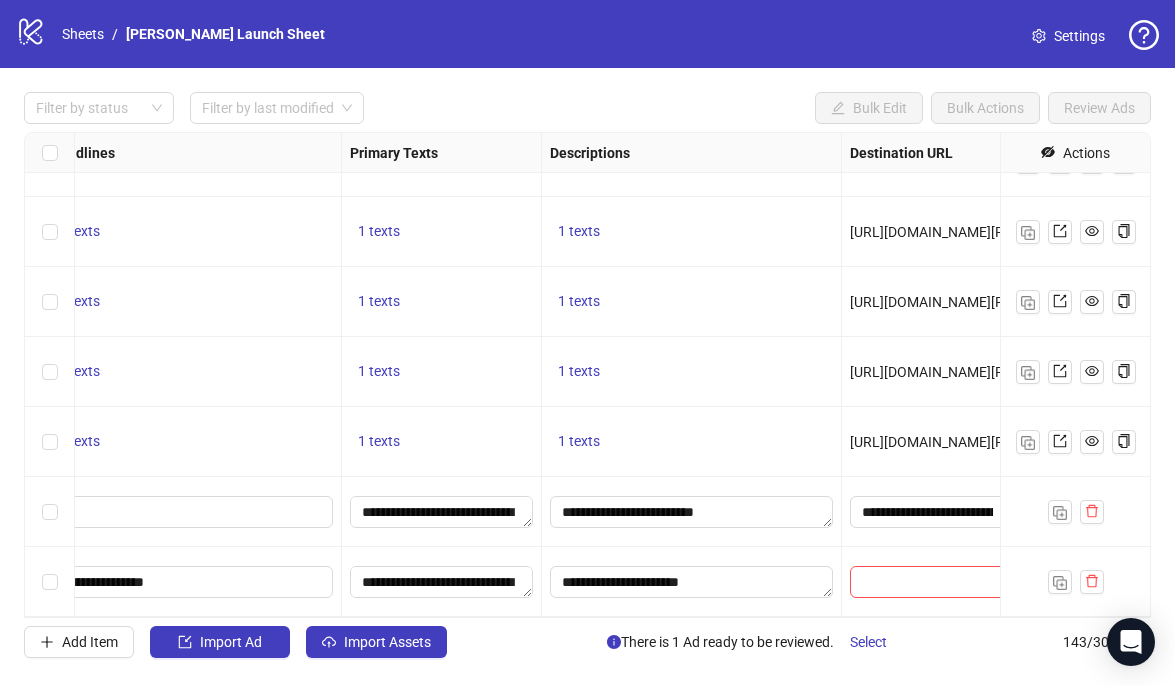 scroll, scrollTop: 9566, scrollLeft: 1235, axis: both 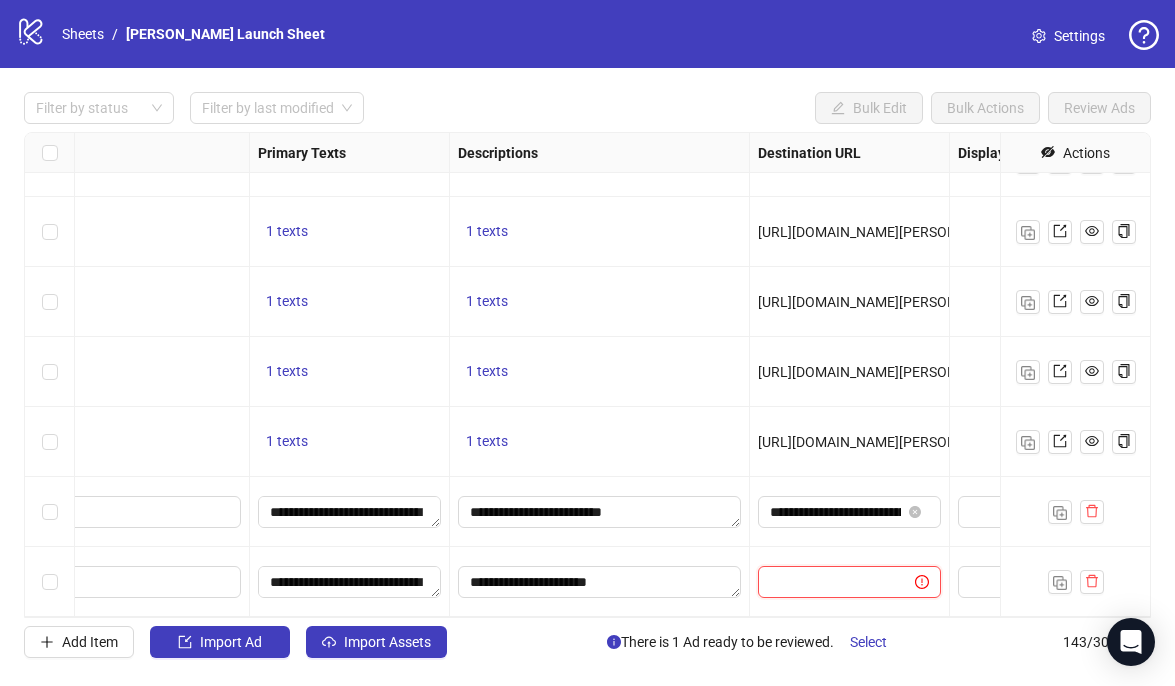 click at bounding box center [828, 582] 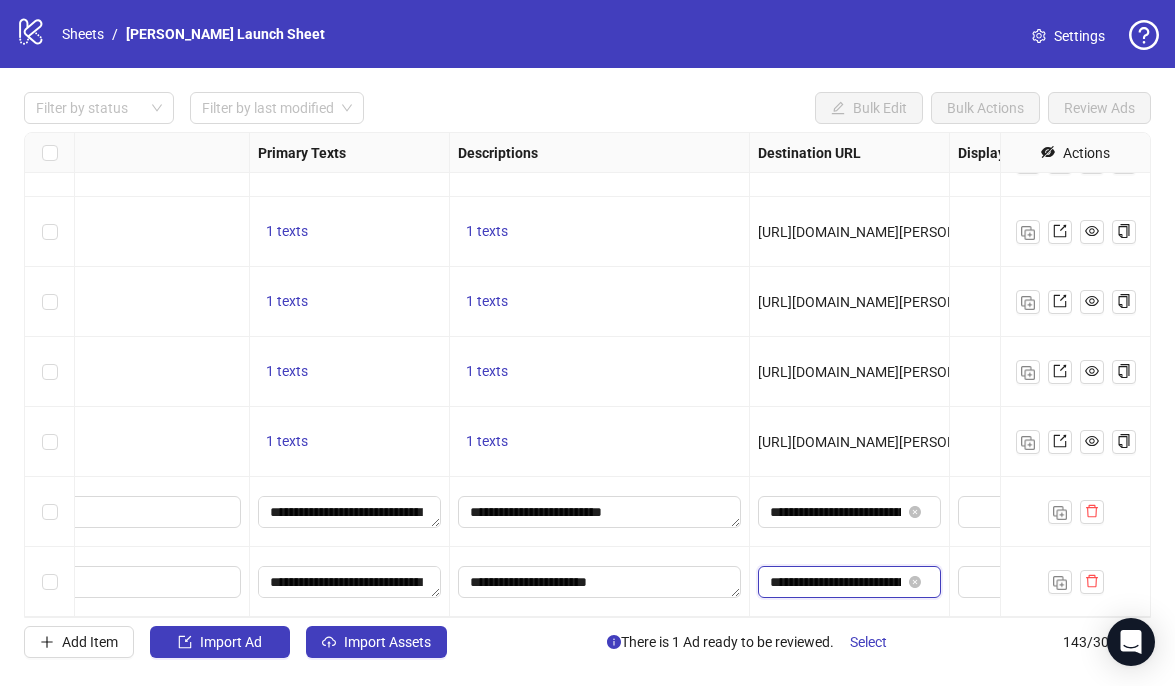 scroll, scrollTop: 0, scrollLeft: 95, axis: horizontal 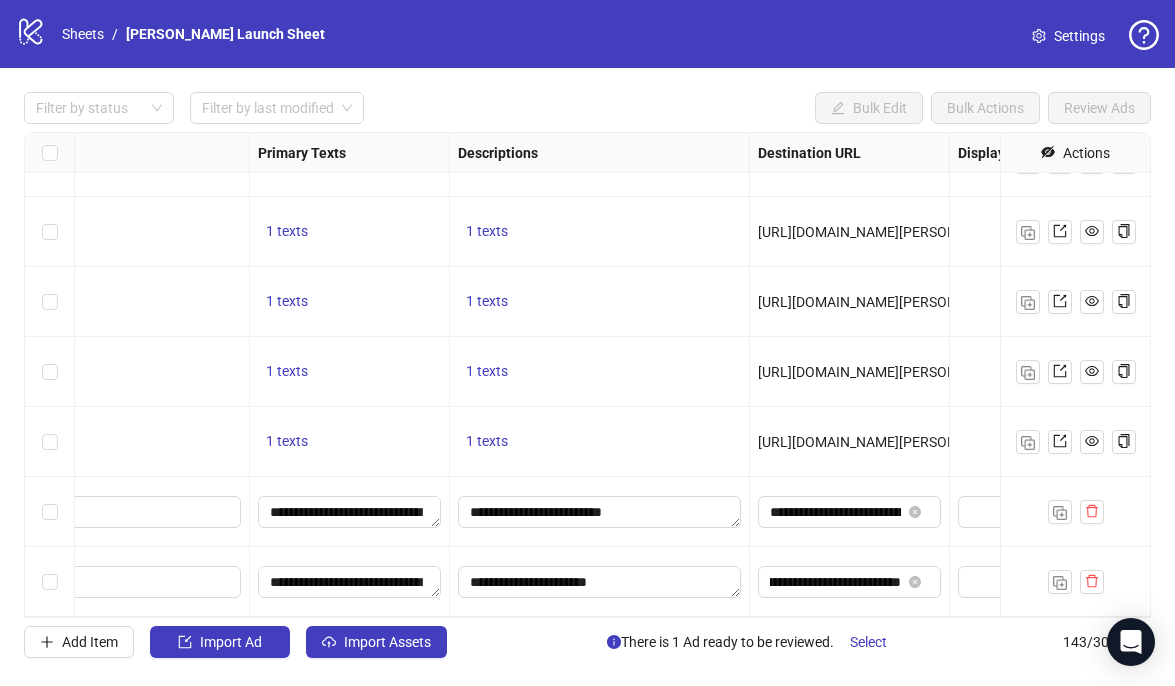 click on "**********" at bounding box center (850, 512) 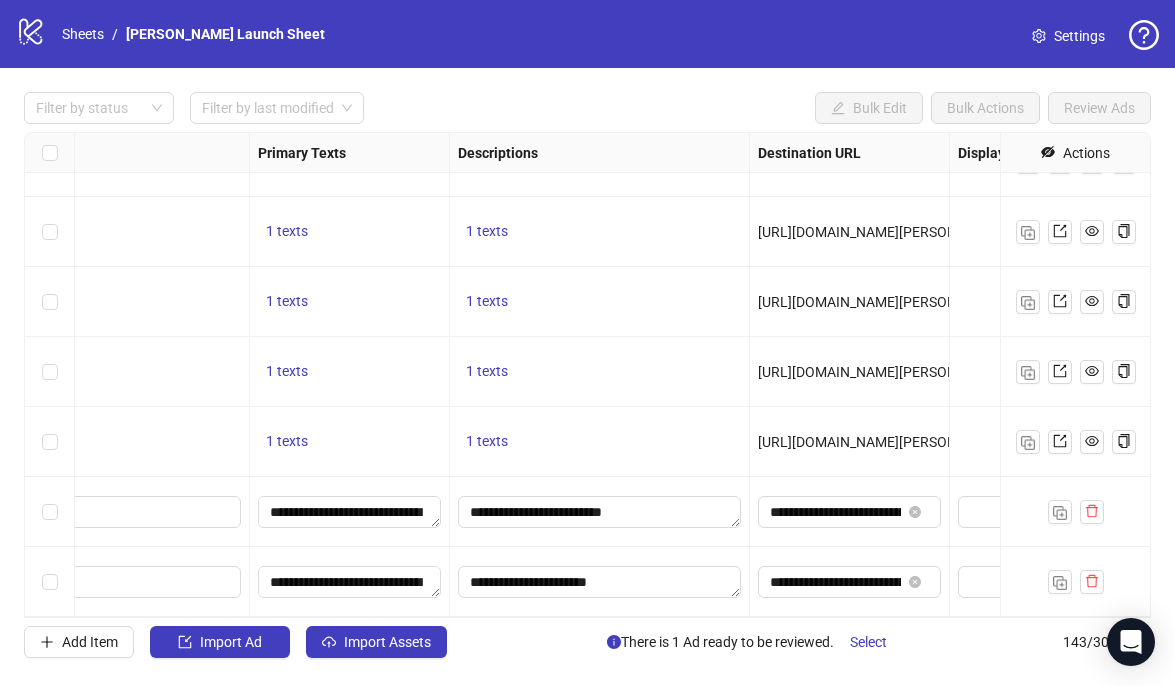 scroll, scrollTop: 9566, scrollLeft: 1745, axis: both 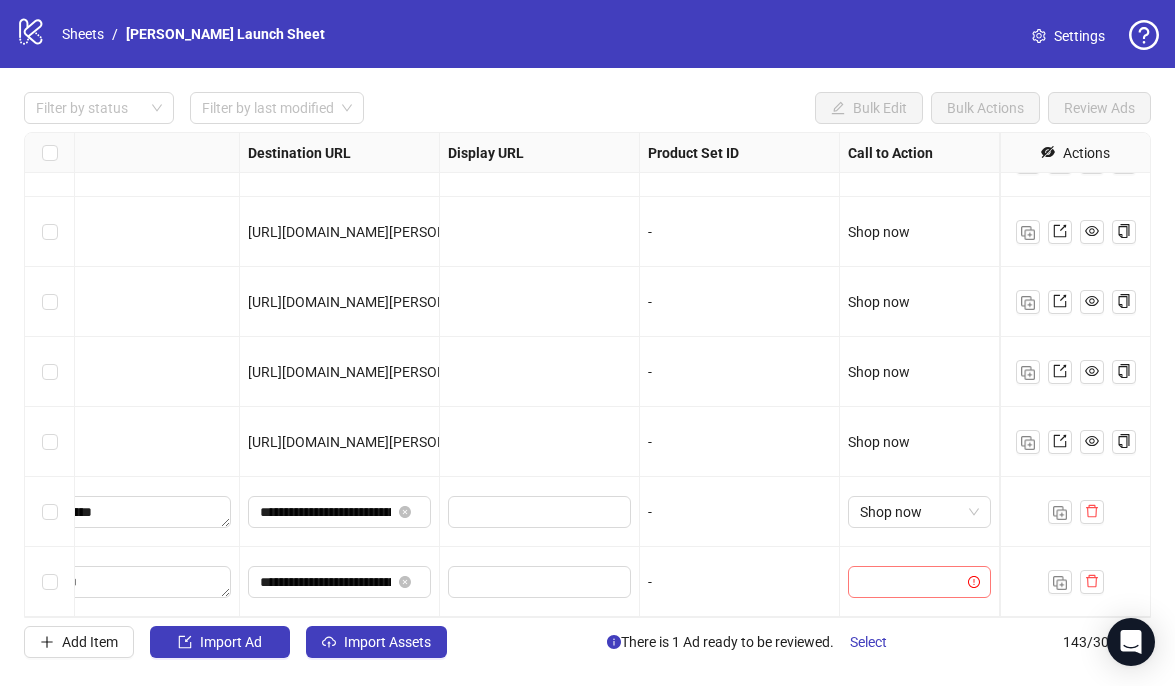 click at bounding box center [910, 582] 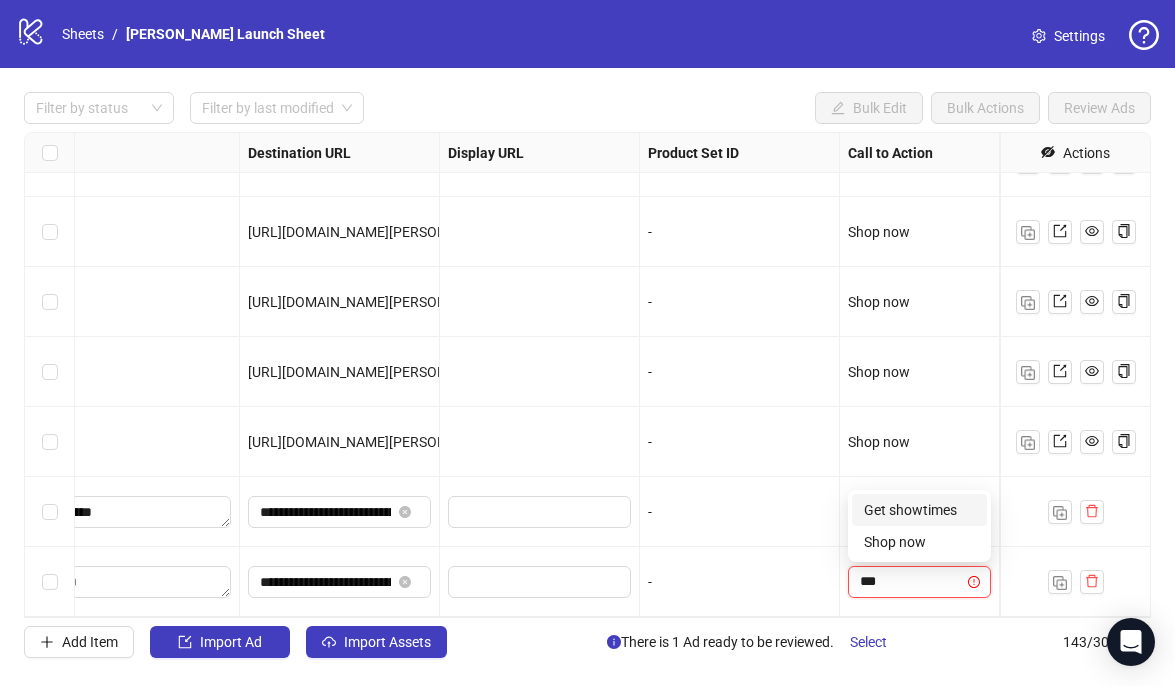 type on "****" 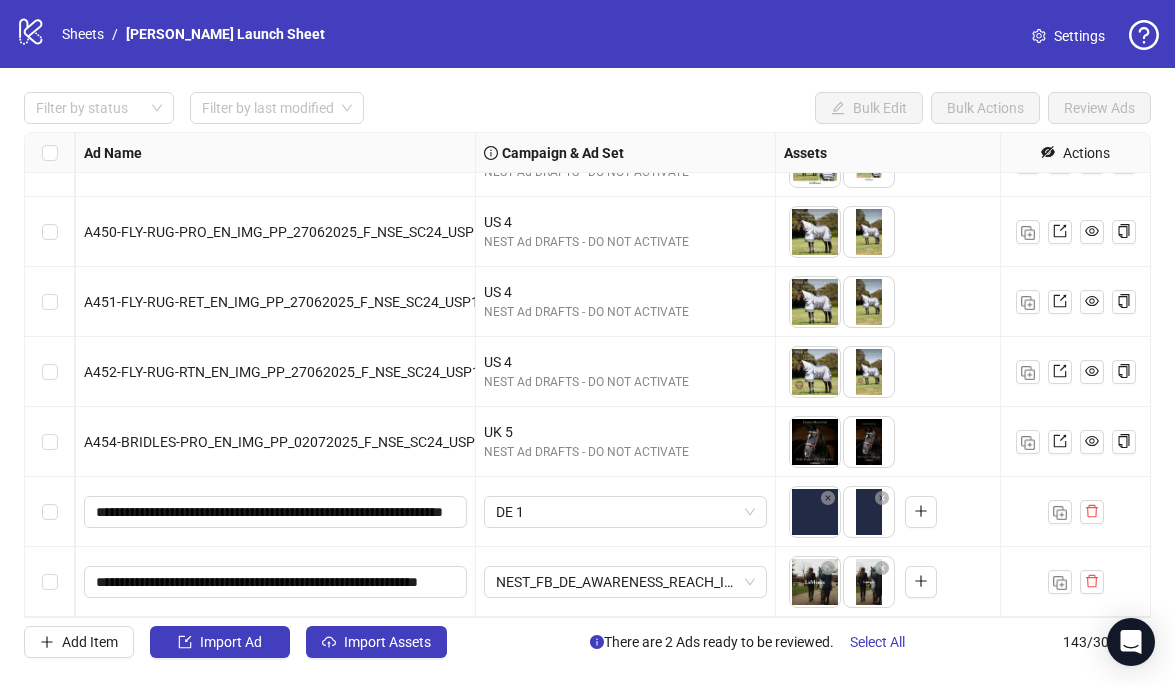 scroll, scrollTop: 9566, scrollLeft: 0, axis: vertical 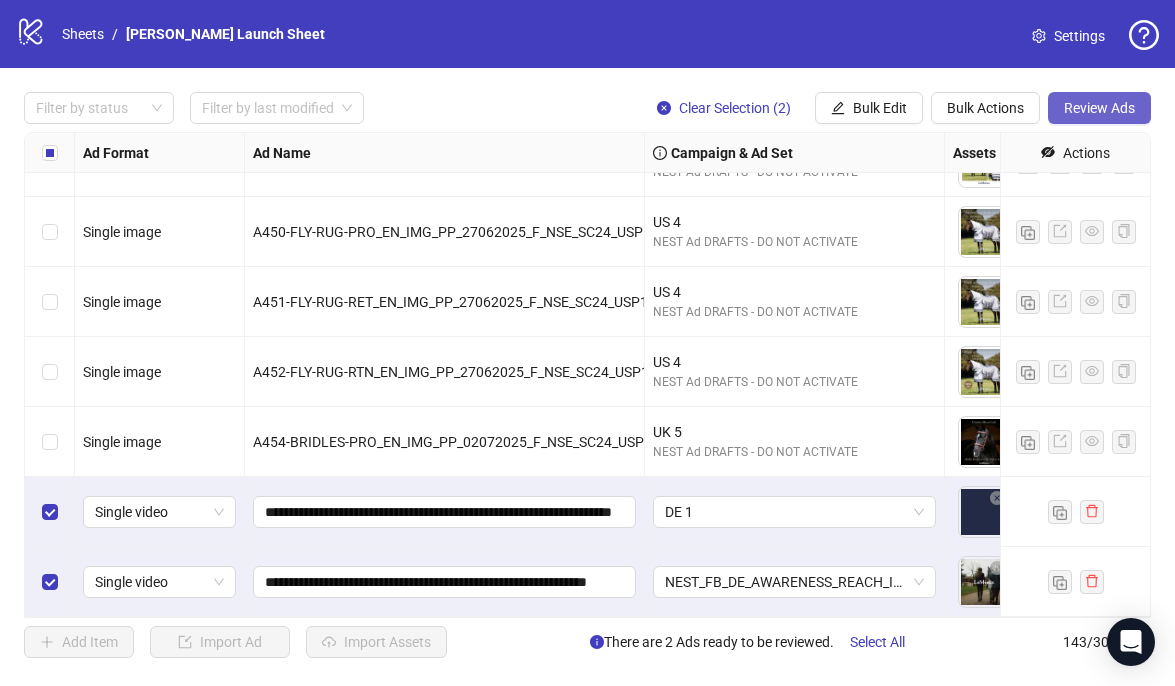 click on "Review Ads" at bounding box center (1099, 108) 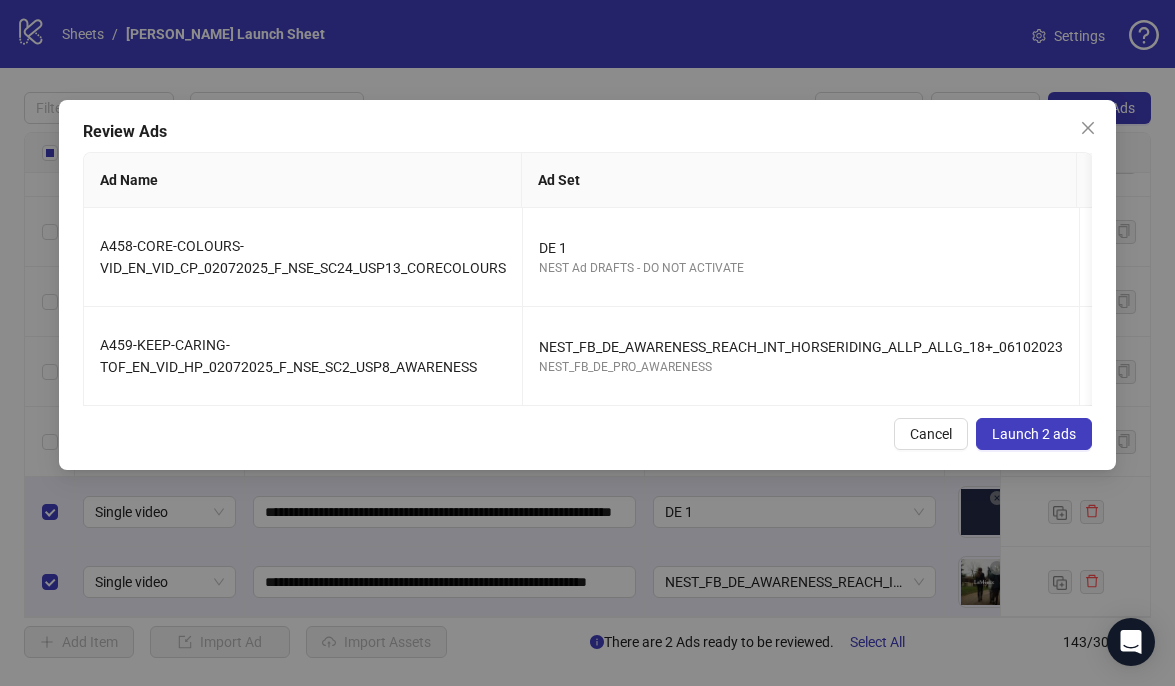 click on "Launch 2 ads" at bounding box center [1034, 434] 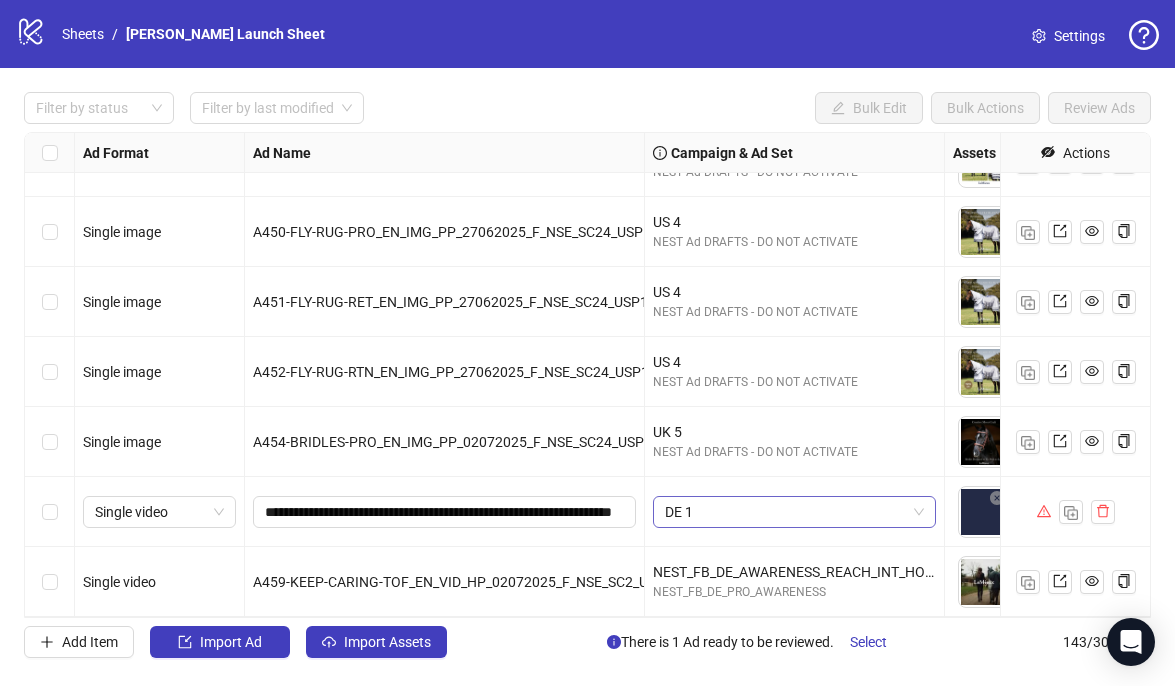 click on "DE 1" at bounding box center (794, 512) 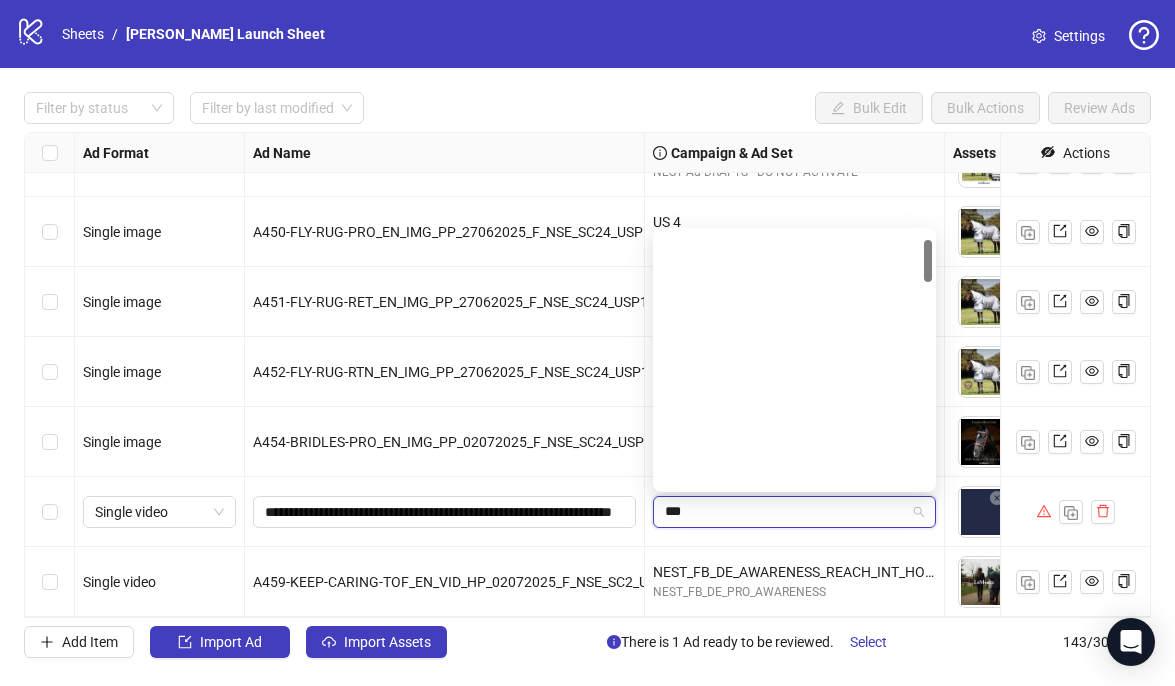 scroll, scrollTop: 51, scrollLeft: 0, axis: vertical 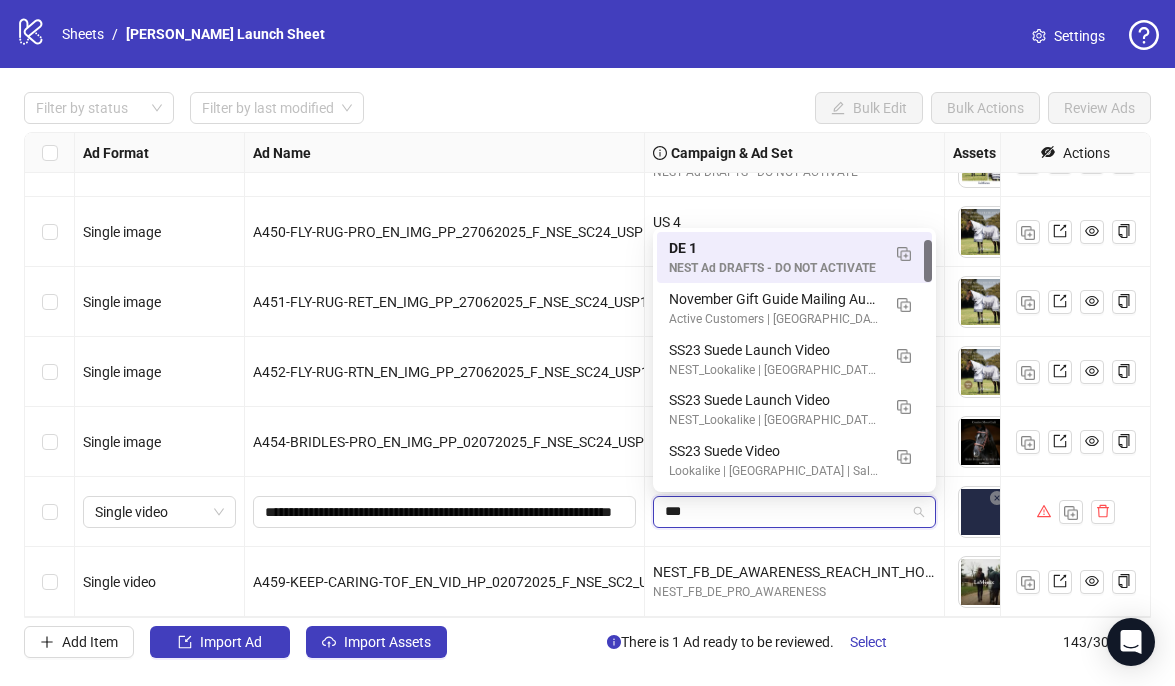 type on "****" 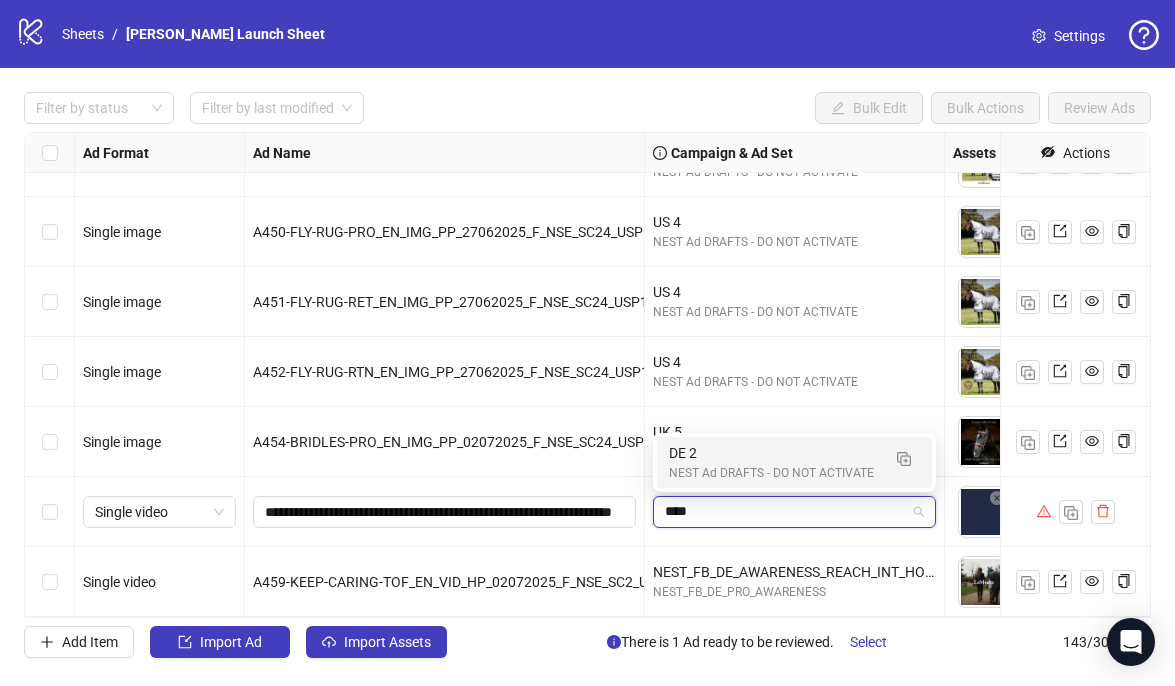 scroll, scrollTop: 0, scrollLeft: 0, axis: both 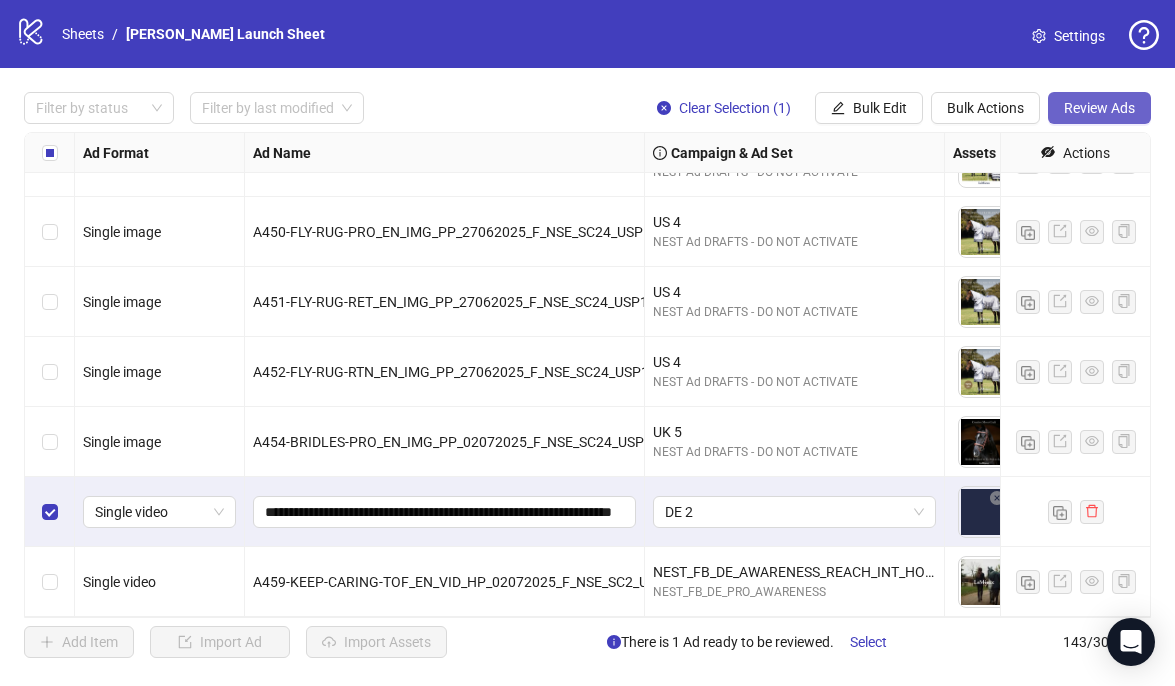 click on "Review Ads" at bounding box center (1099, 108) 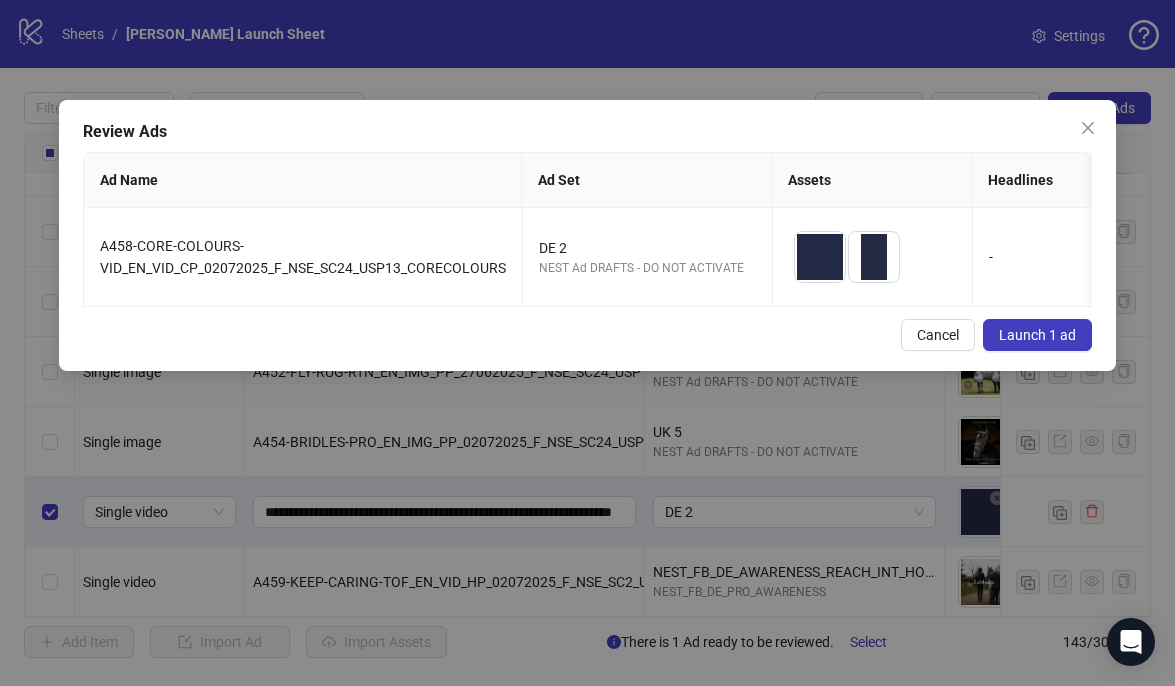 click on "Launch 1 ad" at bounding box center [1037, 335] 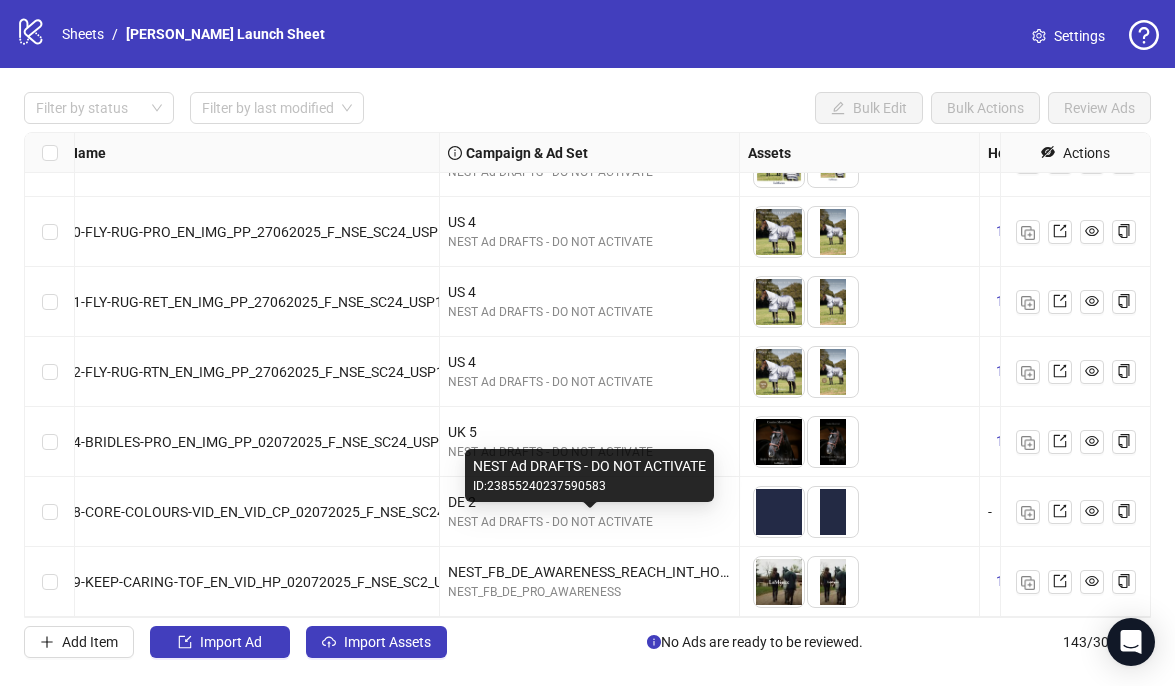 scroll, scrollTop: 9566, scrollLeft: 86, axis: both 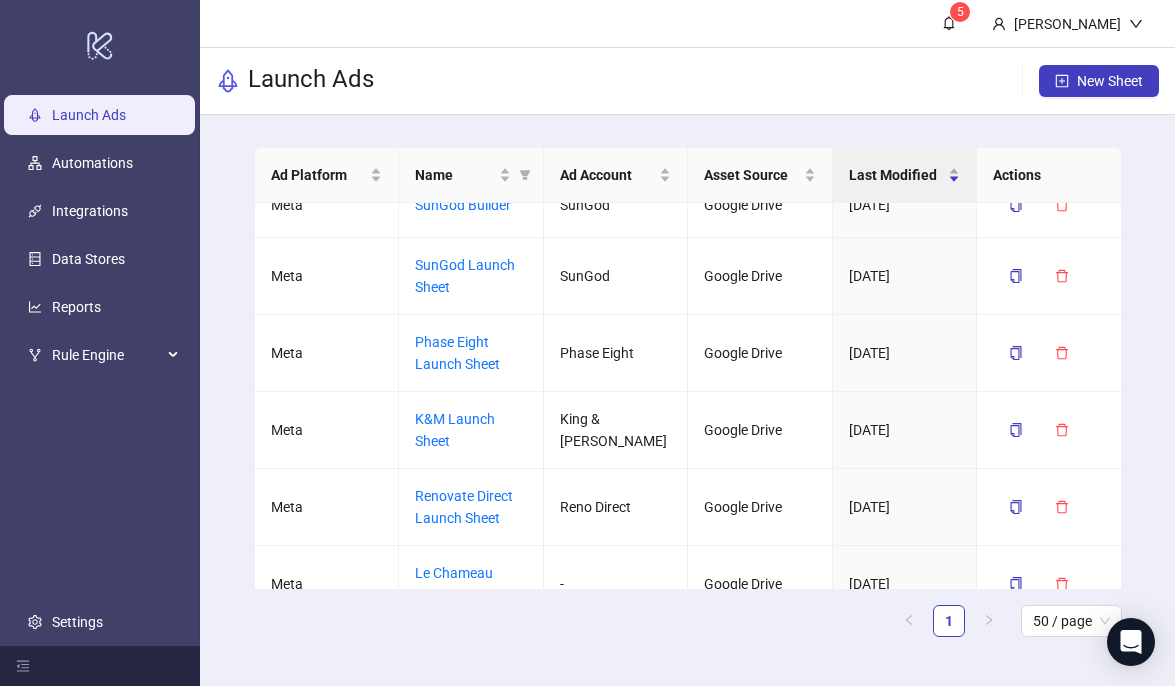 click on "[PERSON_NAME] Launch Sheet" at bounding box center [468, 661] 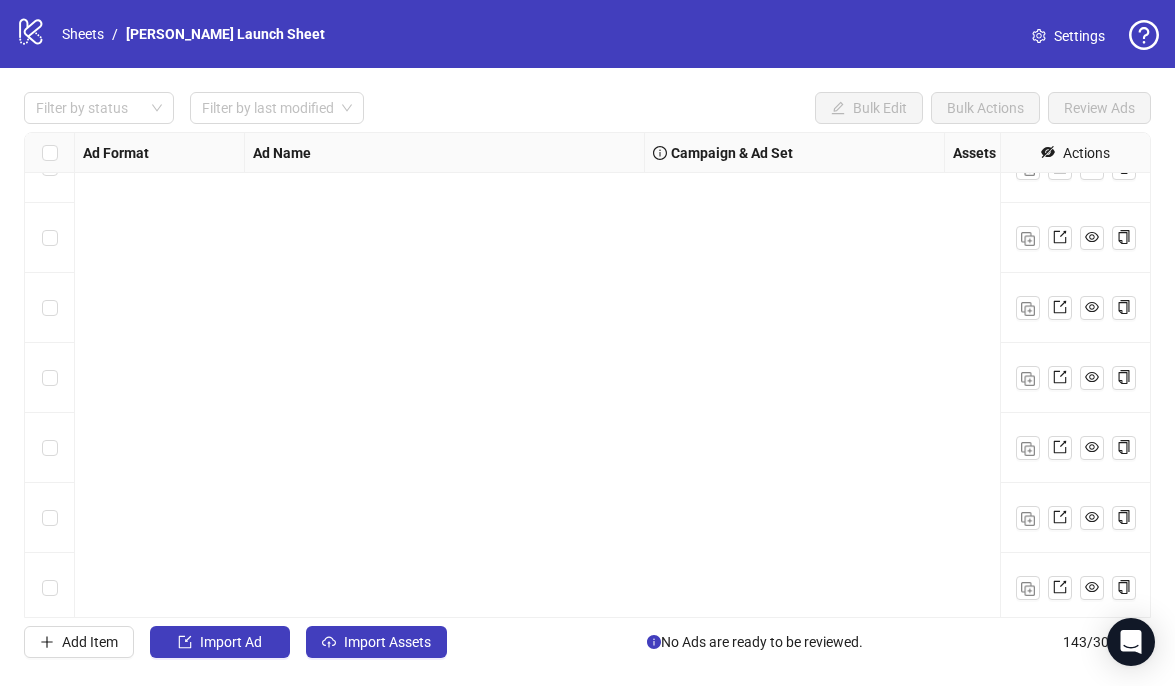 scroll, scrollTop: 9566, scrollLeft: 0, axis: vertical 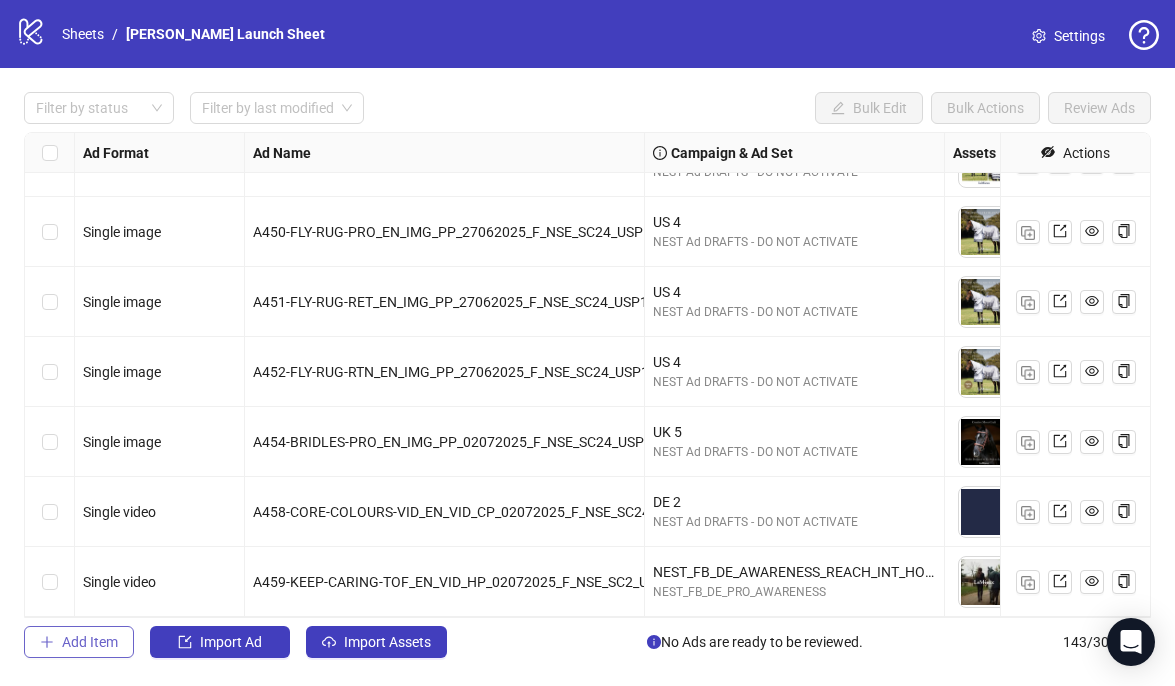 click on "Add Item" at bounding box center [90, 642] 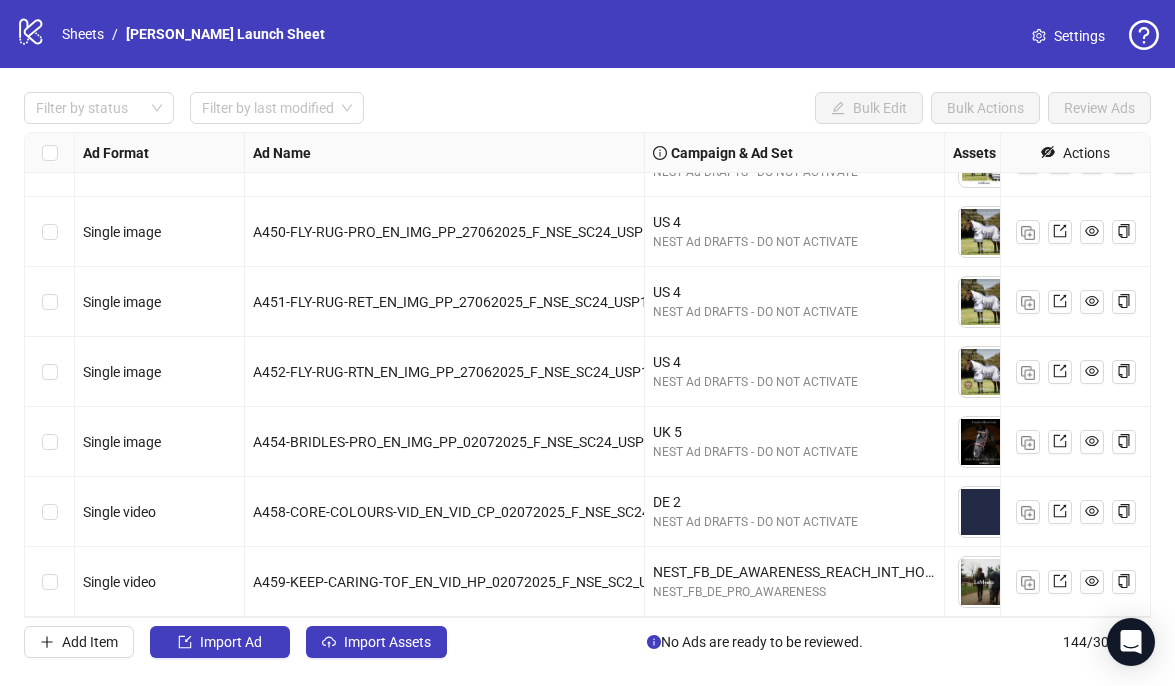 scroll, scrollTop: 9636, scrollLeft: 0, axis: vertical 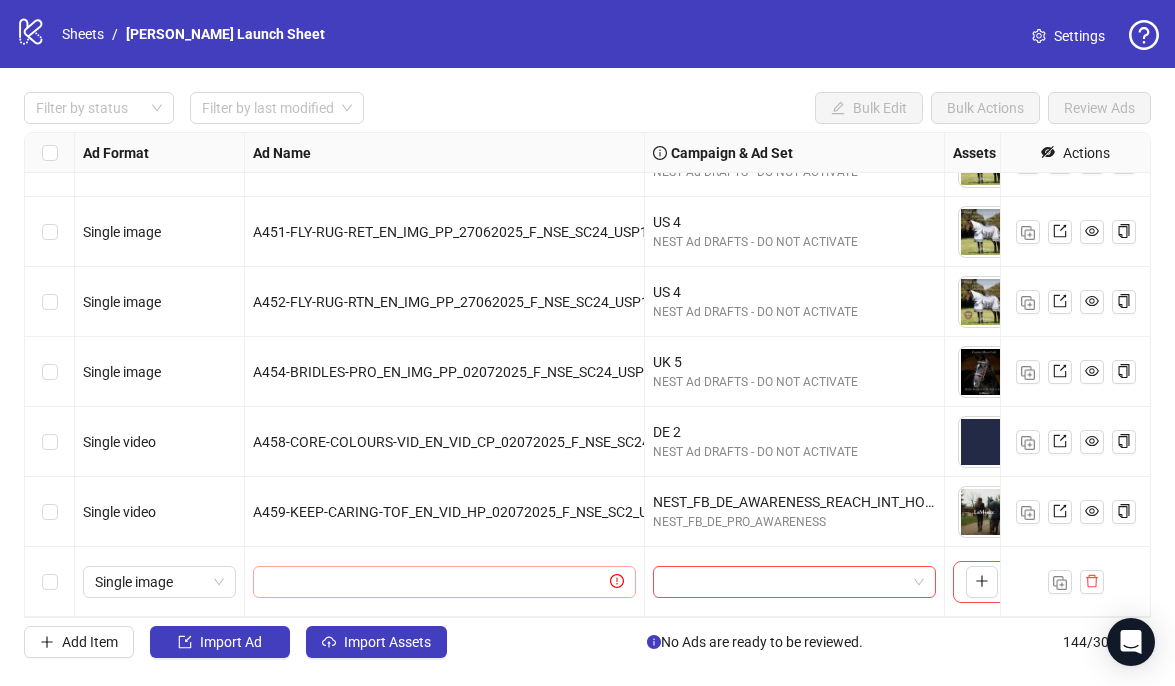 click at bounding box center [444, 582] 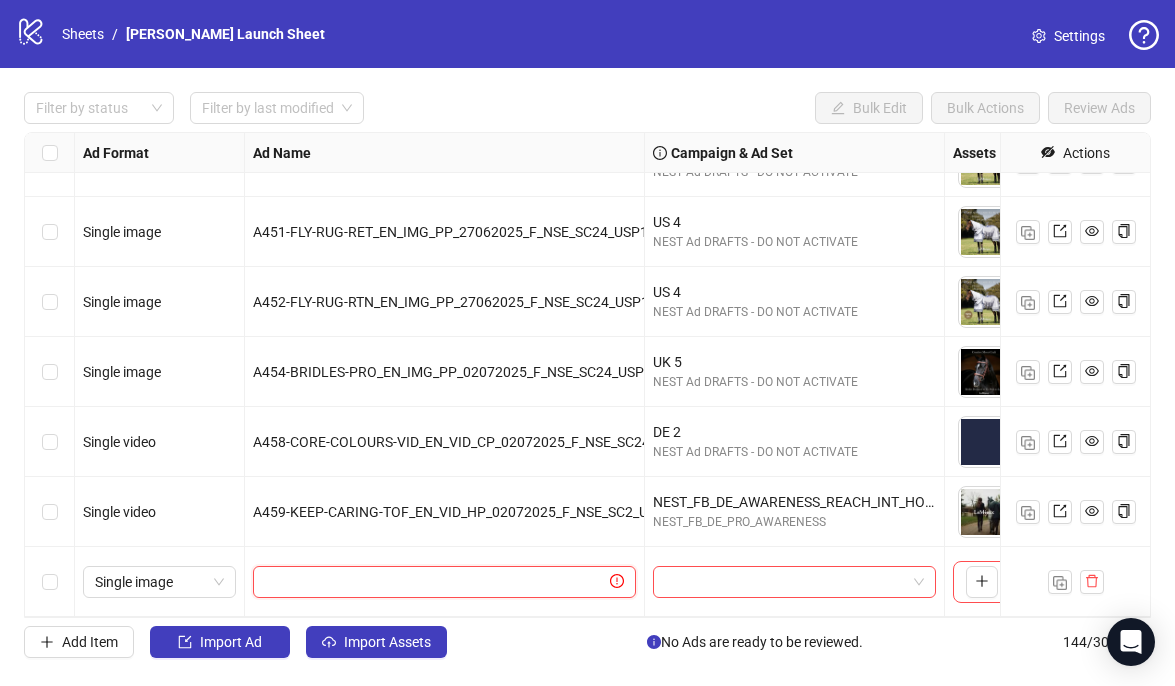 click at bounding box center [435, 582] 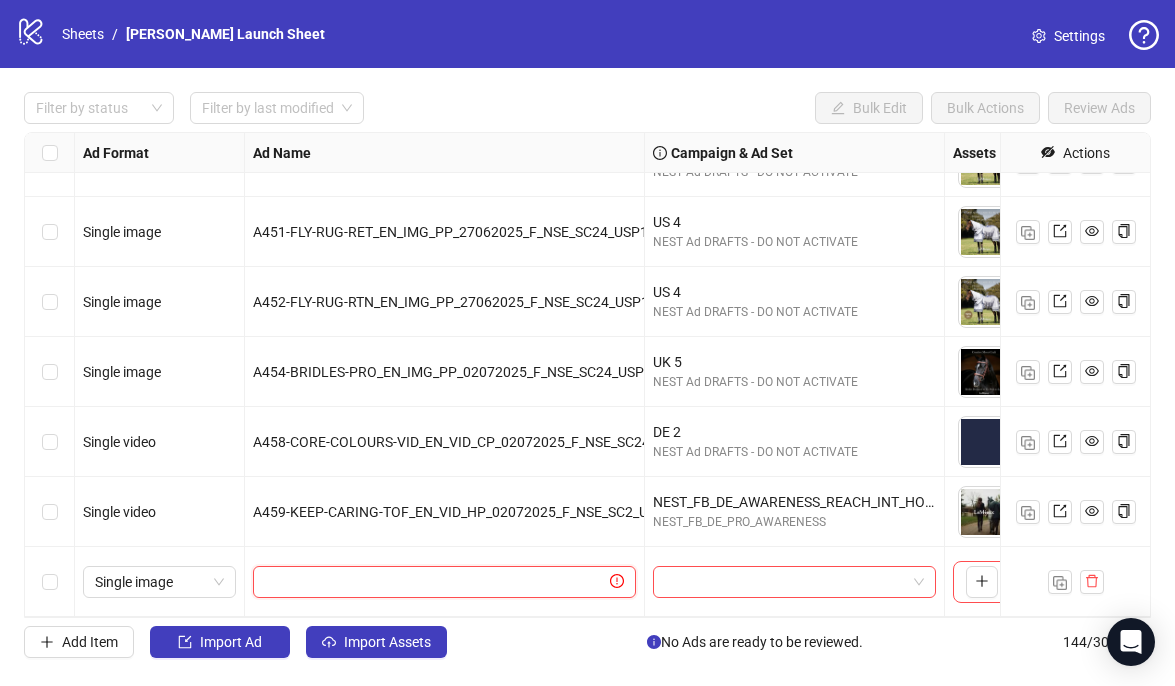 paste on "**********" 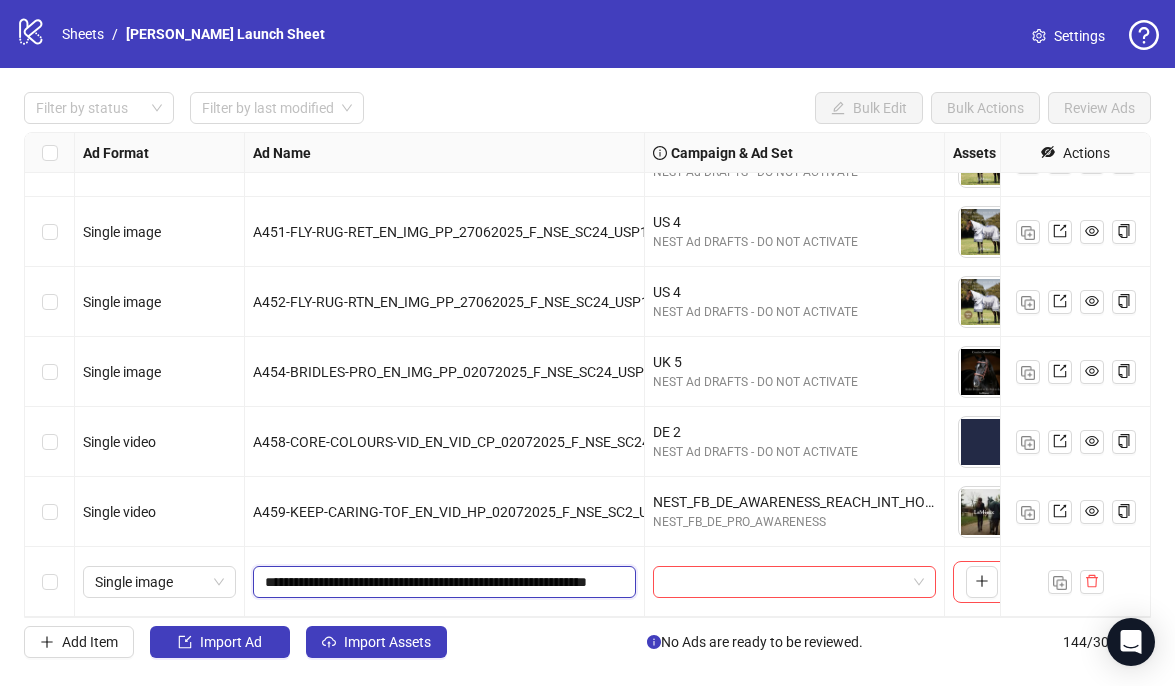 scroll, scrollTop: 0, scrollLeft: 149, axis: horizontal 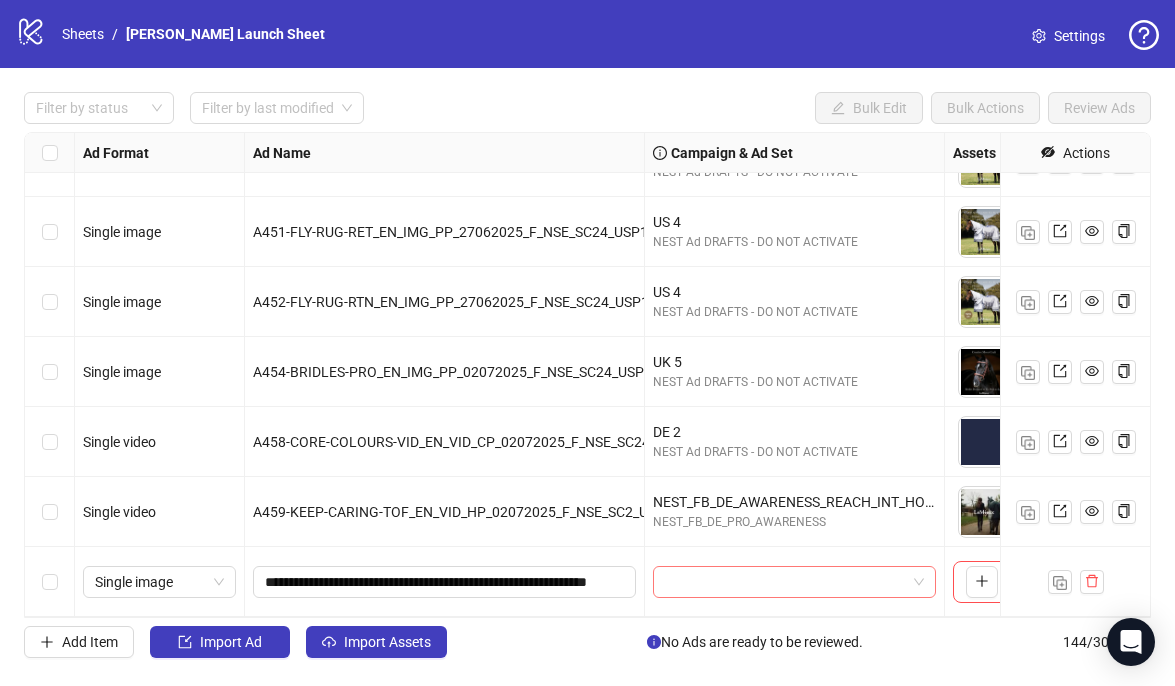 click at bounding box center (785, 582) 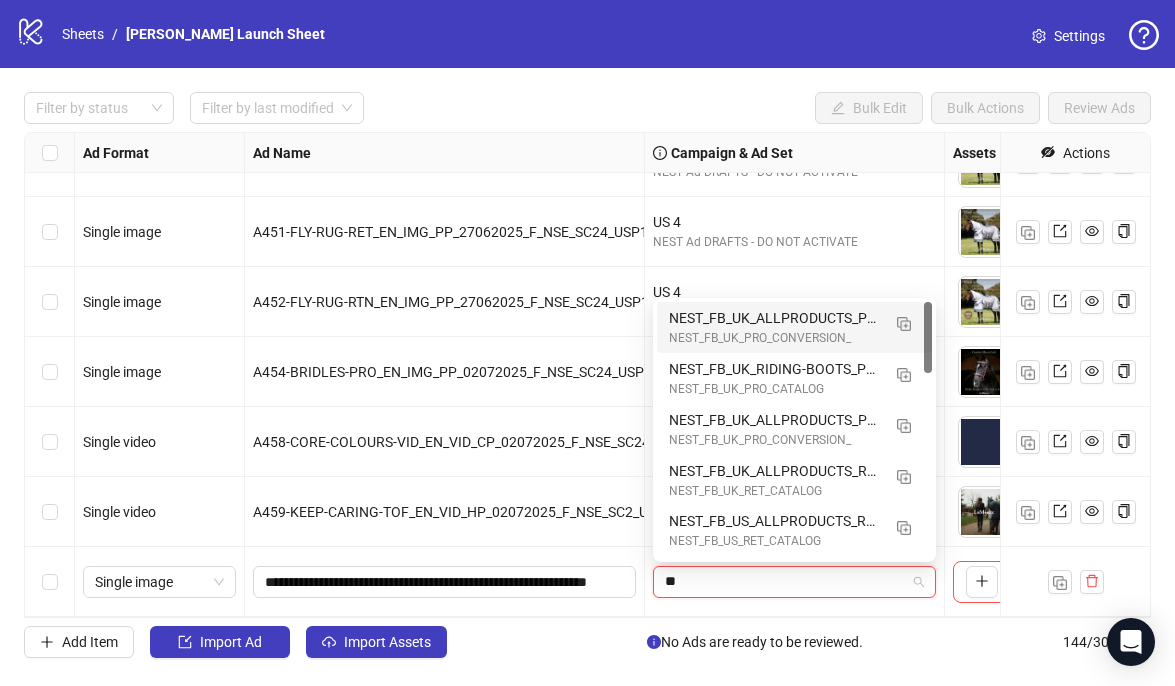 type on "*" 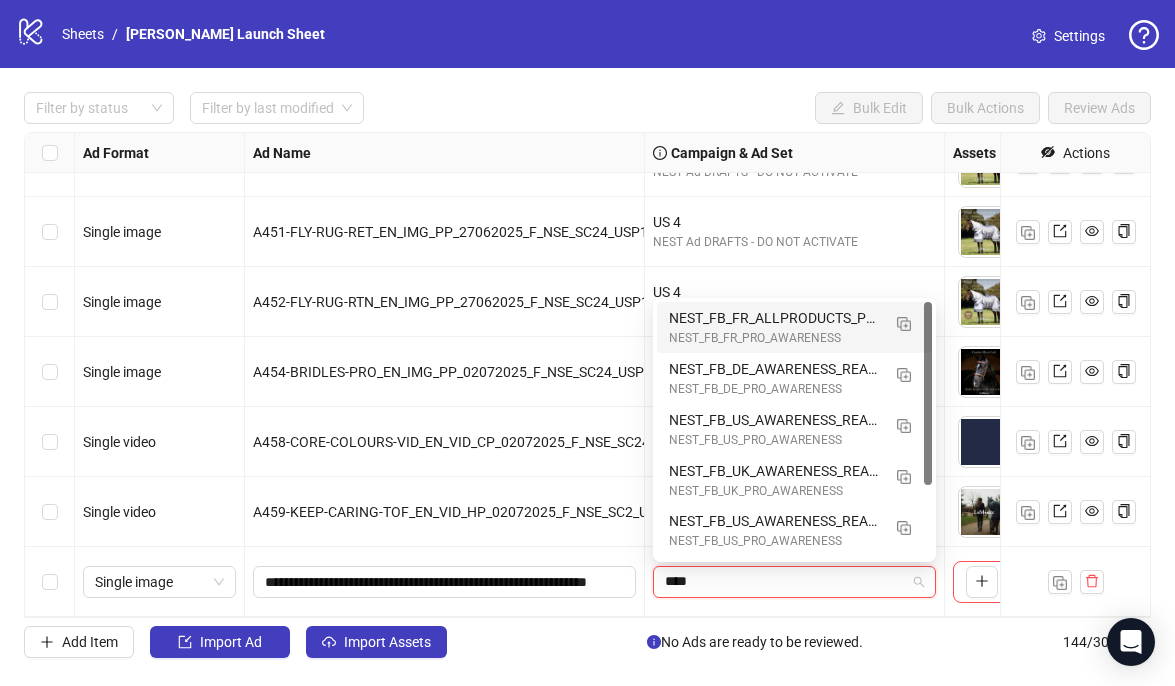 type on "*****" 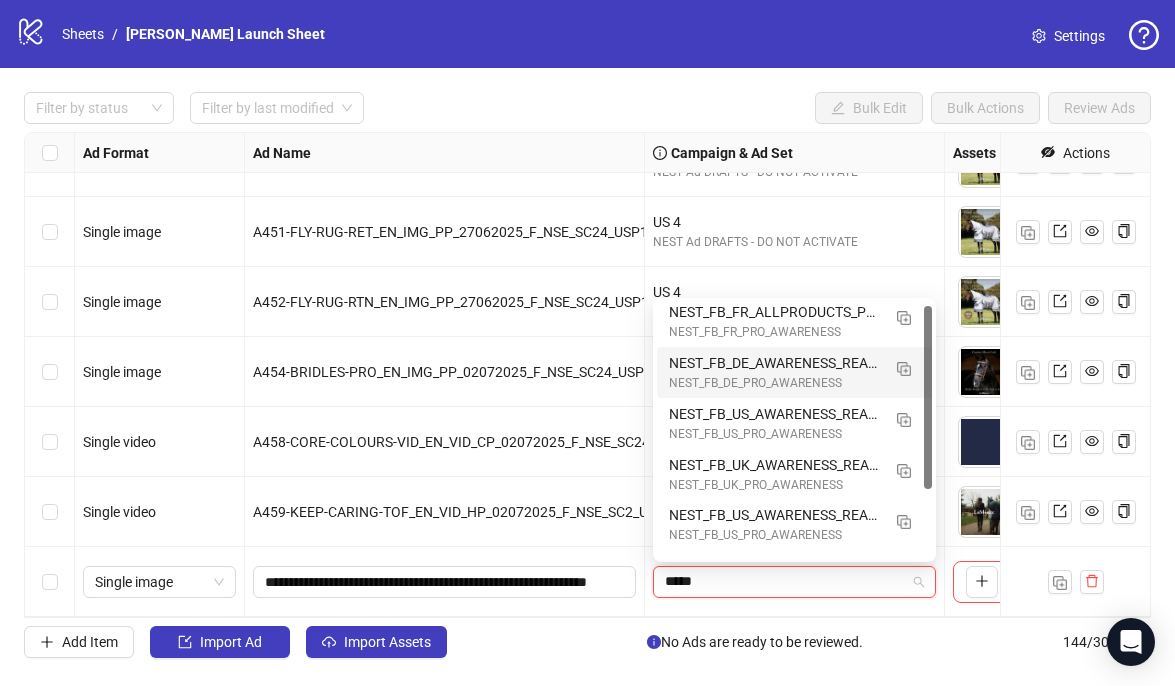scroll, scrollTop: 0, scrollLeft: 0, axis: both 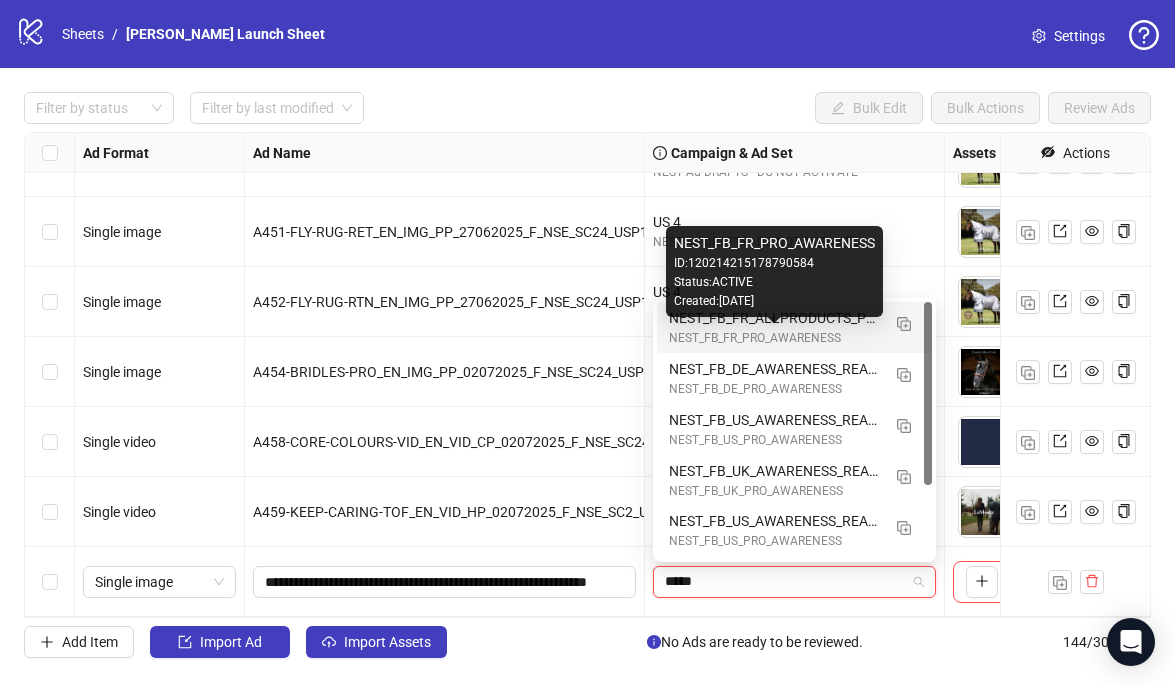 click on "NEST_FB_FR_ALLPRODUCTS_PRO_AWARENESS__REACH_INT_HORSES_ALLP_ALLG_18+_10102024_None" at bounding box center (774, 318) 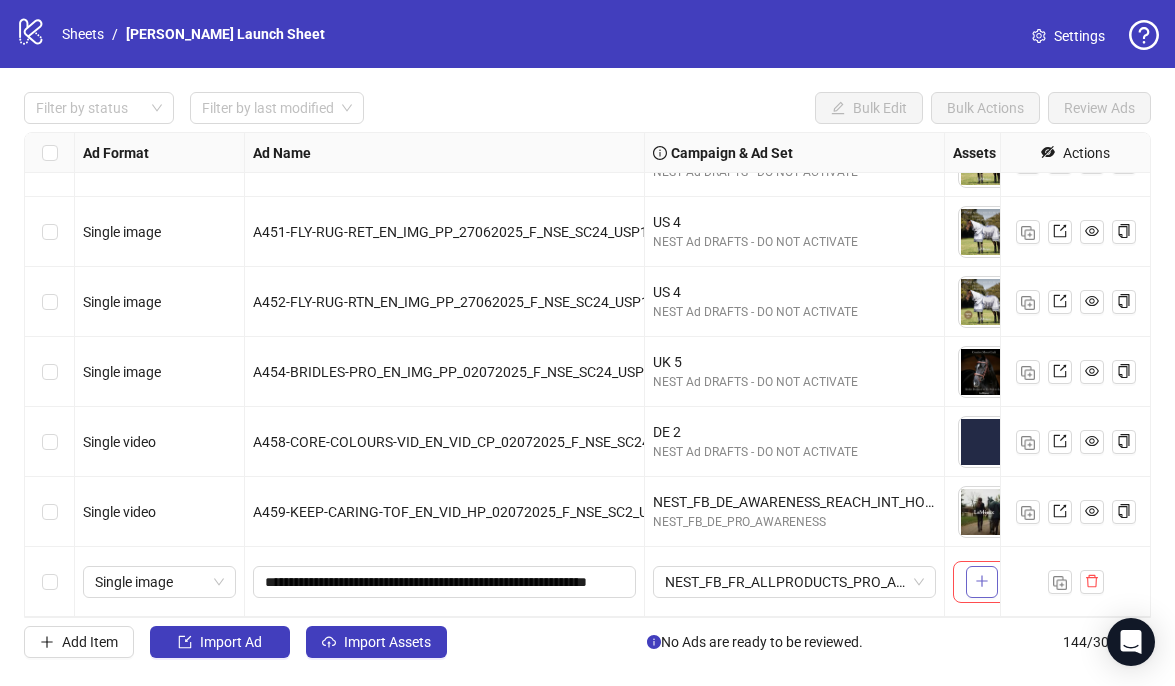 click at bounding box center (982, 582) 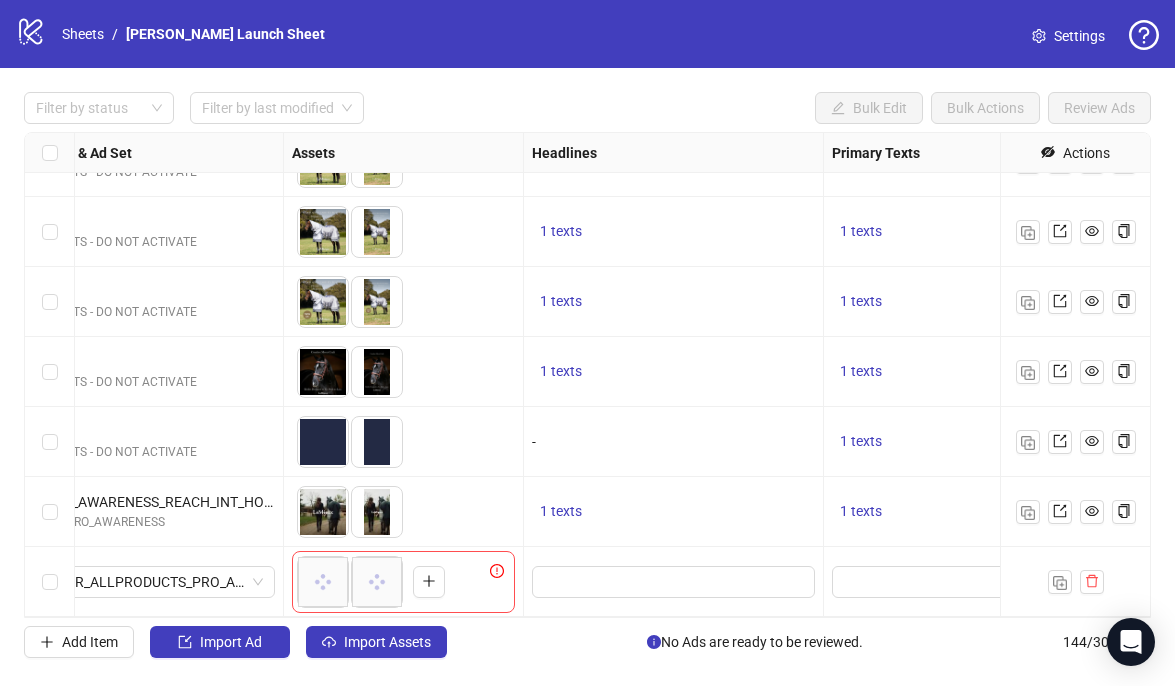 scroll, scrollTop: 9636, scrollLeft: 695, axis: both 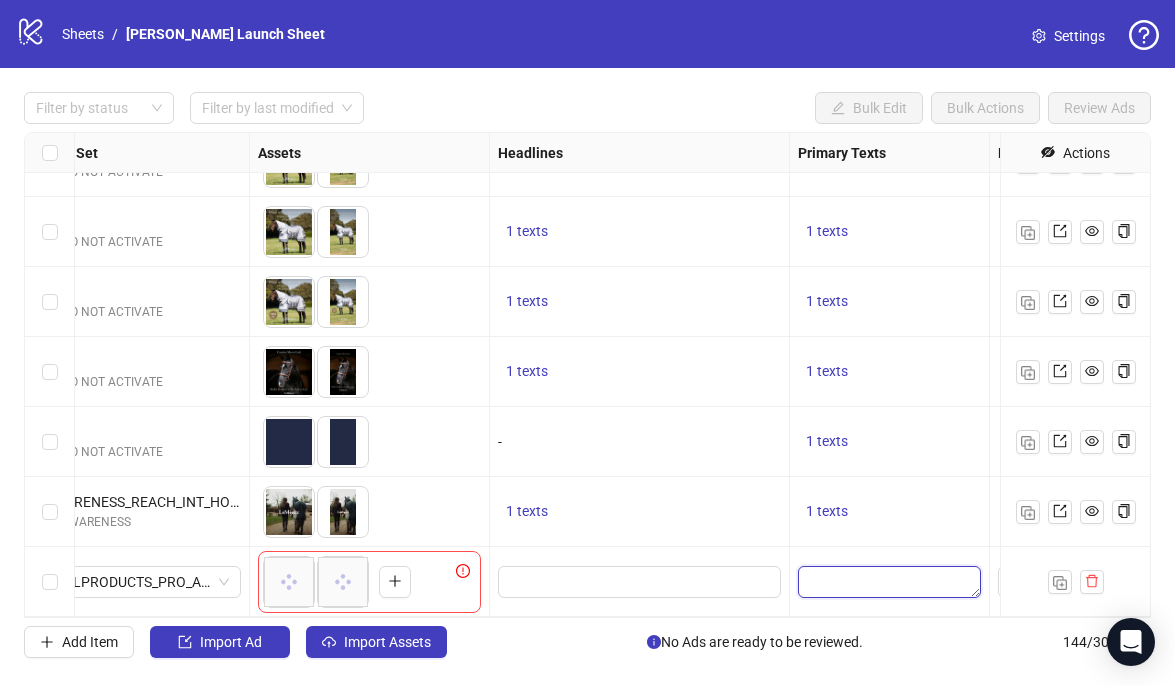 click at bounding box center [889, 582] 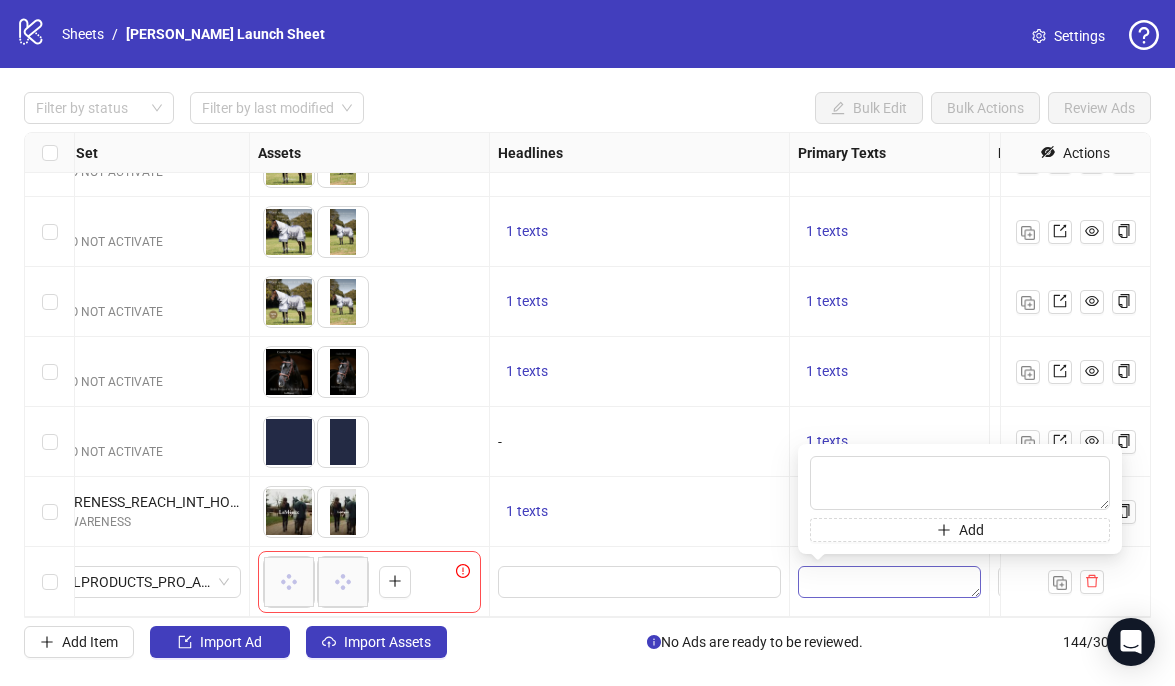 type on "**********" 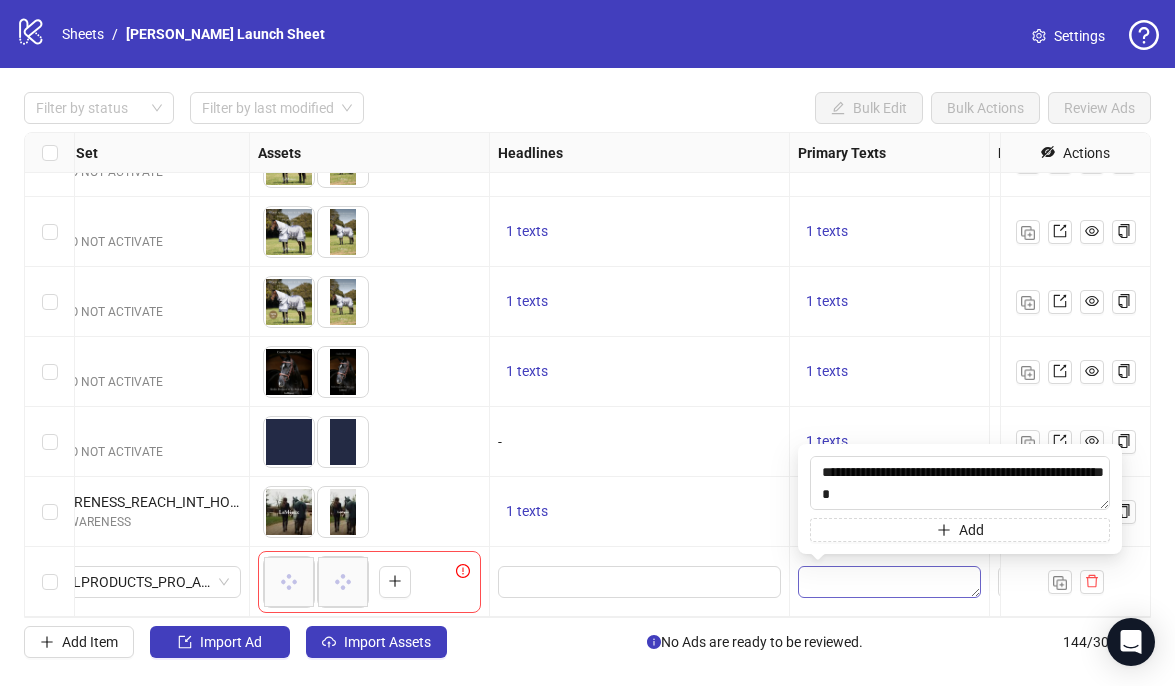 scroll, scrollTop: 59, scrollLeft: 0, axis: vertical 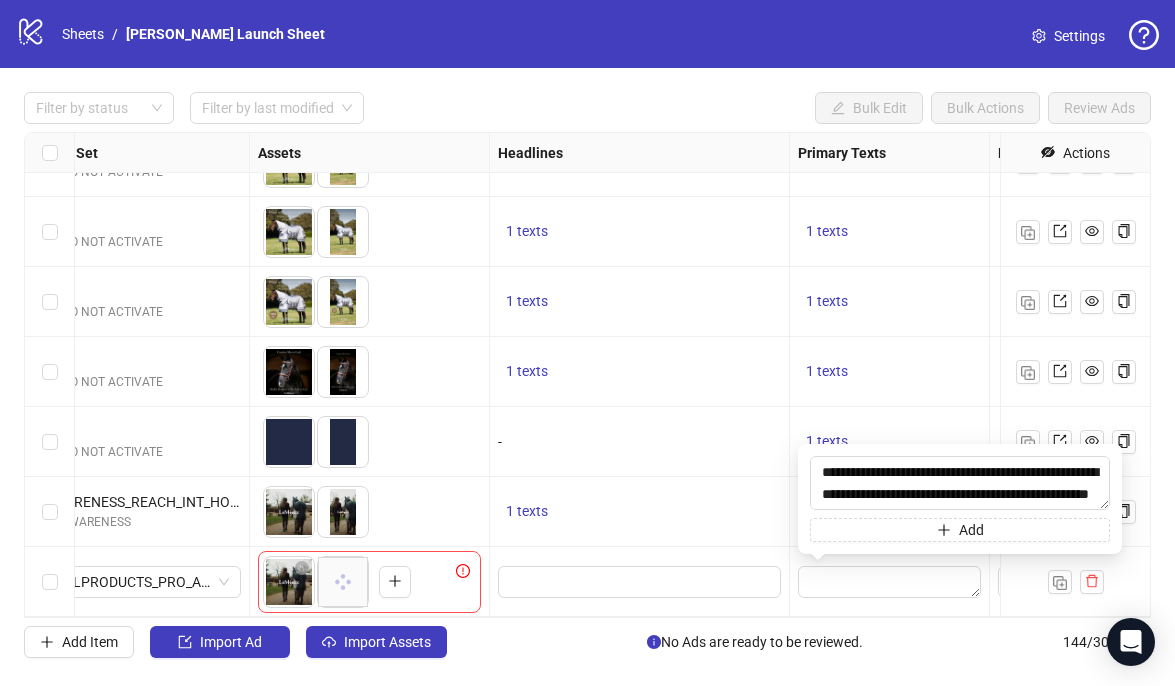click at bounding box center (640, 582) 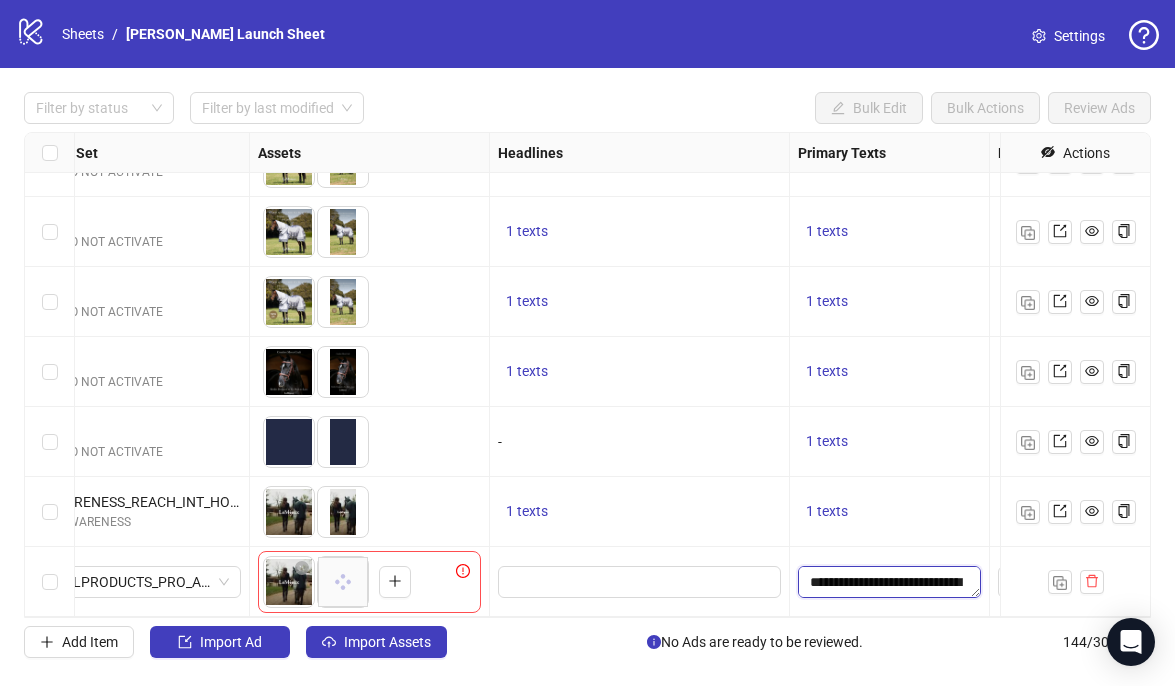 click on "**********" at bounding box center [889, 582] 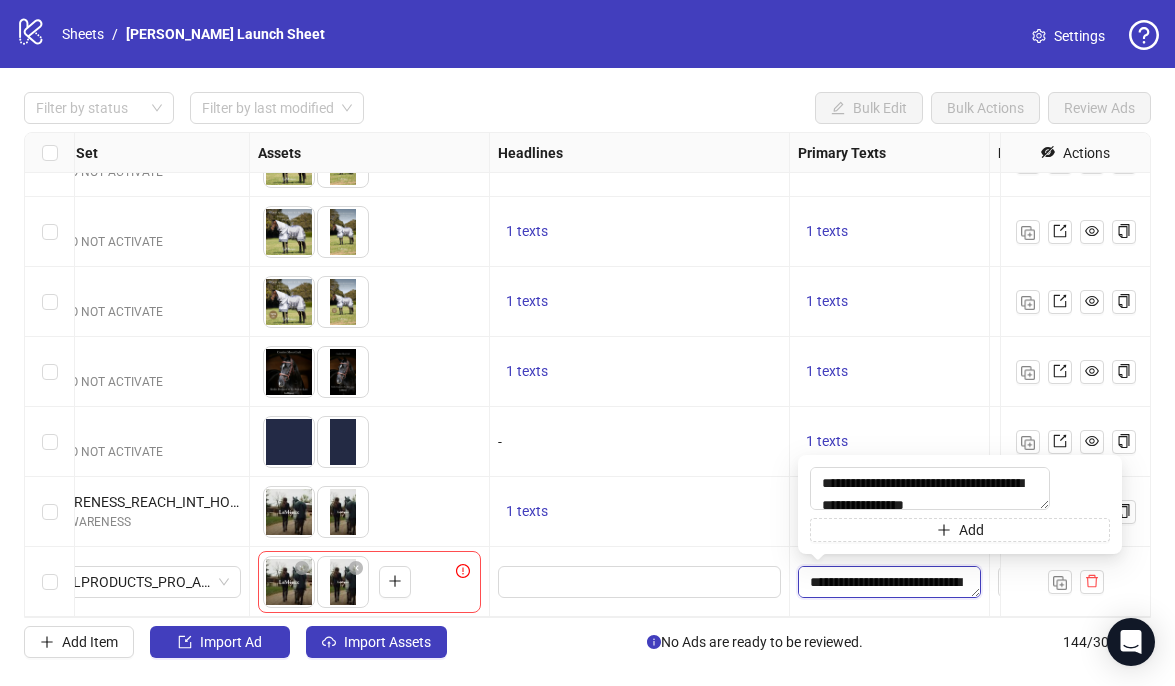 click on "**********" at bounding box center [889, 582] 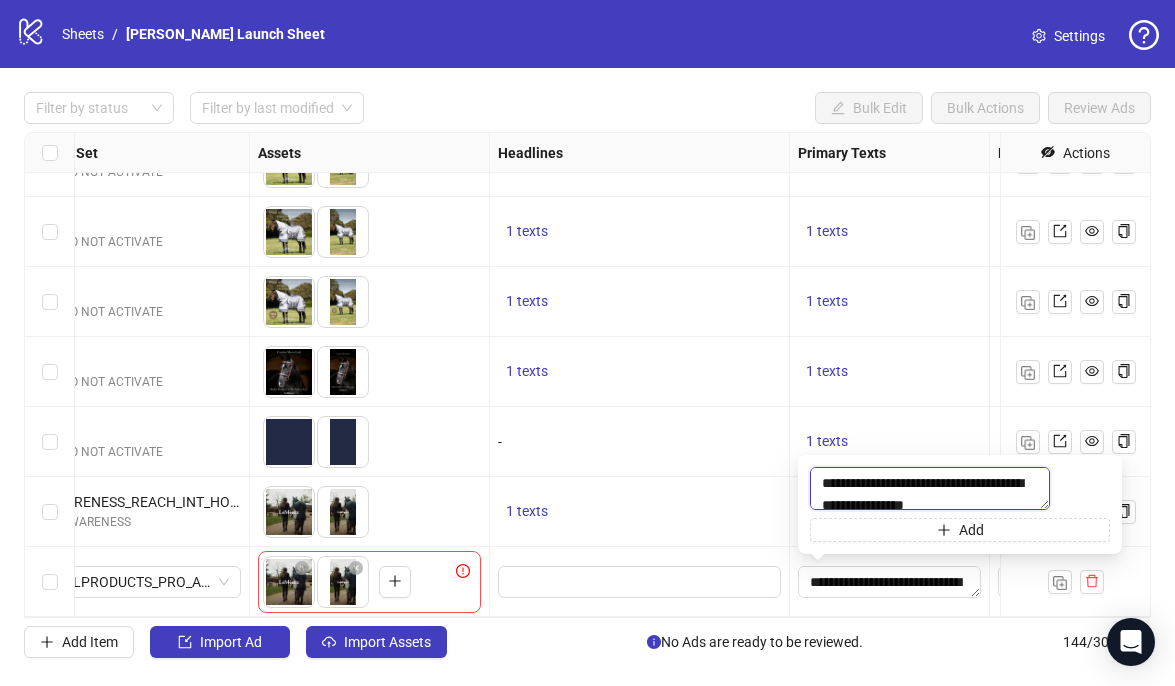 scroll, scrollTop: 66, scrollLeft: 0, axis: vertical 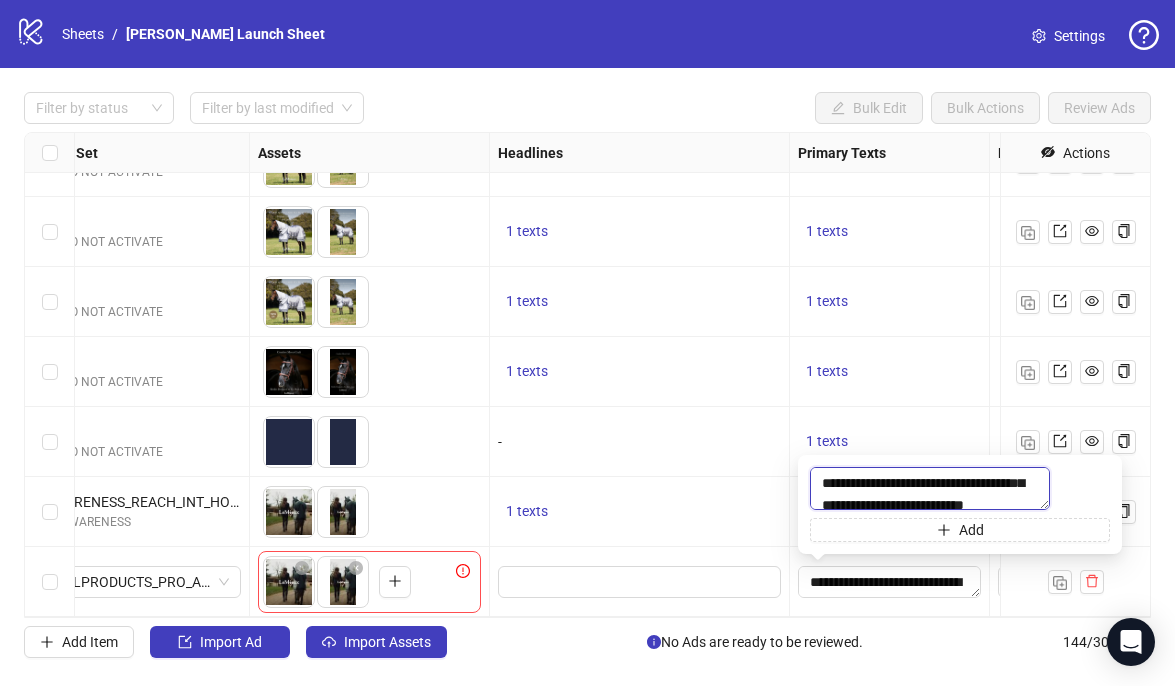 click on "**********" at bounding box center [930, 488] 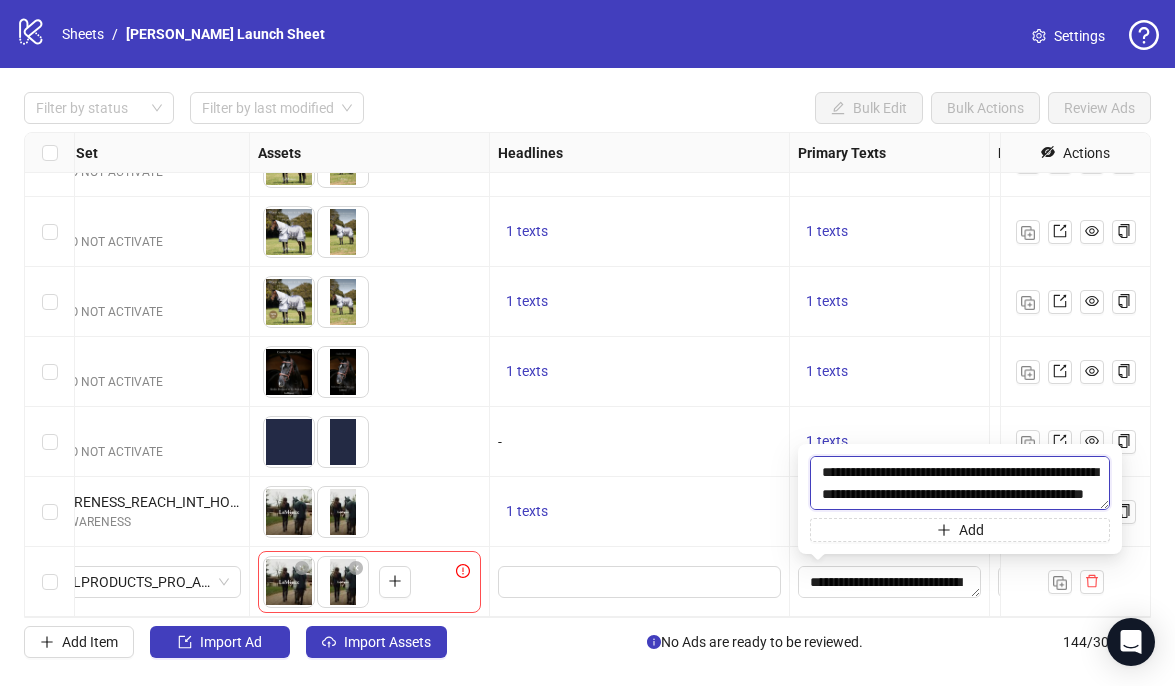 scroll, scrollTop: 0, scrollLeft: 0, axis: both 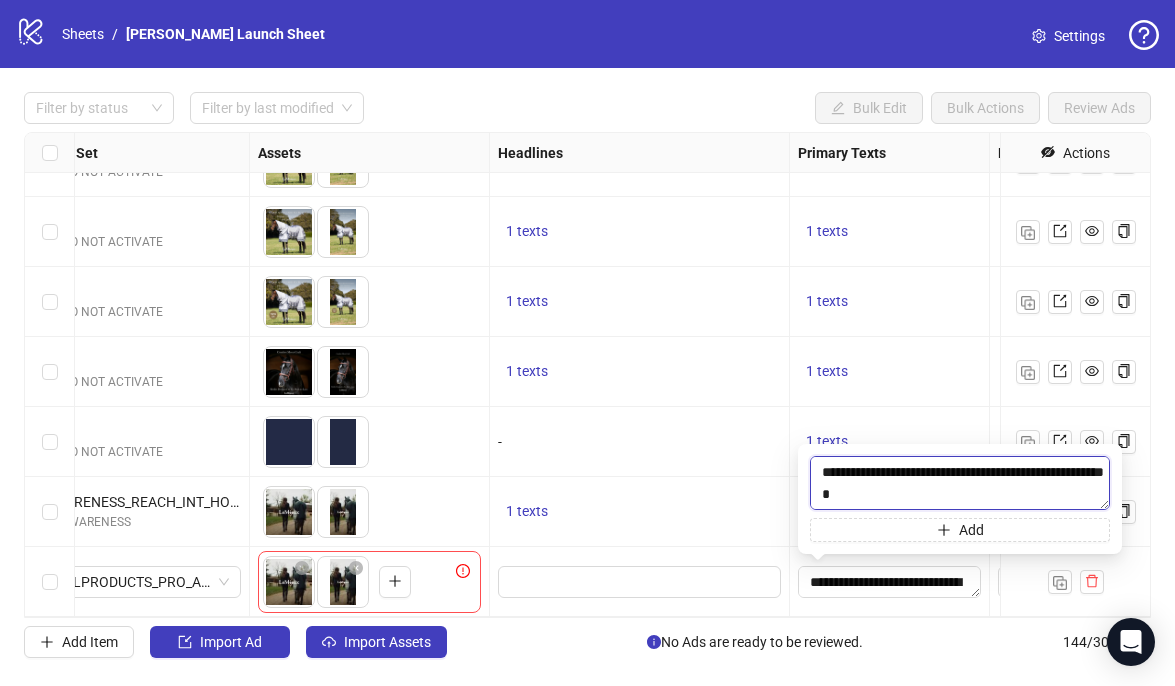 click on "**********" at bounding box center [960, 483] 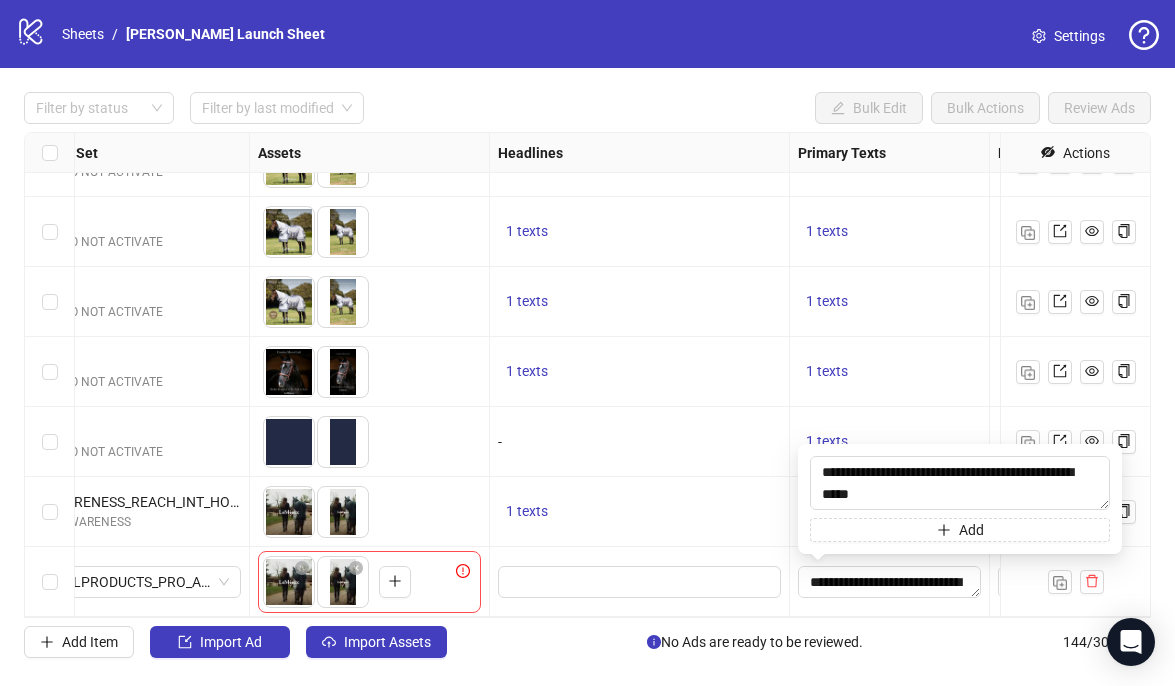 click on "1 texts" at bounding box center [639, 512] 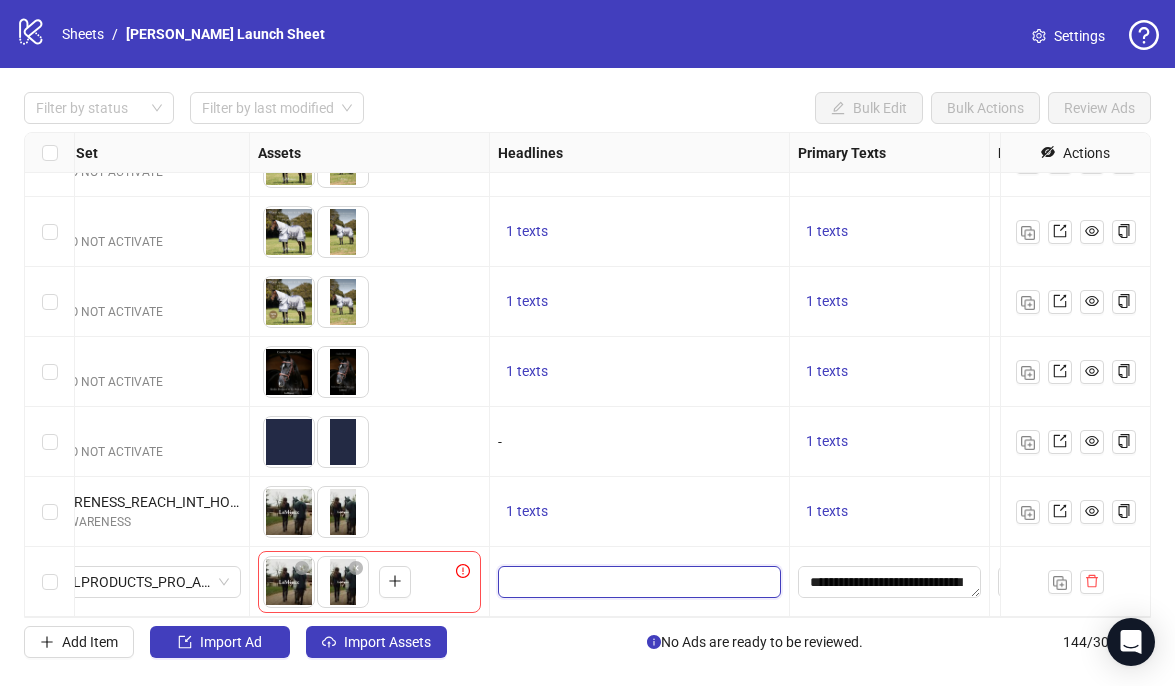 click at bounding box center (637, 582) 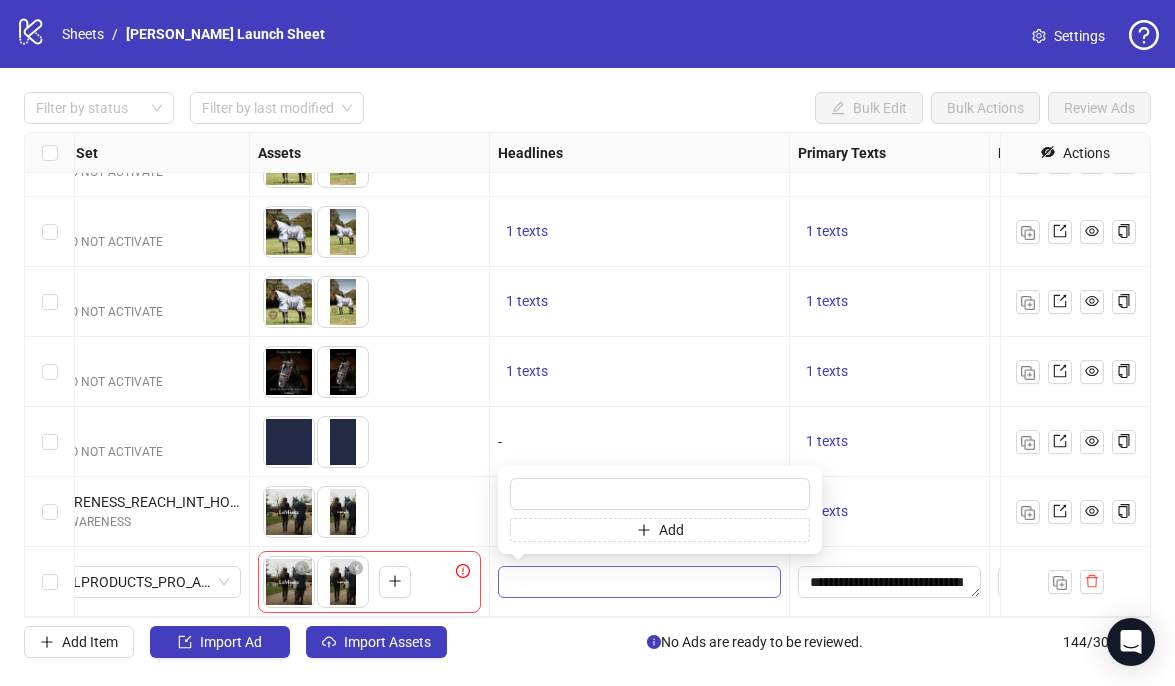 type on "**********" 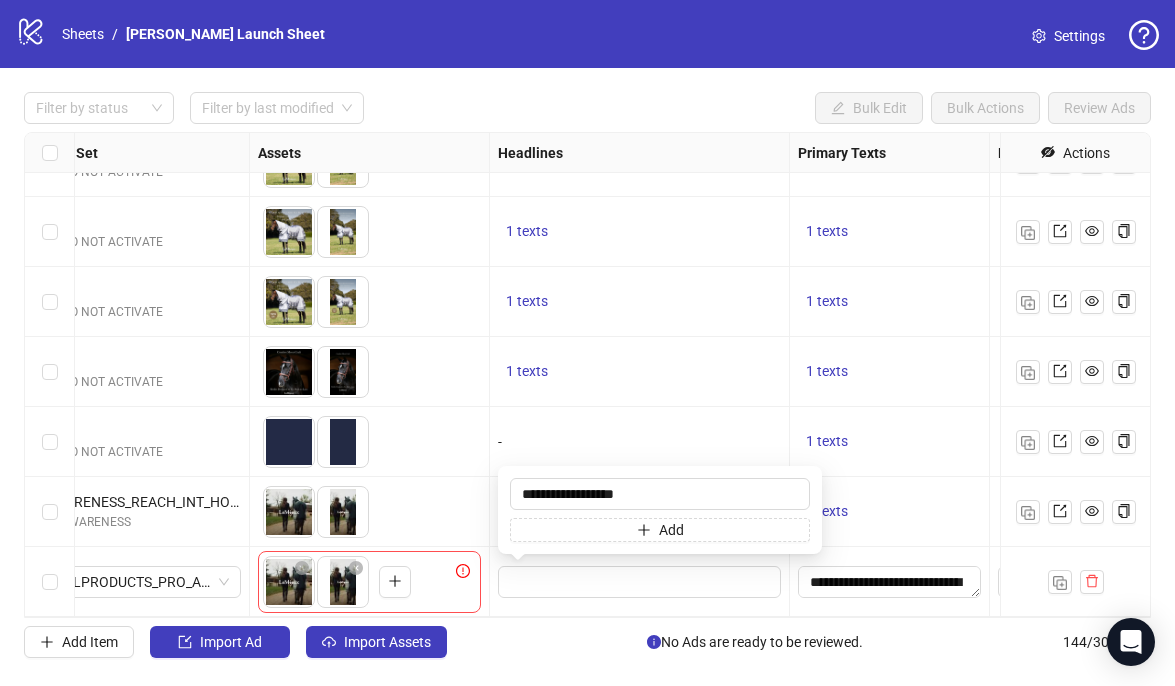 click at bounding box center [640, 582] 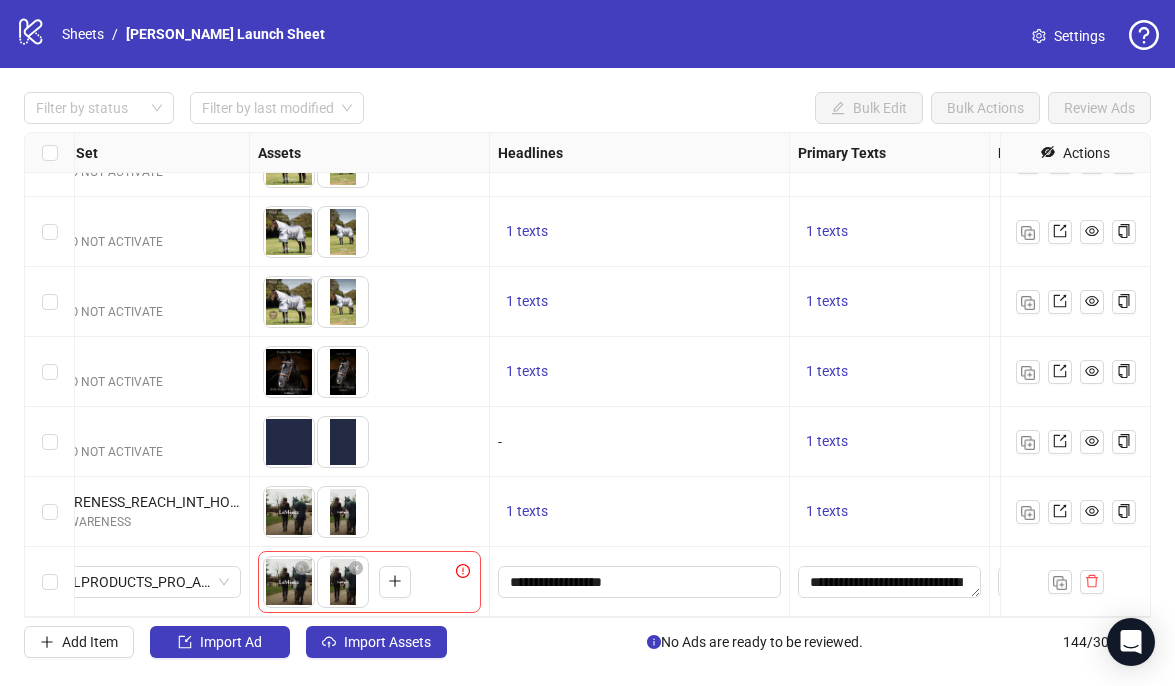 scroll, scrollTop: 9636, scrollLeft: 966, axis: both 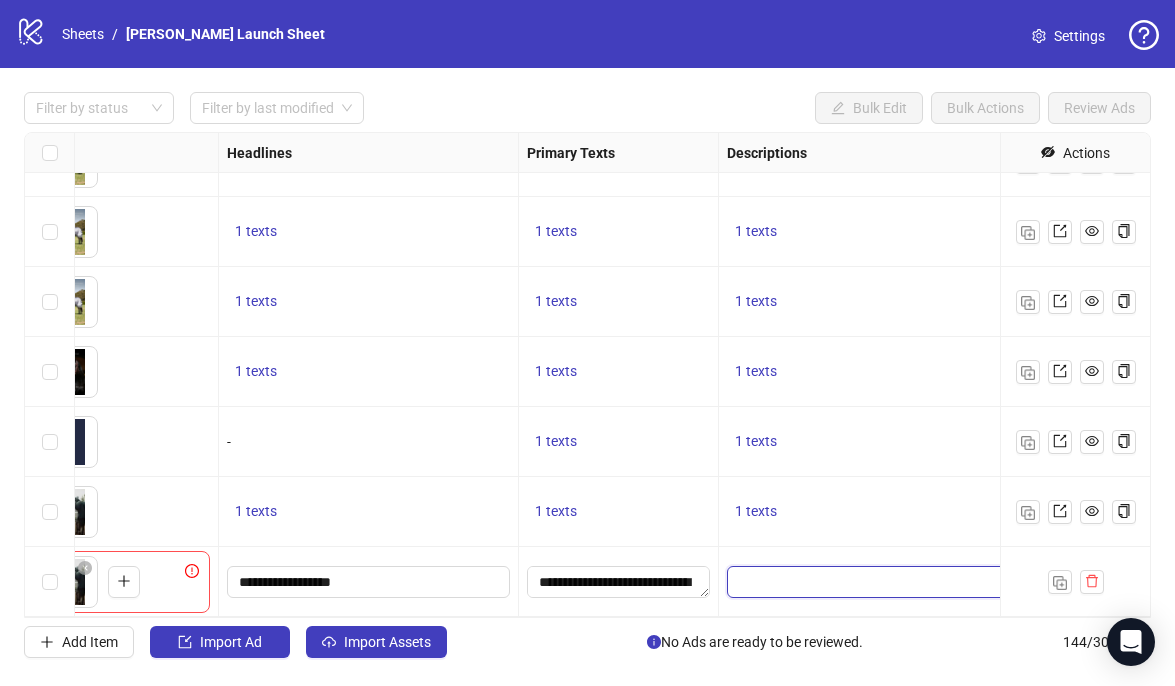 click at bounding box center (868, 582) 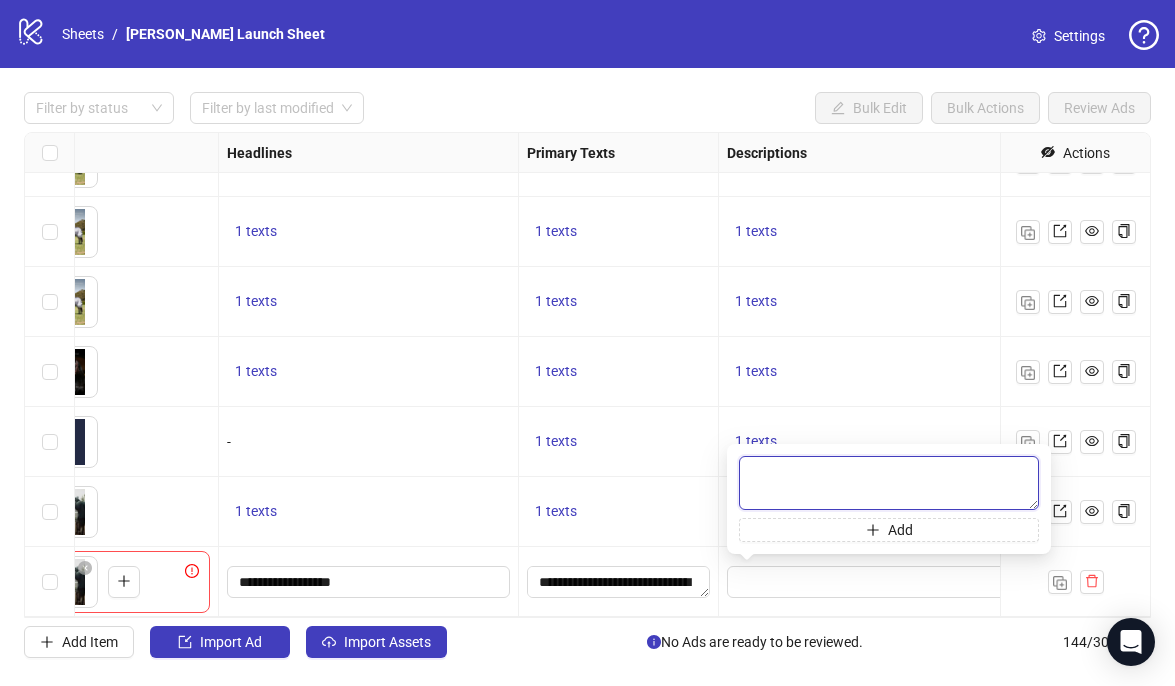 paste on "**********" 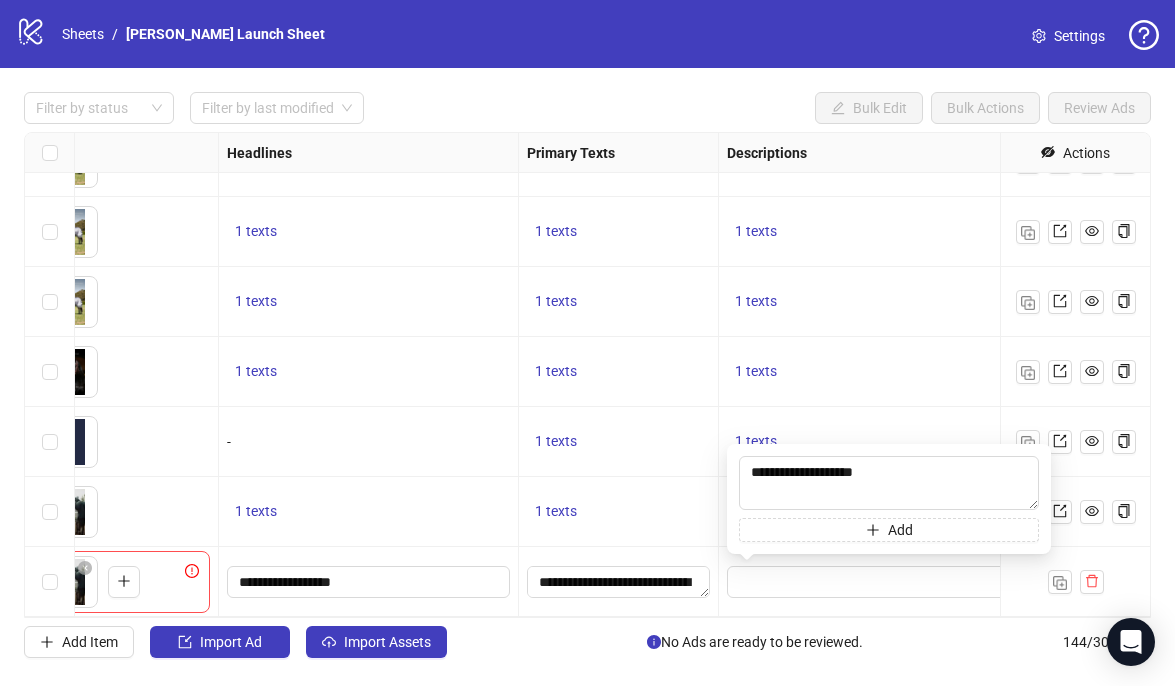 click on "1 texts" at bounding box center (869, 372) 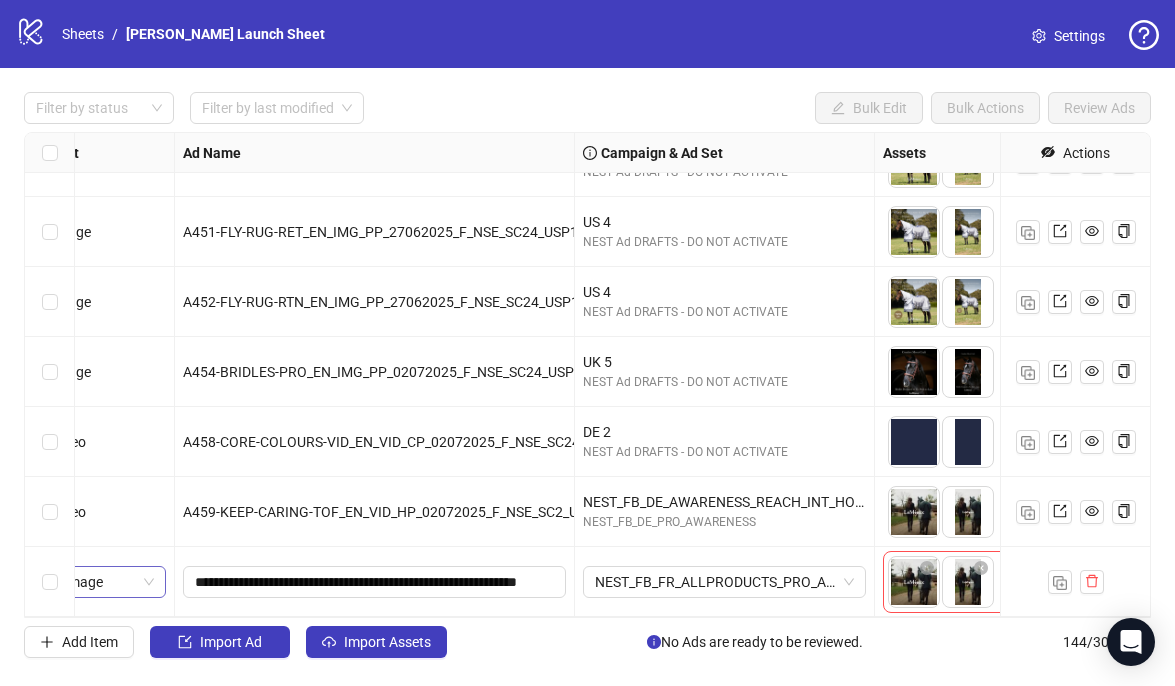 scroll, scrollTop: 9636, scrollLeft: 0, axis: vertical 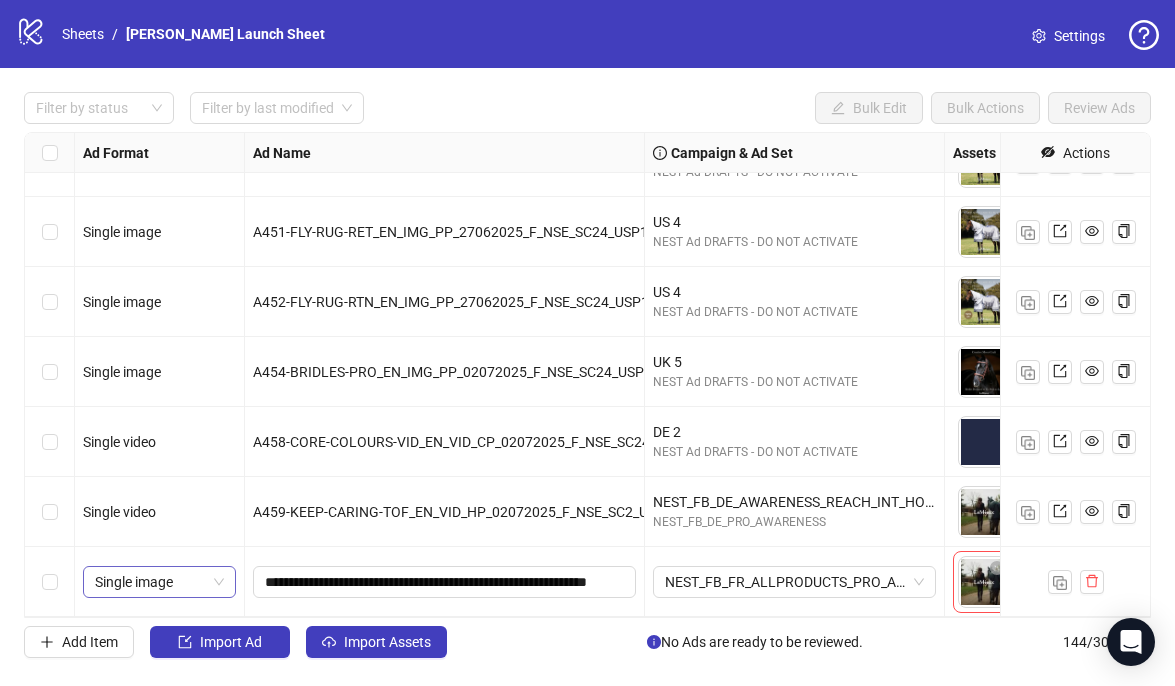 click on "Single image" at bounding box center [159, 582] 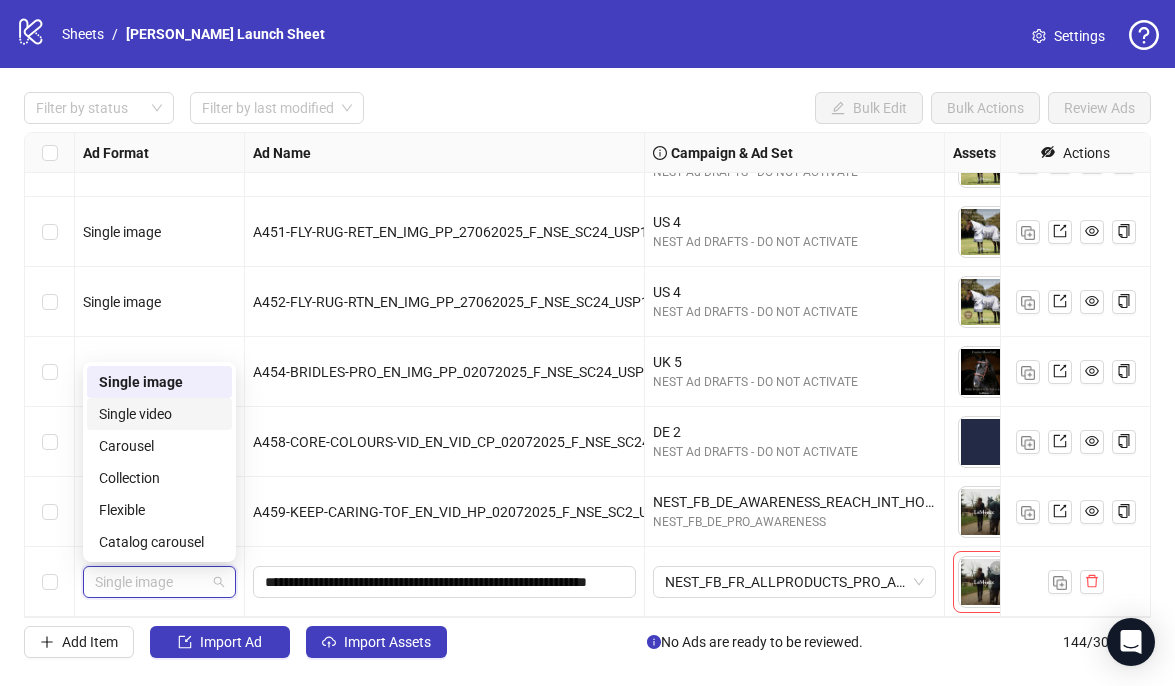 click on "Single video" at bounding box center (159, 414) 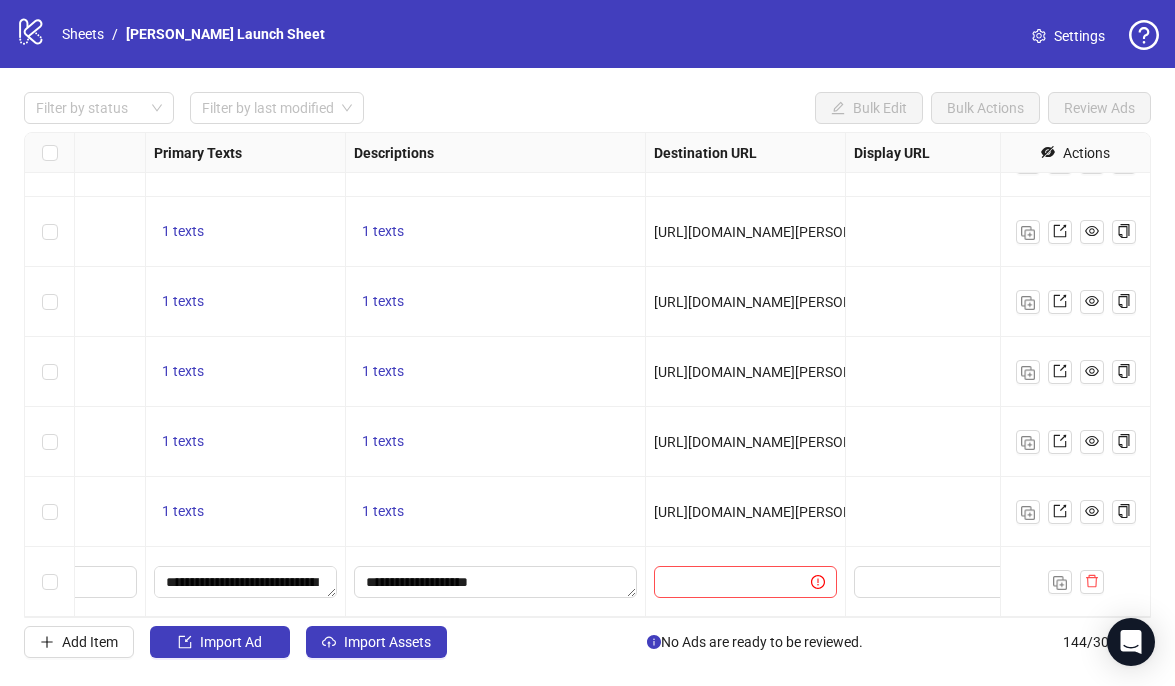 scroll, scrollTop: 9636, scrollLeft: 1745, axis: both 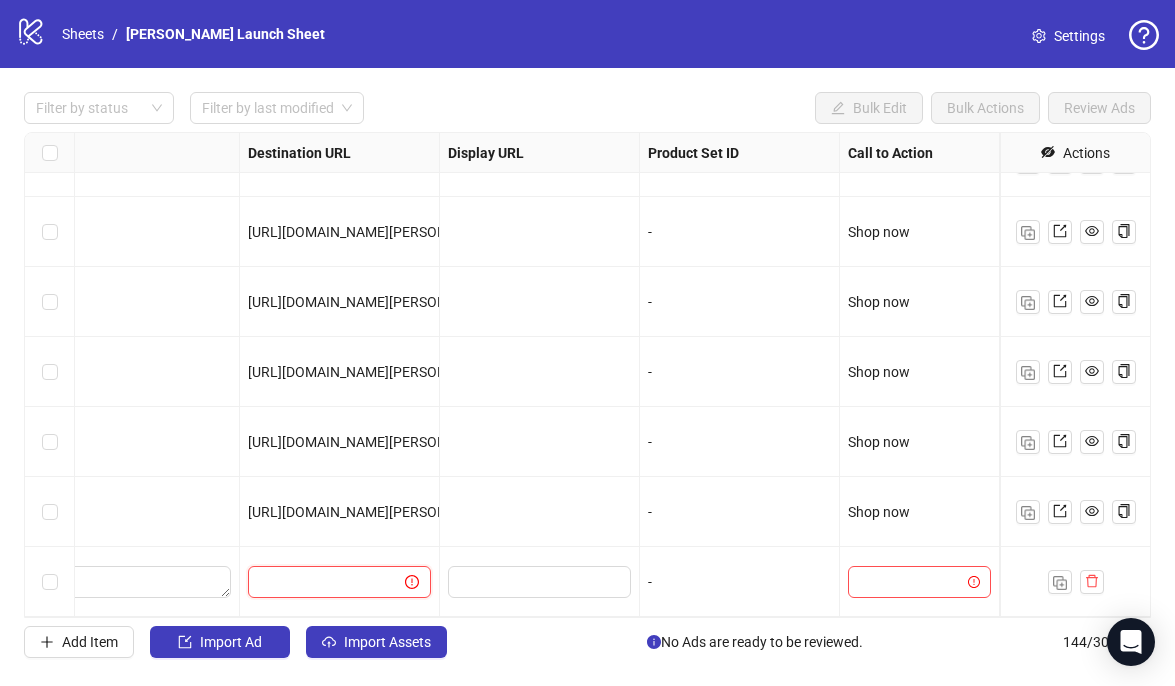 click at bounding box center [318, 582] 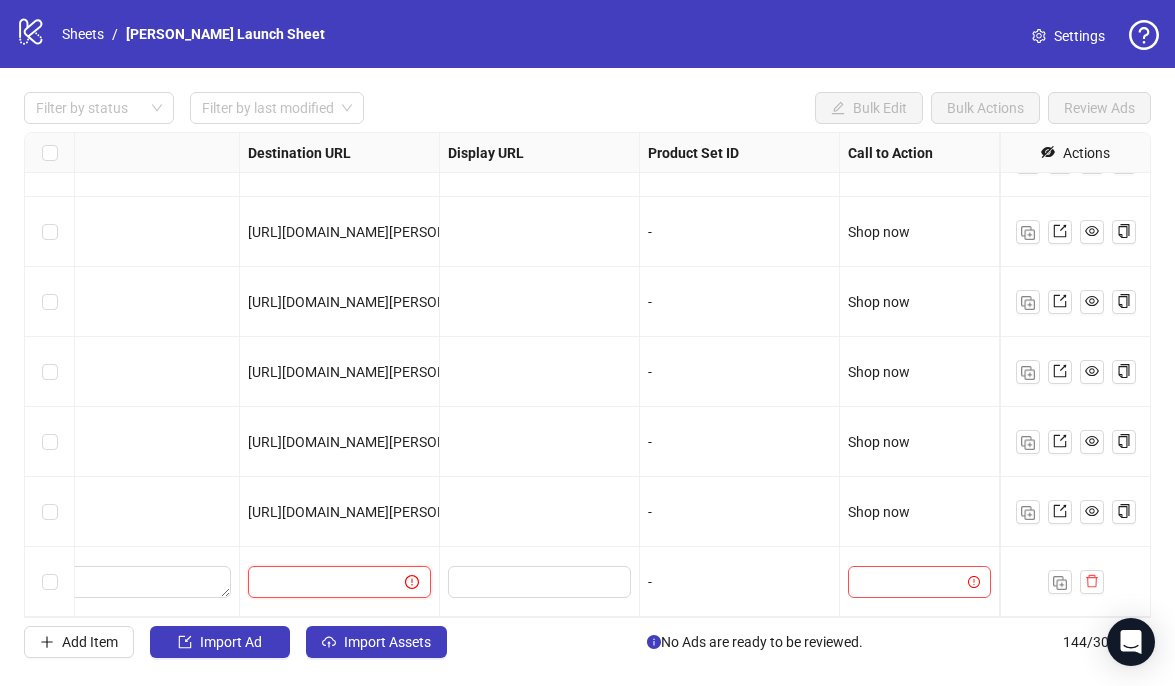 paste on "**********" 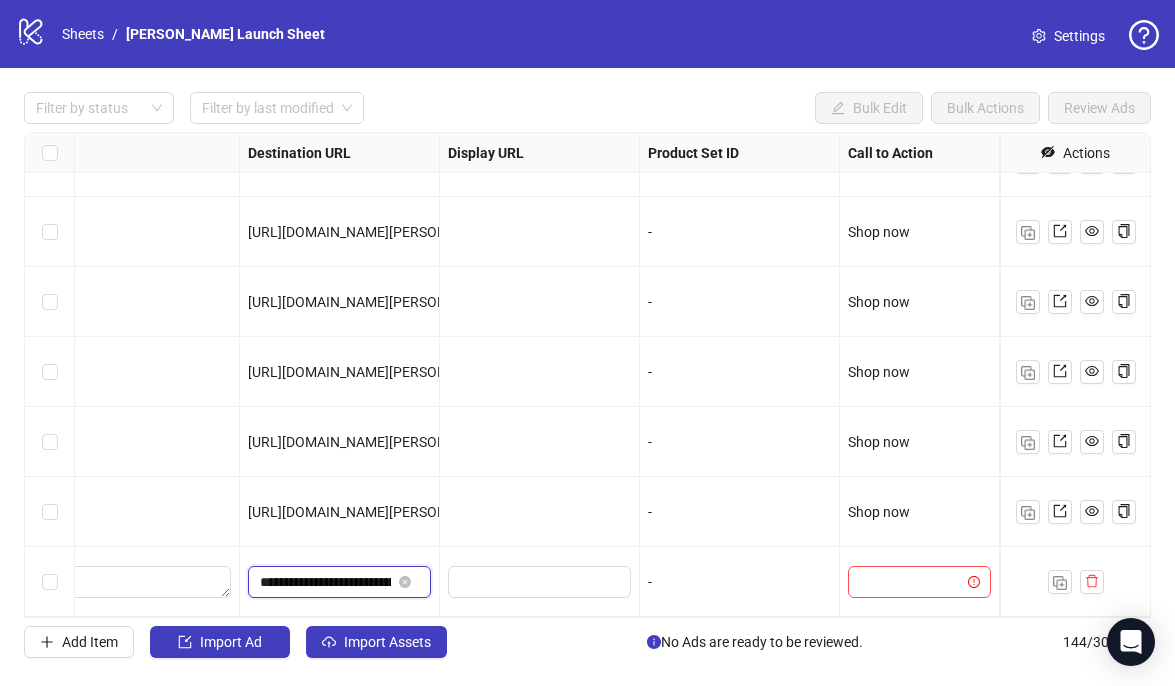 scroll, scrollTop: 0, scrollLeft: 89, axis: horizontal 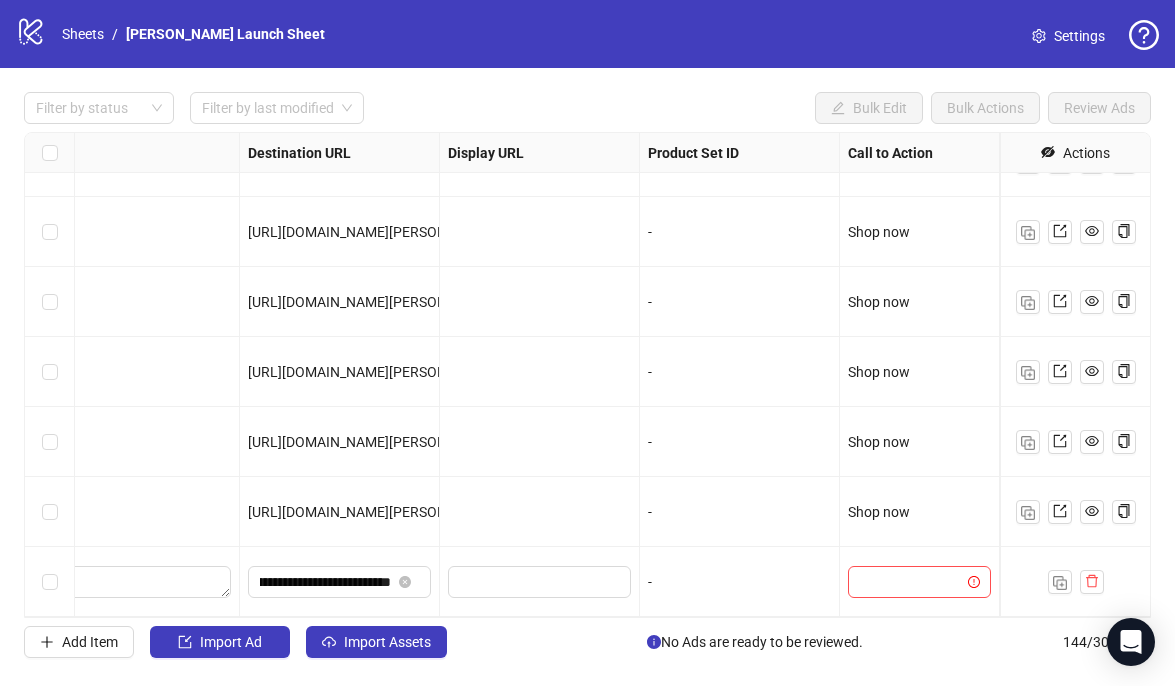click on "-" at bounding box center [740, 512] 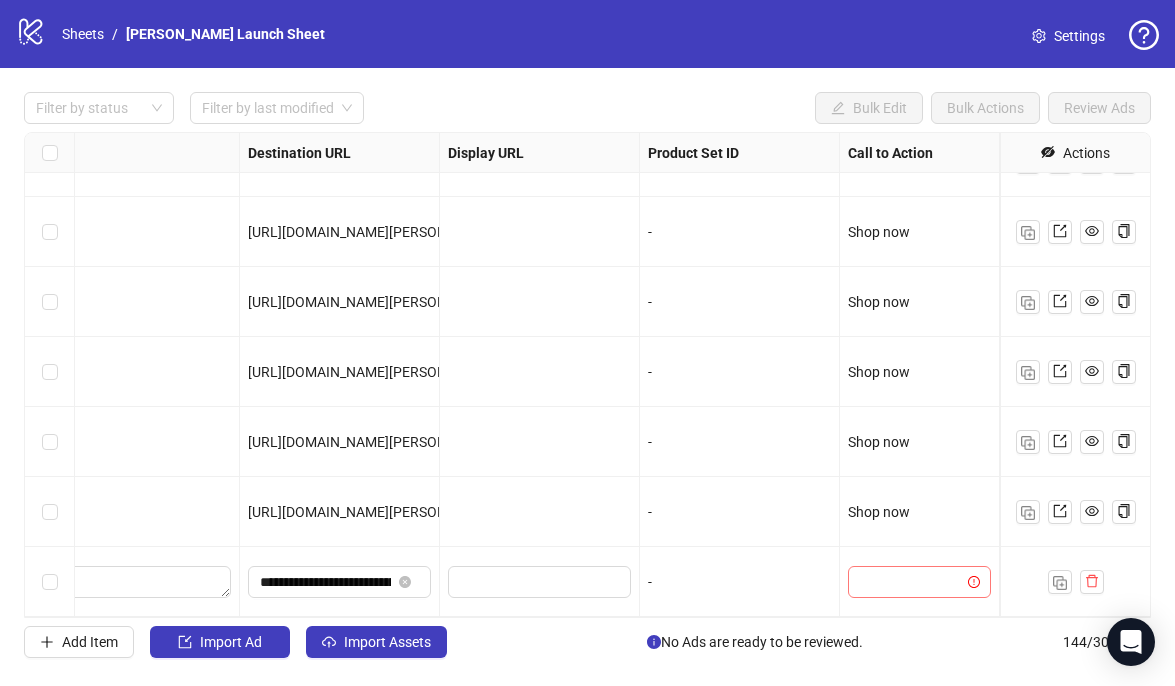 click at bounding box center [910, 582] 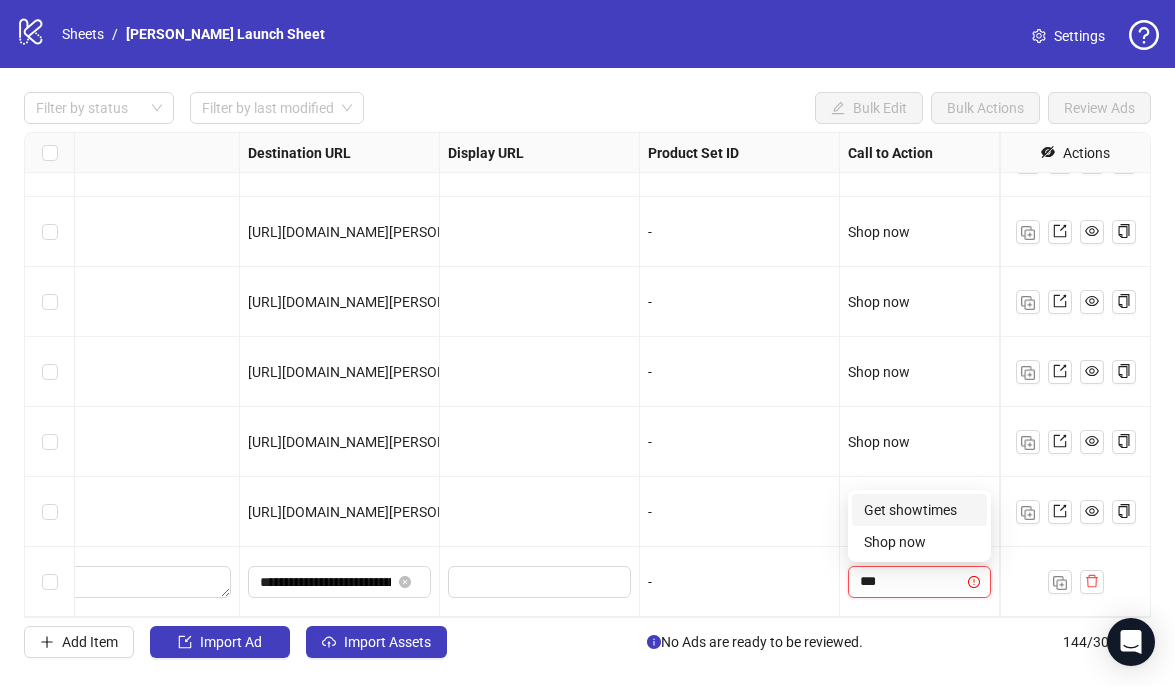 type on "****" 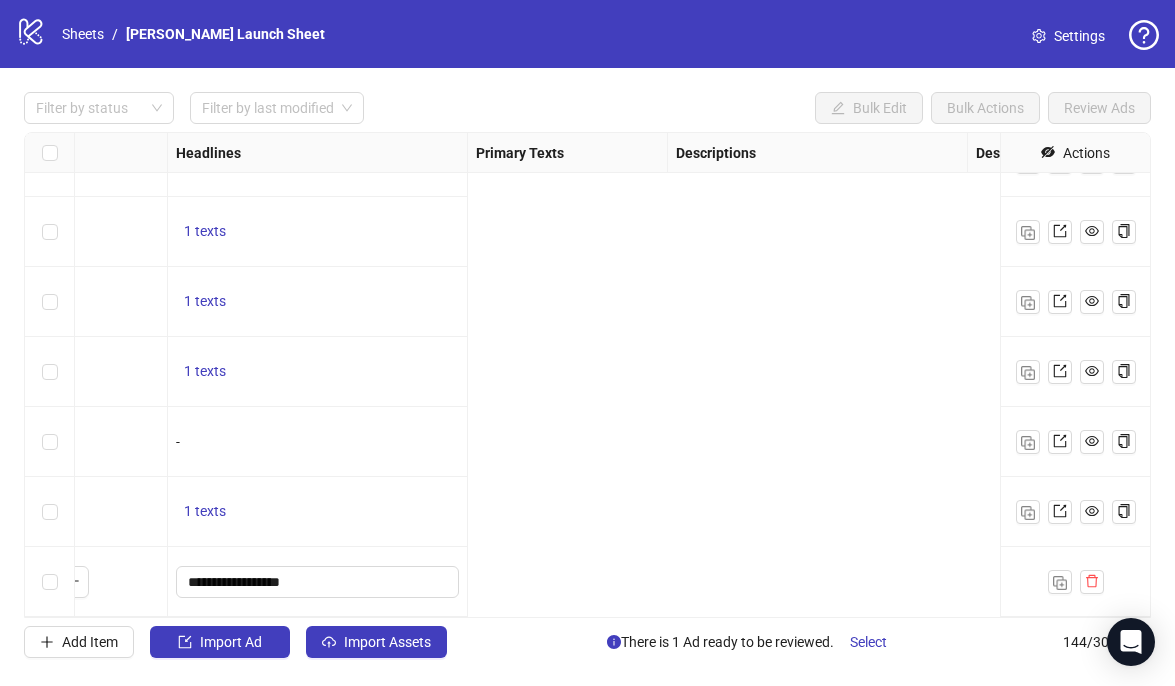 scroll, scrollTop: 9636, scrollLeft: 0, axis: vertical 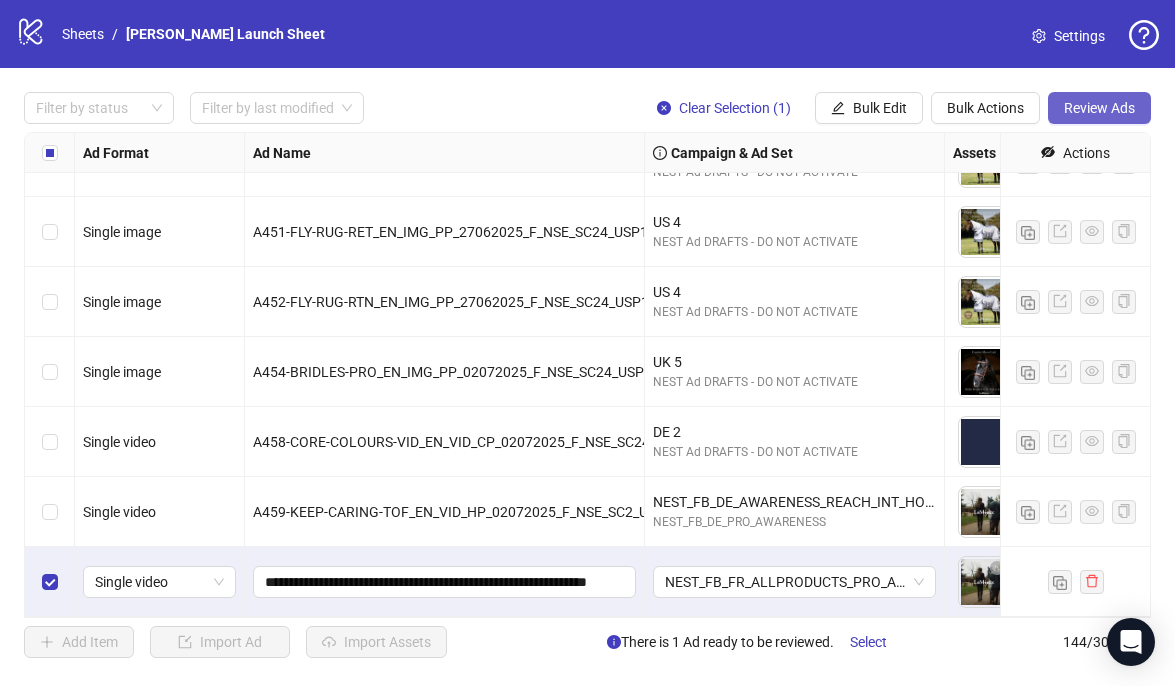 click on "Review Ads" at bounding box center [1099, 108] 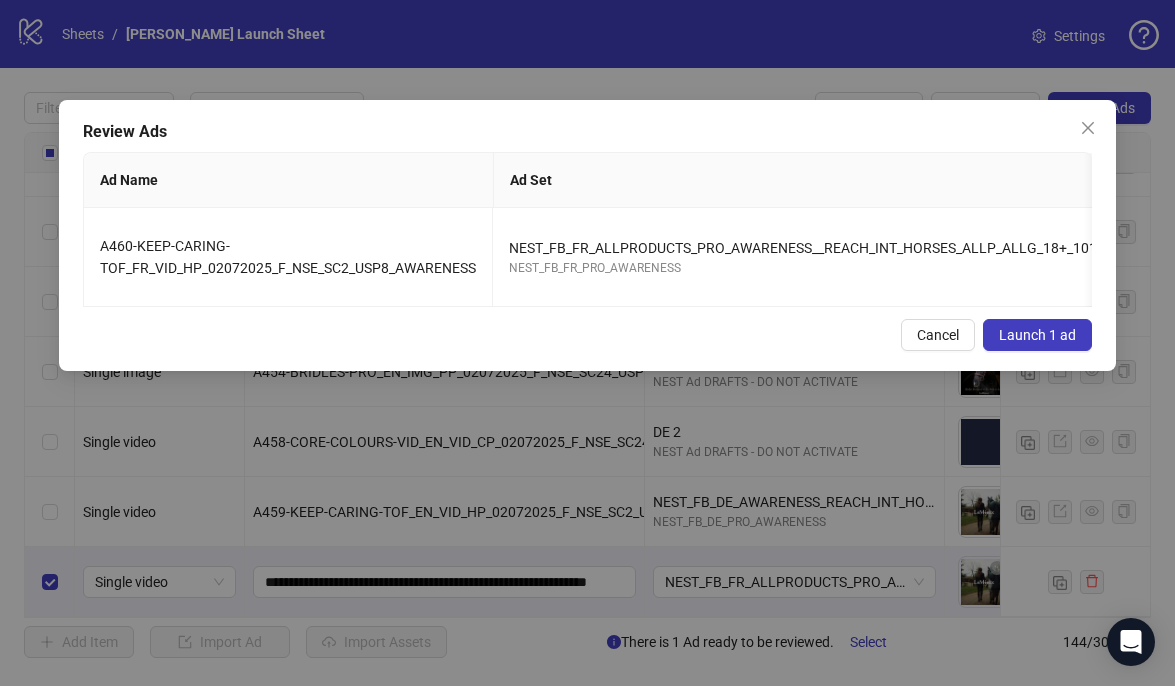 click on "Launch 1 ad" at bounding box center (1037, 335) 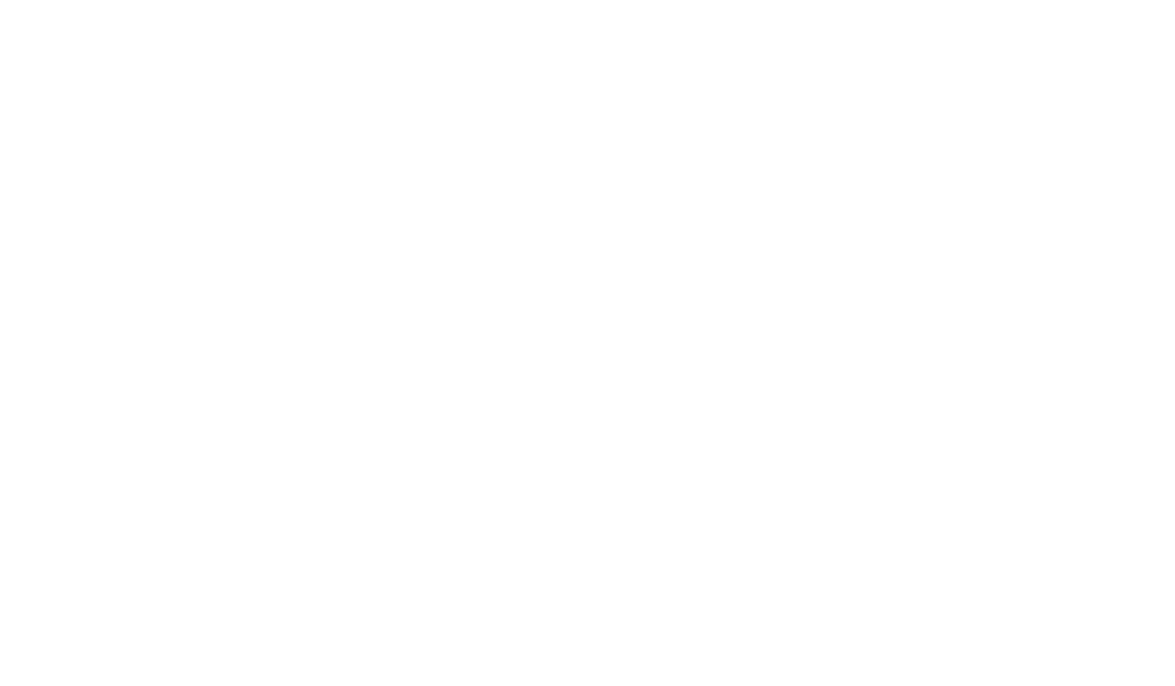 scroll, scrollTop: 0, scrollLeft: 0, axis: both 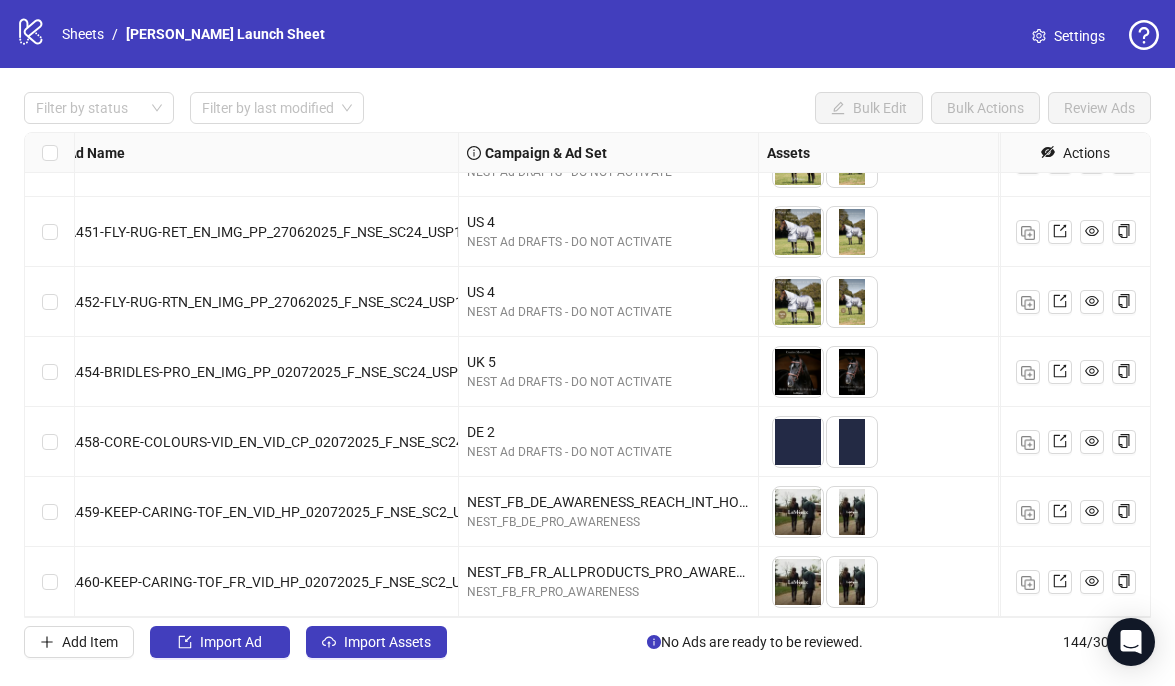 drag, startPoint x: 471, startPoint y: 506, endPoint x: 648, endPoint y: 483, distance: 178.4881 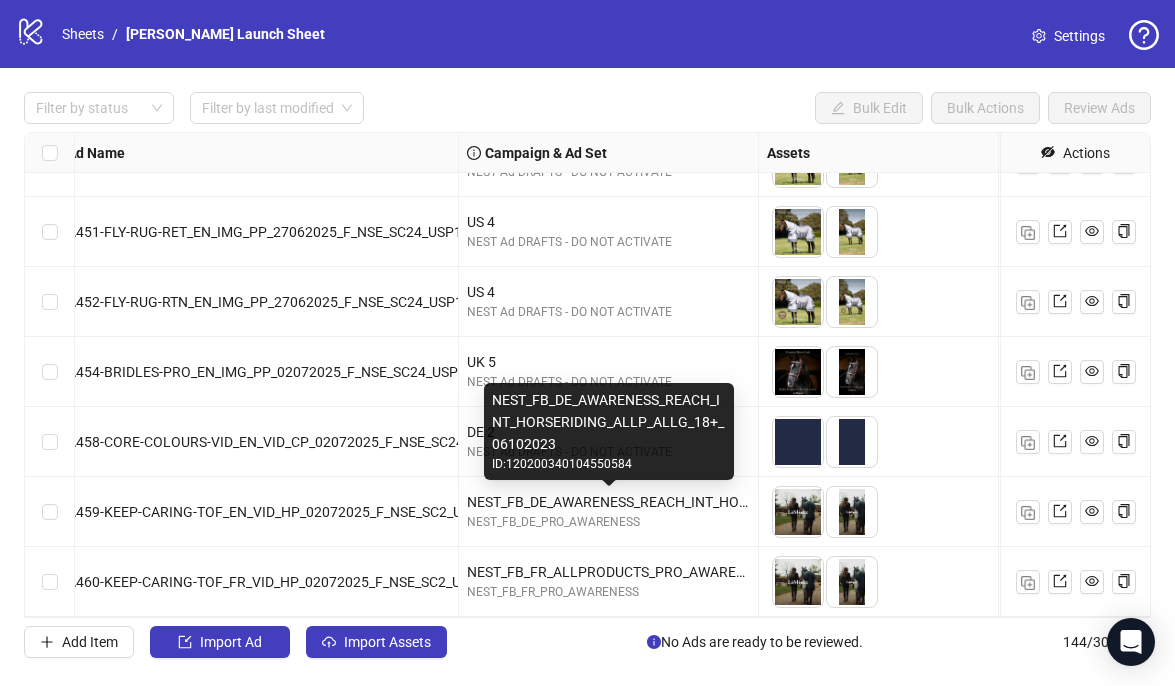 click on "NEST_FB_DE_AWARENESS_REACH_INT_HORSERIDING_ALLP_ALLG_18+_06102023" at bounding box center (608, 502) 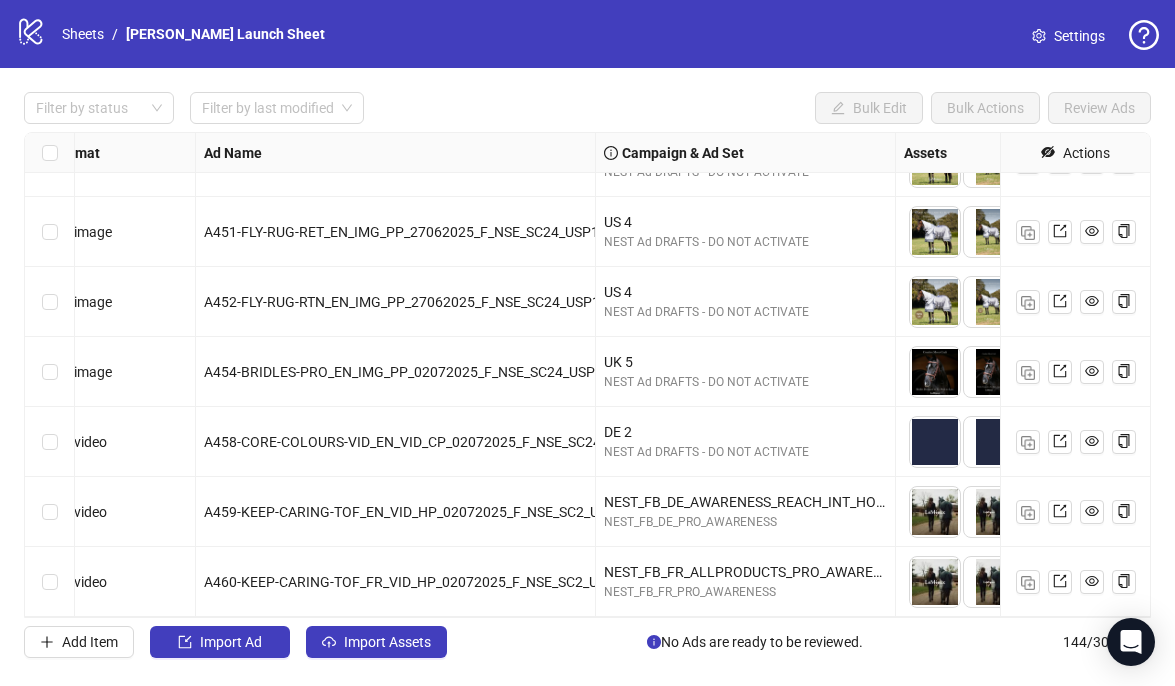 scroll, scrollTop: 9636, scrollLeft: 0, axis: vertical 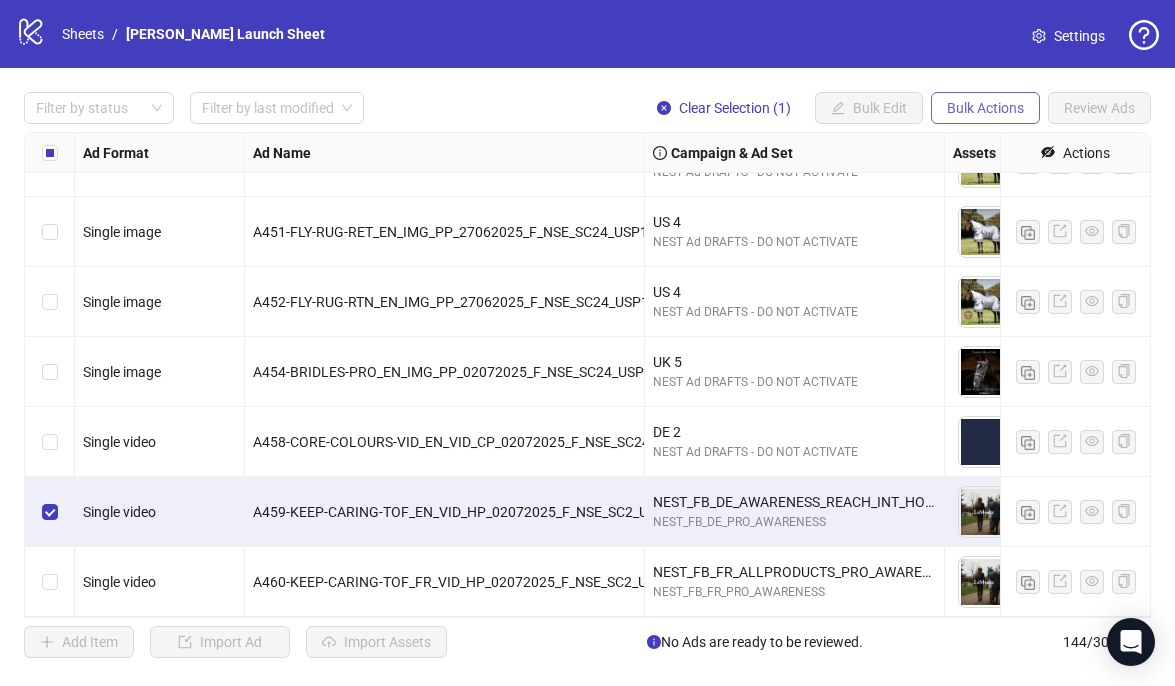 click on "Bulk Actions" at bounding box center (985, 108) 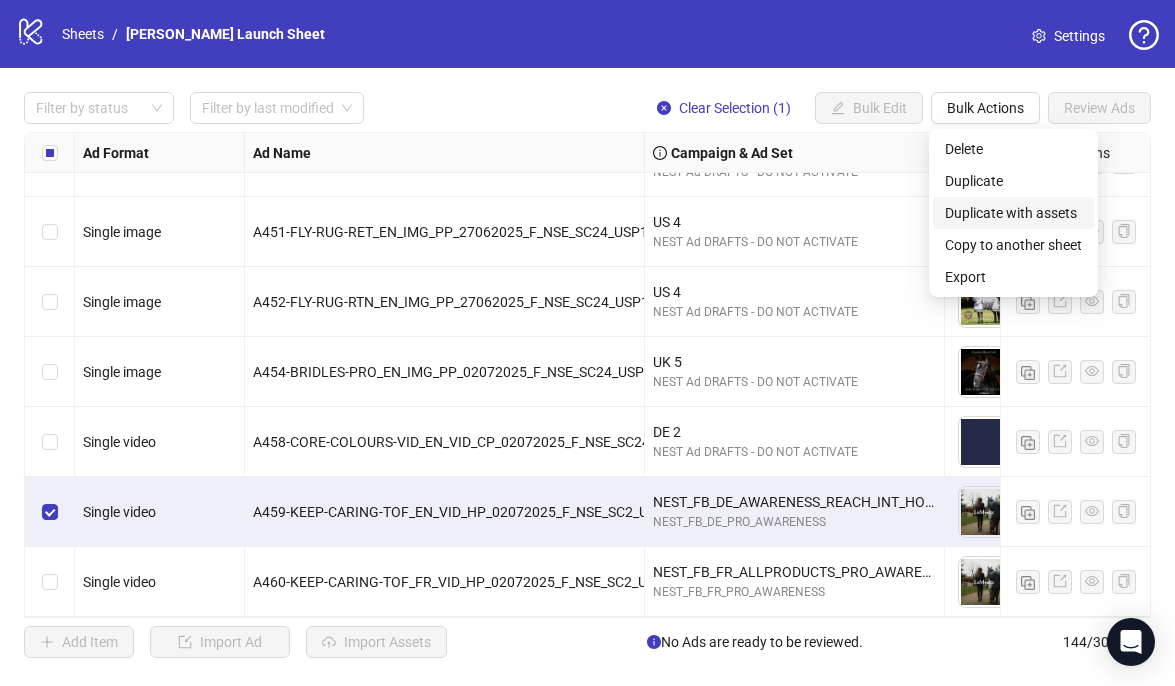 click on "Duplicate with assets" at bounding box center (1013, 213) 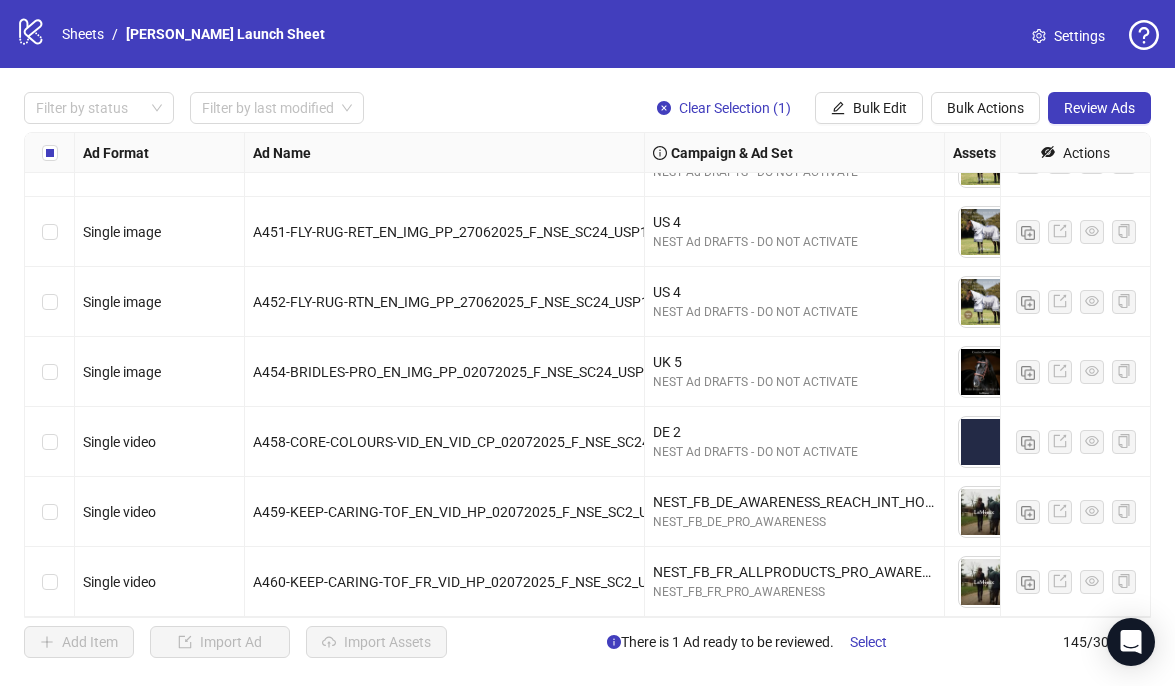 scroll, scrollTop: 9706, scrollLeft: 0, axis: vertical 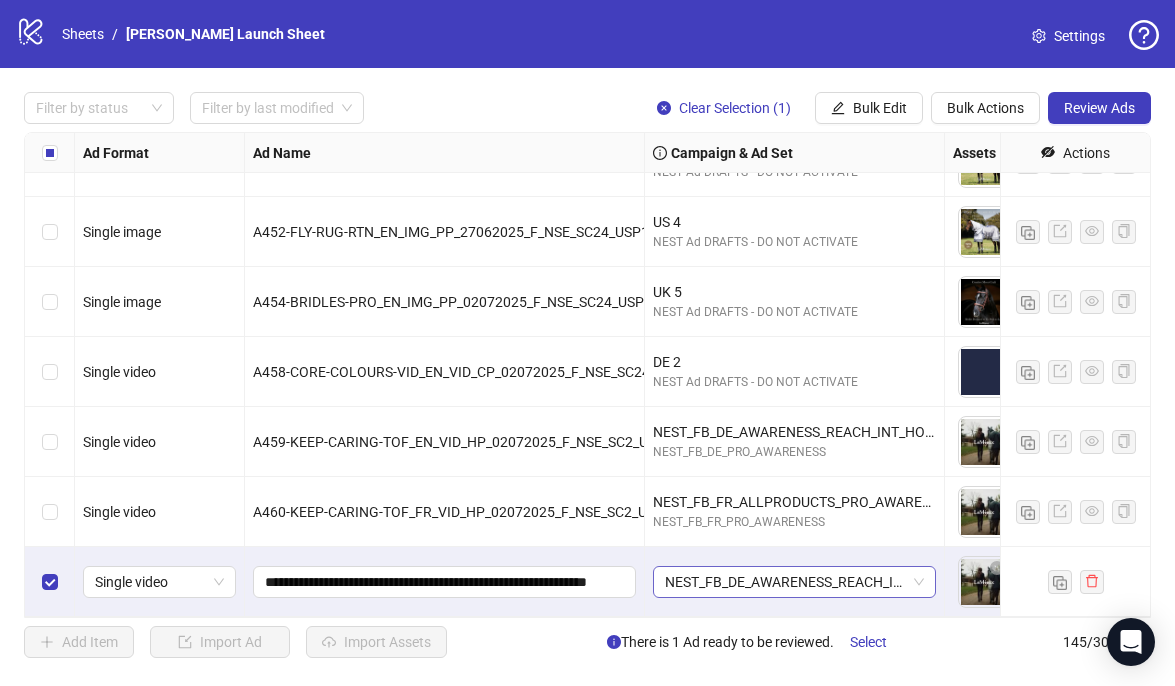 click on "NEST_FB_DE_AWARENESS_REACH_INT_HORSERIDING_ALLP_ALLG_18+_06102023" at bounding box center [794, 582] 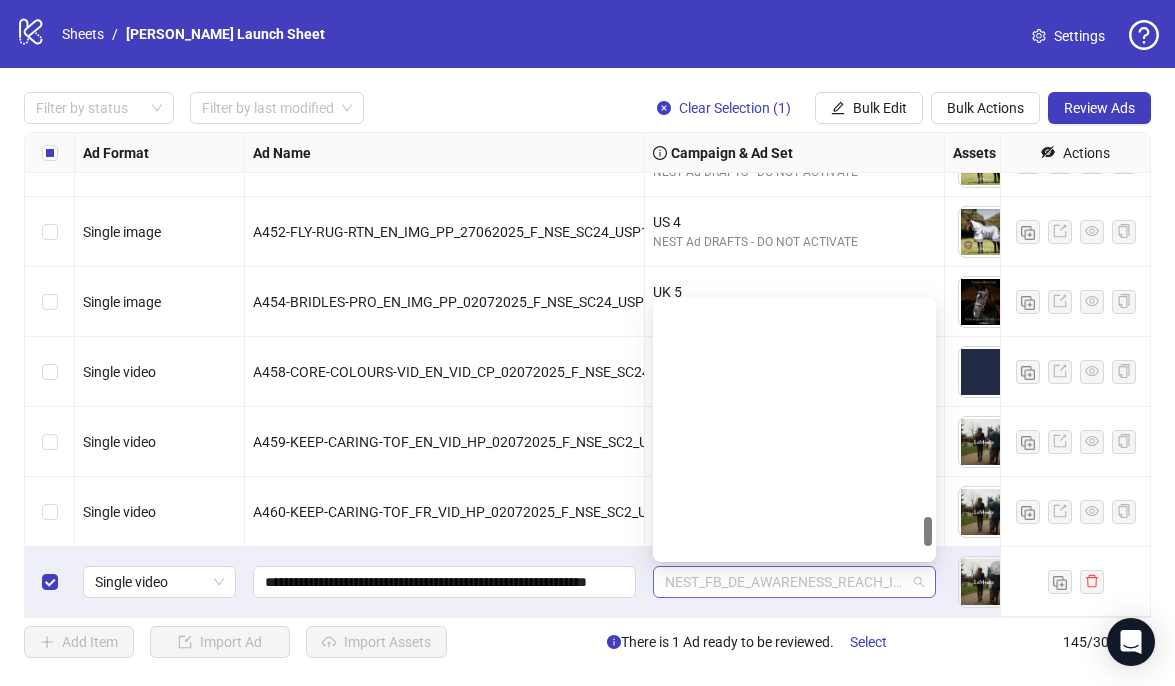 scroll, scrollTop: 1897, scrollLeft: 0, axis: vertical 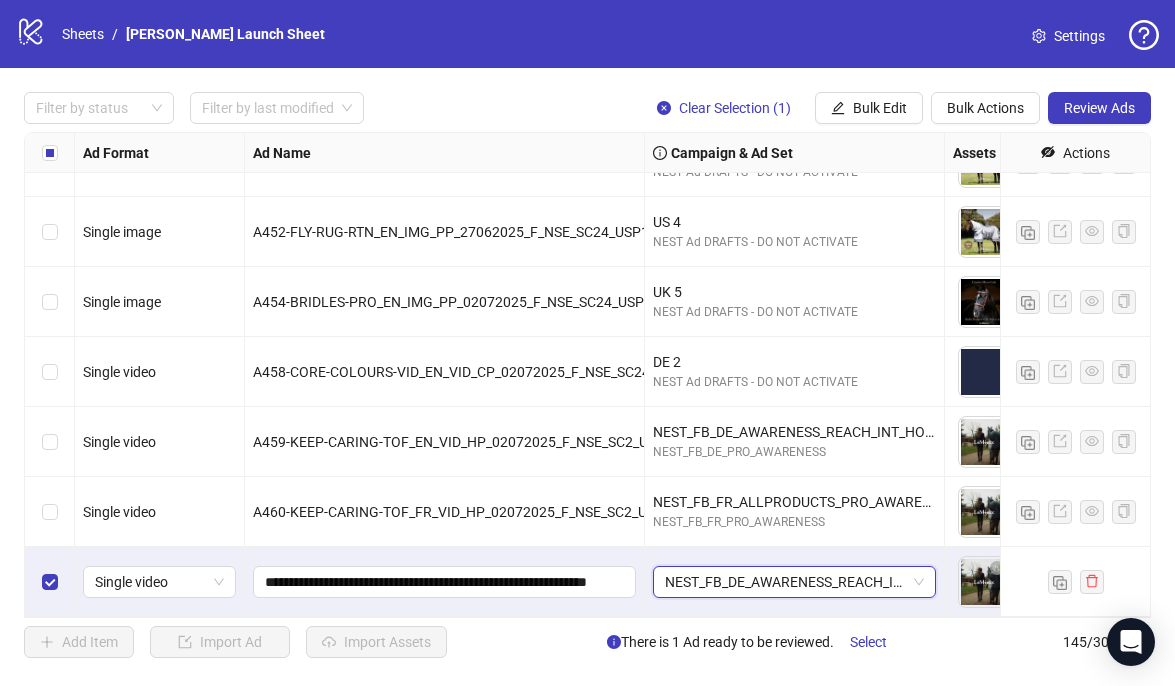 click on "NEST_FB_DE_AWARENESS_REACH_INT_HORSERIDING_ALLP_ALLG_18+_06102023" at bounding box center (794, 582) 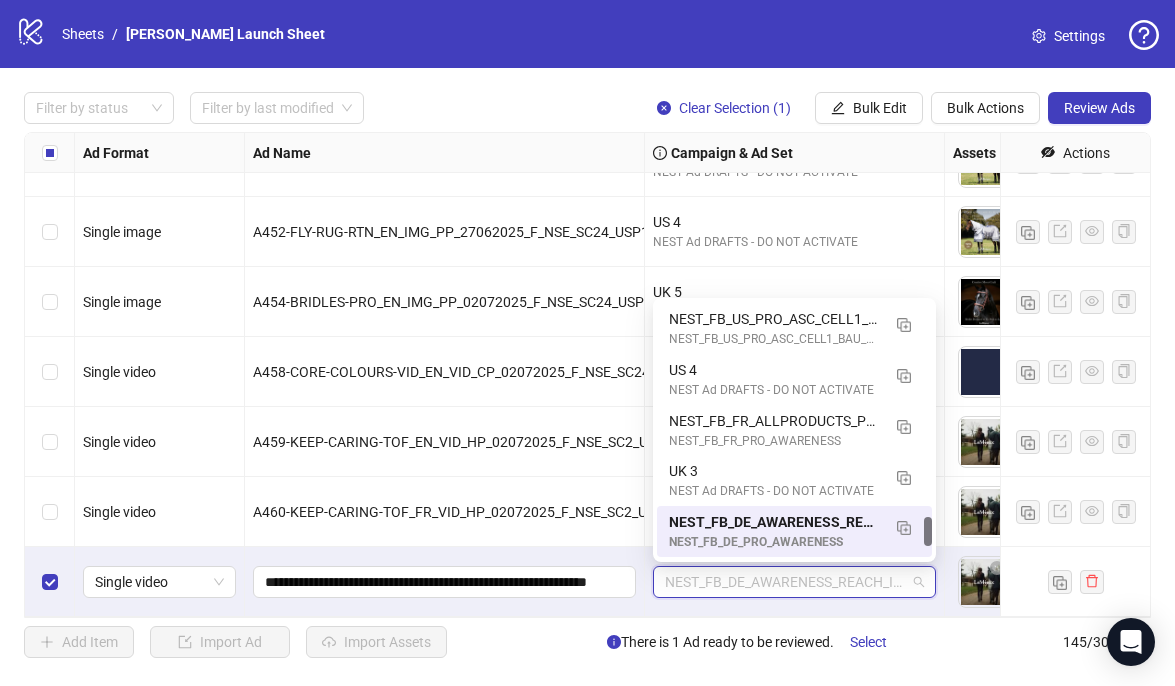 paste on "**********" 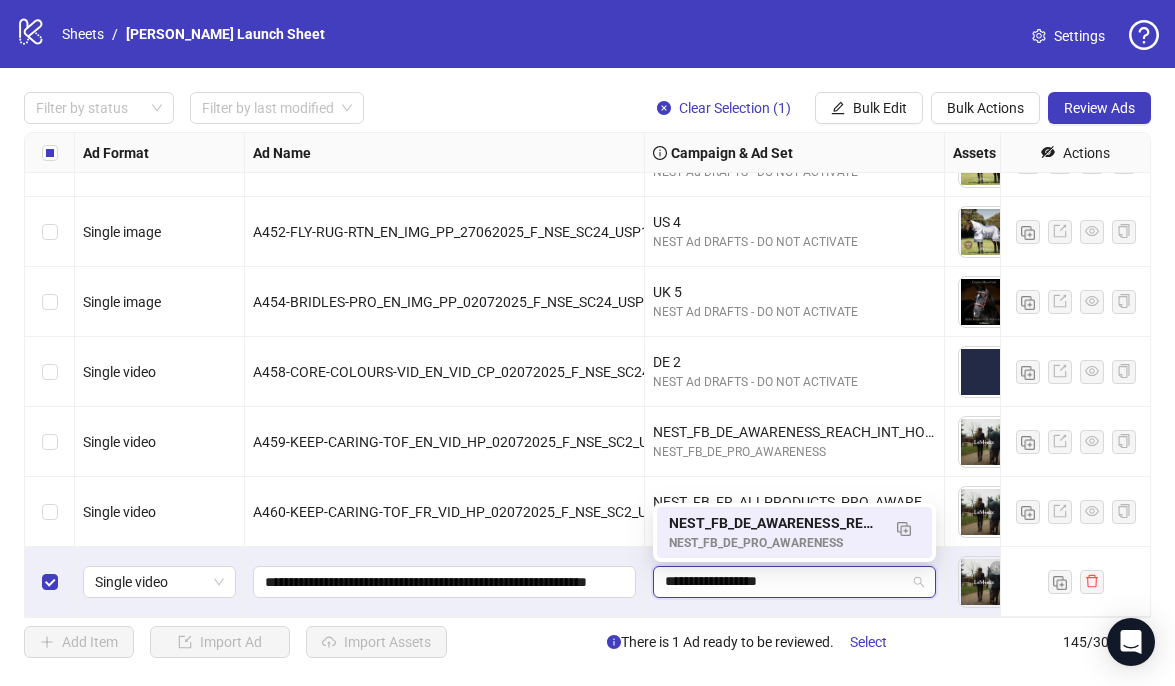 scroll, scrollTop: 0, scrollLeft: 0, axis: both 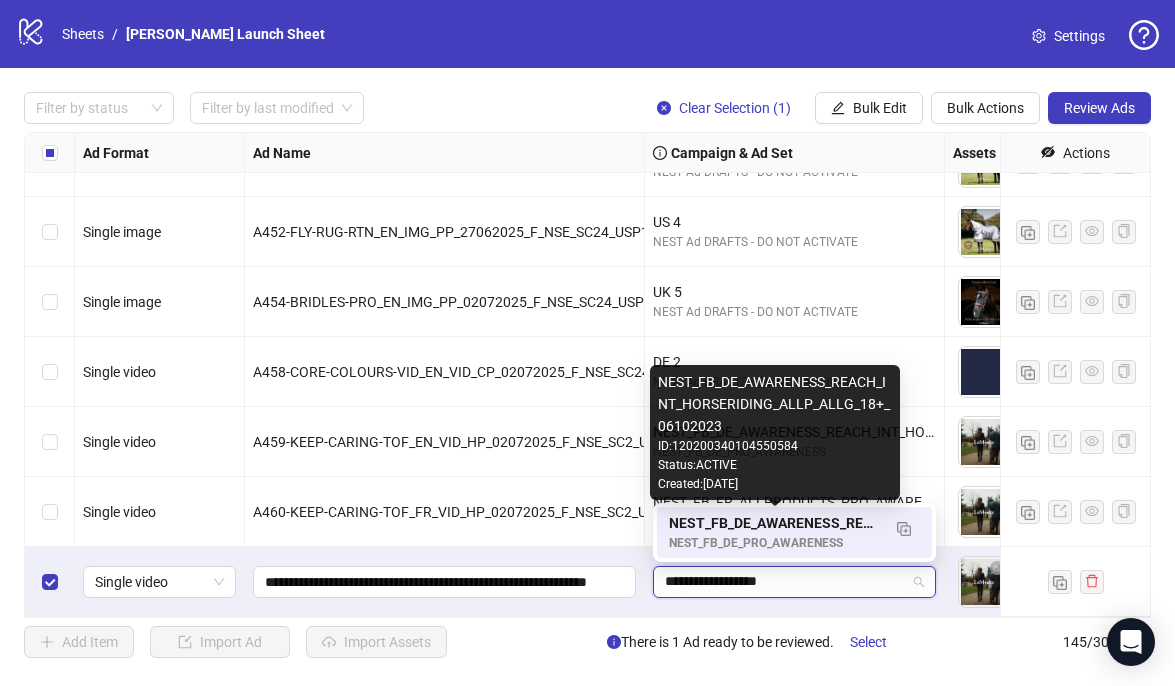 click on "NEST_FB_DE_AWARENESS_REACH_INT_HORSERIDING_ALLP_ALLG_18+_06102023" at bounding box center [774, 523] 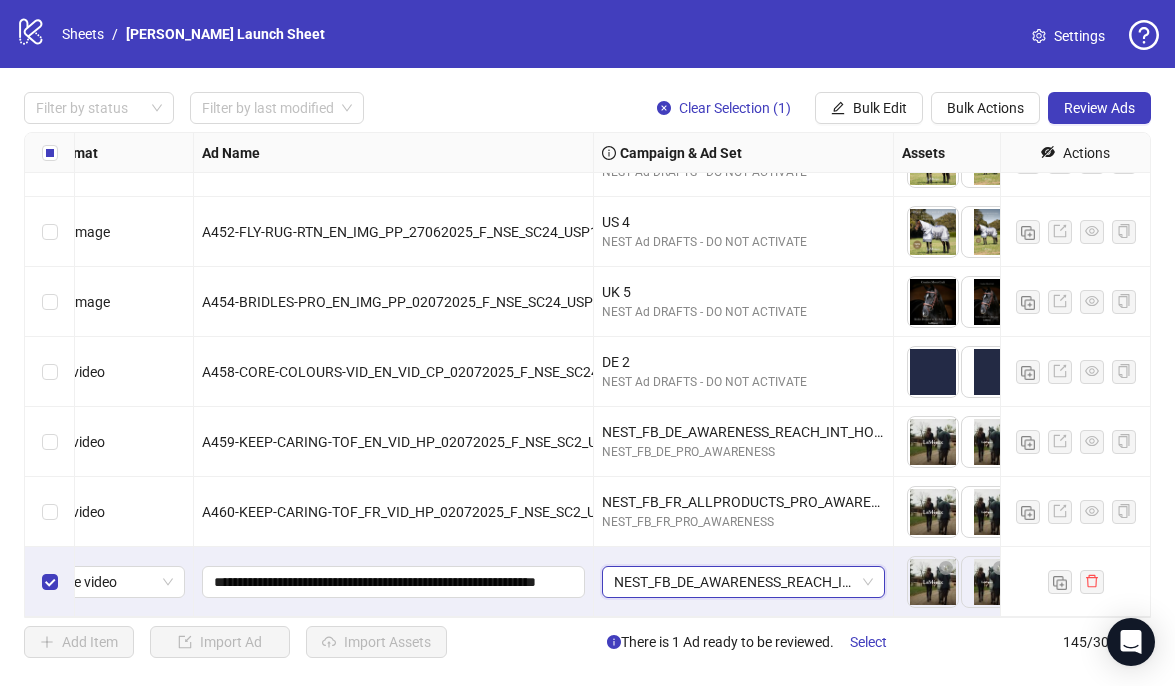 scroll, scrollTop: 9706, scrollLeft: 50, axis: both 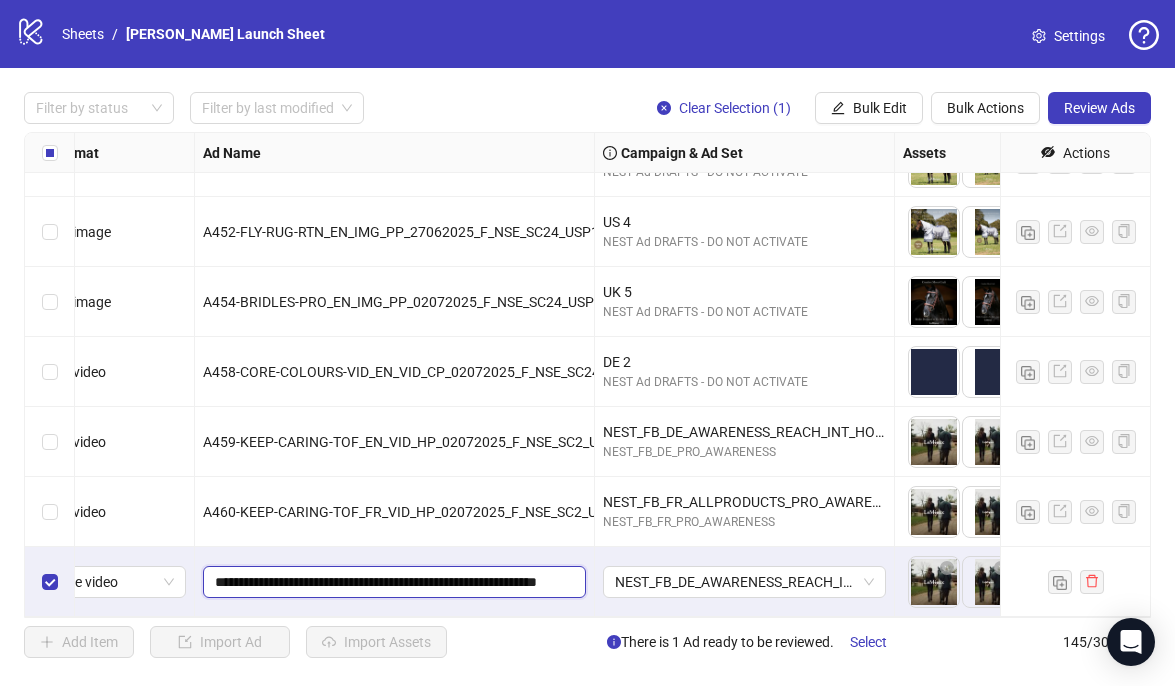 click on "**********" at bounding box center (392, 582) 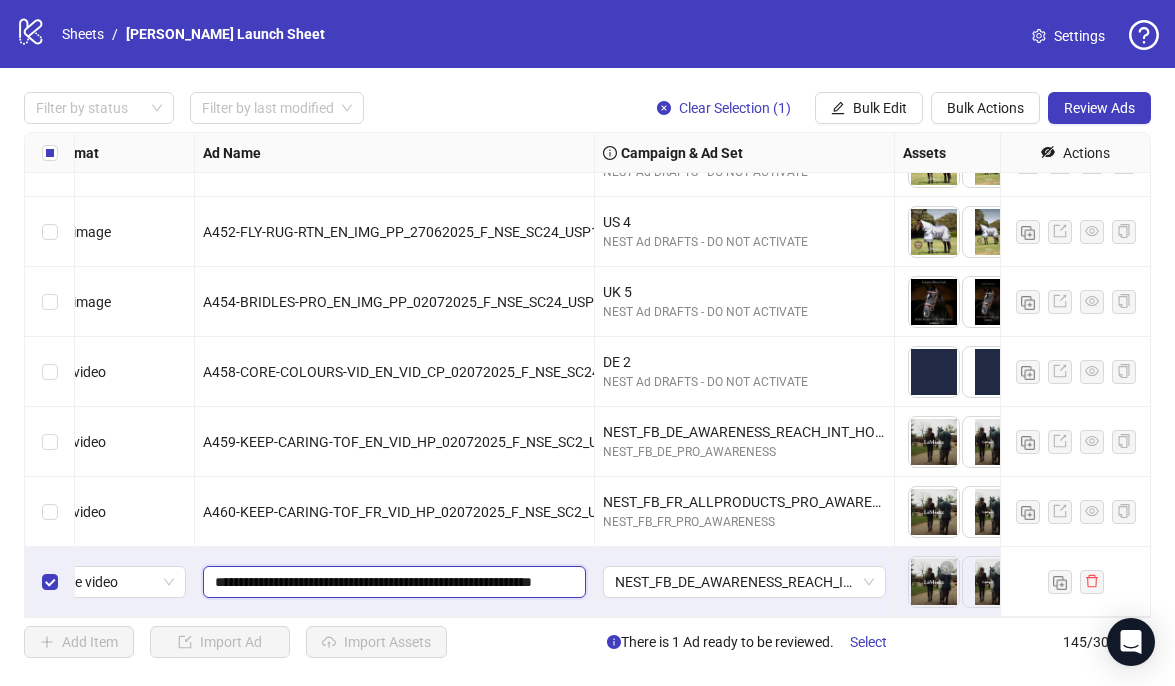 type on "**********" 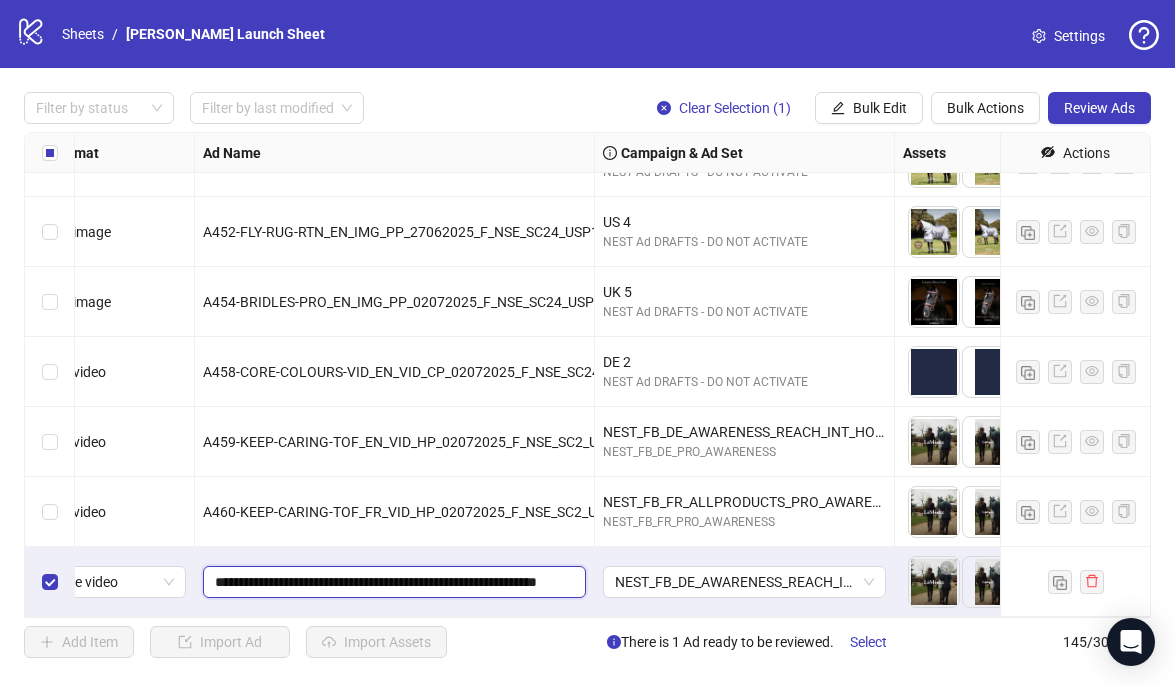 click on "**********" at bounding box center [392, 582] 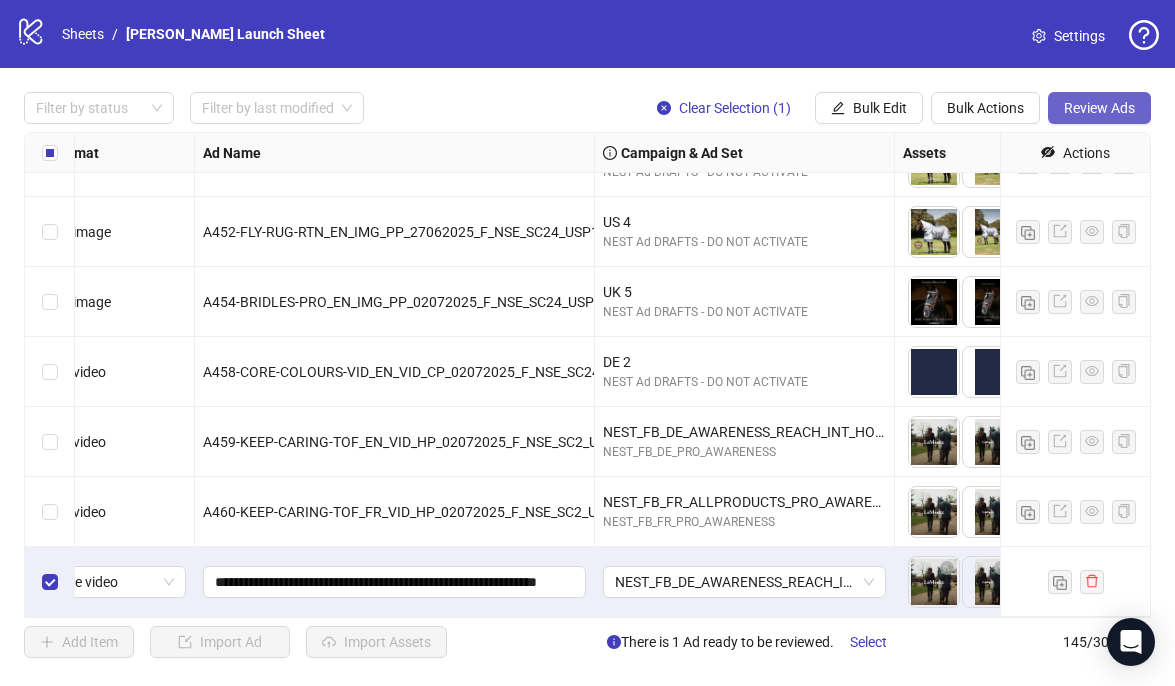 click on "Review Ads" at bounding box center (1099, 108) 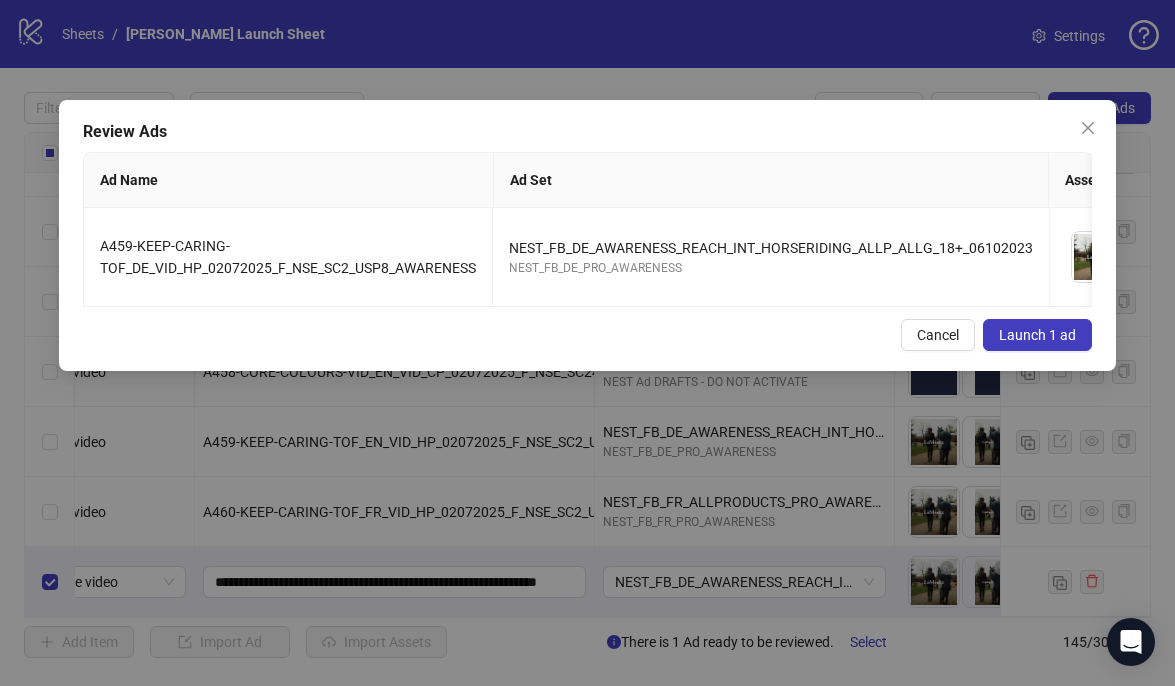 click on "Launch 1 ad" at bounding box center (1037, 335) 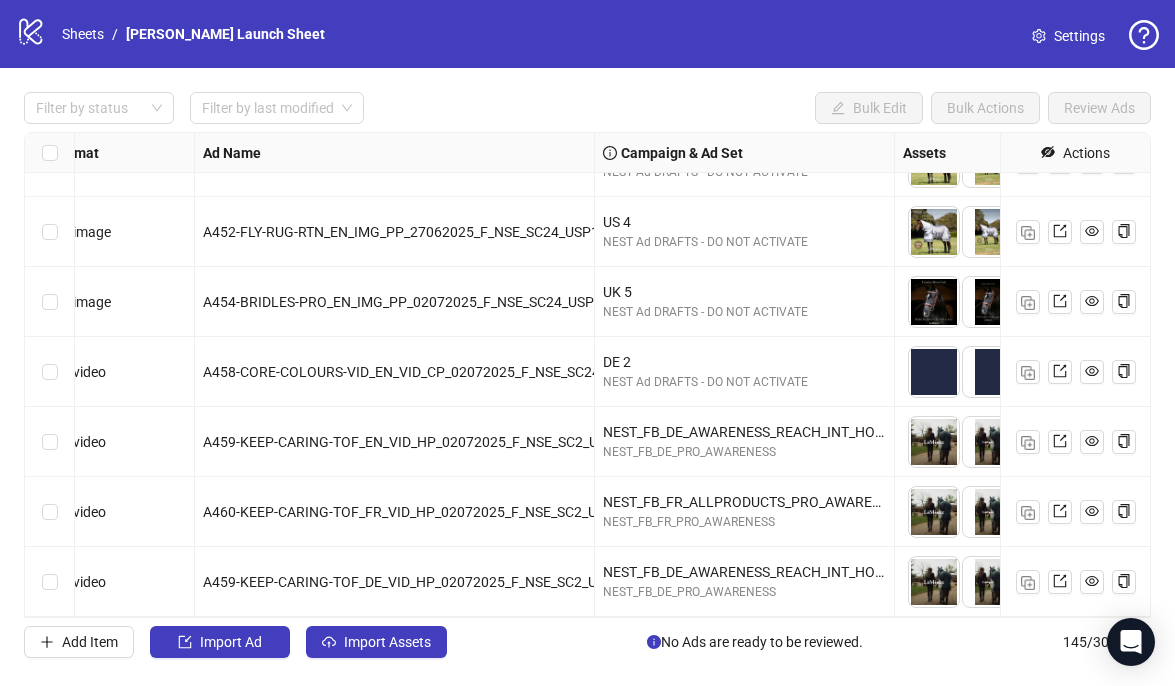 click on "A459-KEEP-CARING-TOF_EN_VID_HP_02072025_F_NSE_SC2_USP8_AWARENESS" at bounding box center [456, 442] 